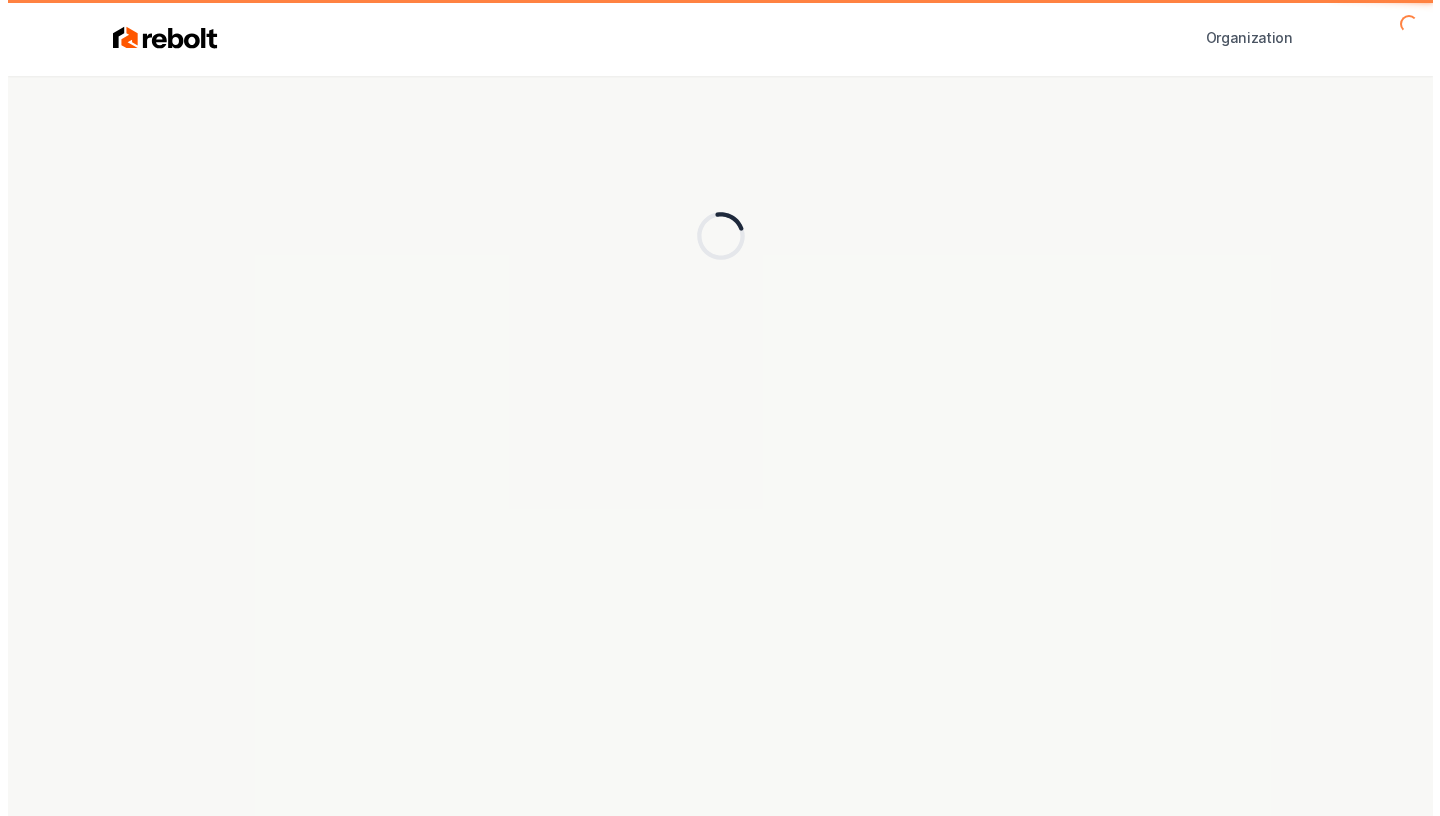 scroll, scrollTop: 0, scrollLeft: 0, axis: both 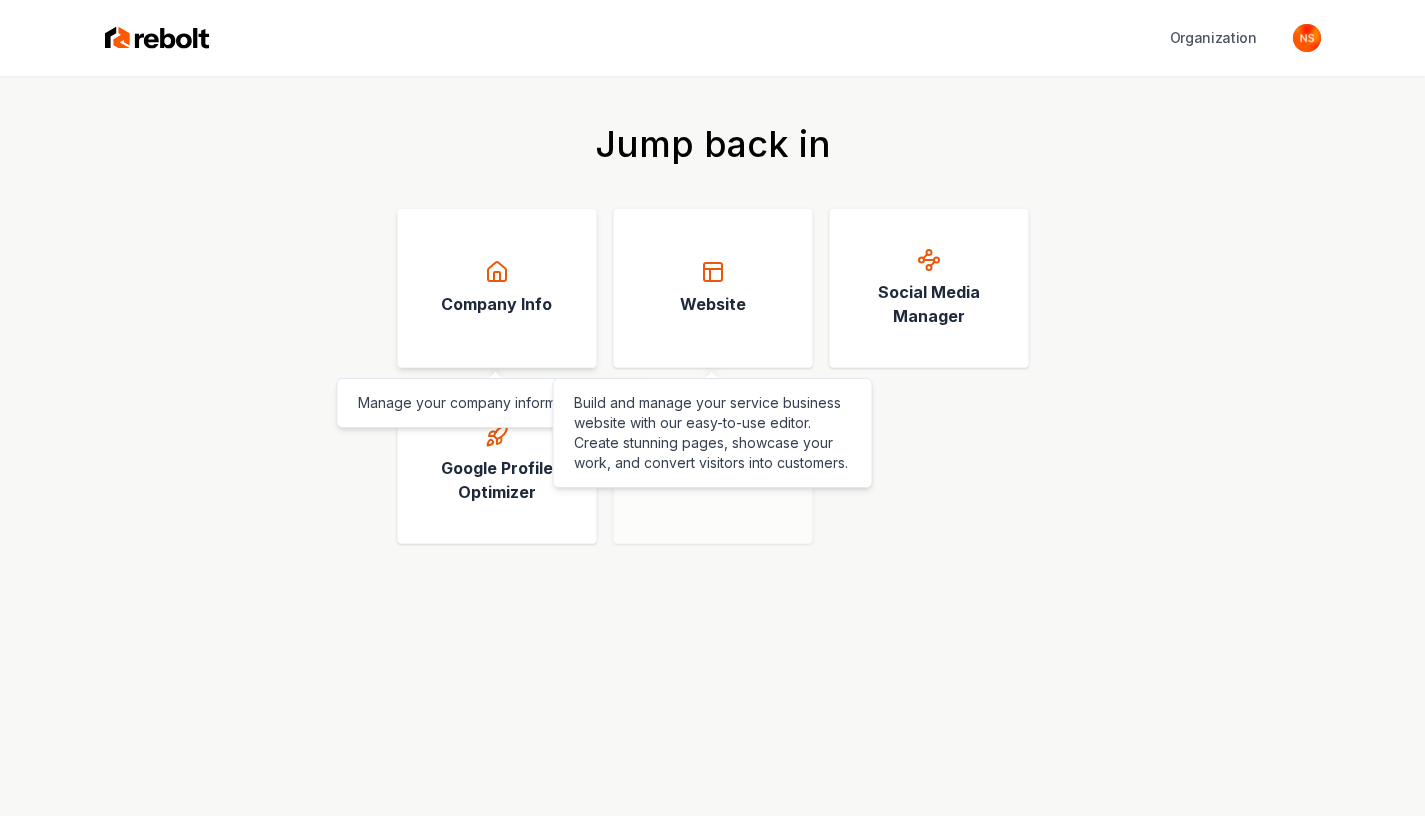 click on "Company Info" at bounding box center [496, 304] 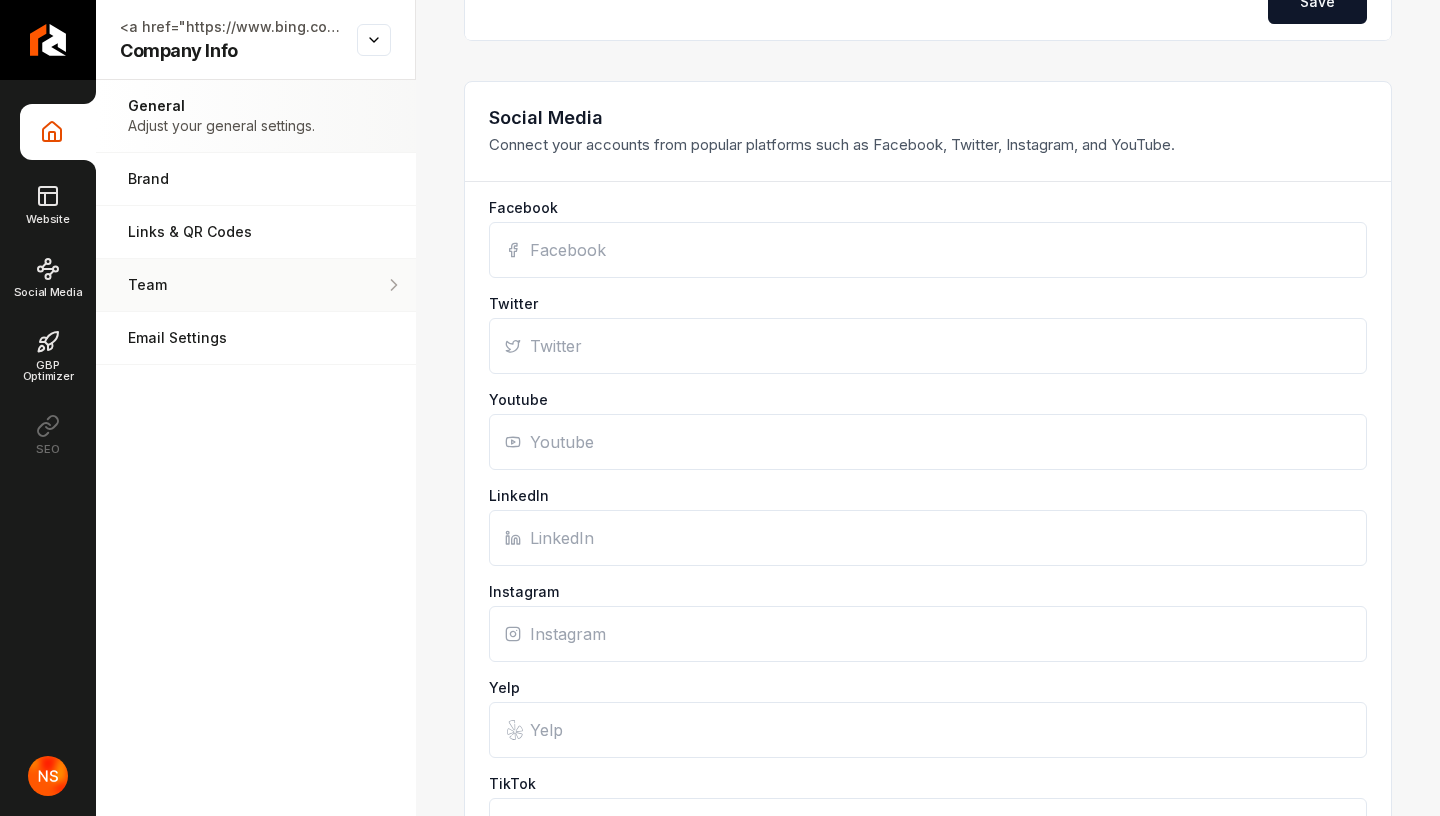 scroll, scrollTop: 1309, scrollLeft: 0, axis: vertical 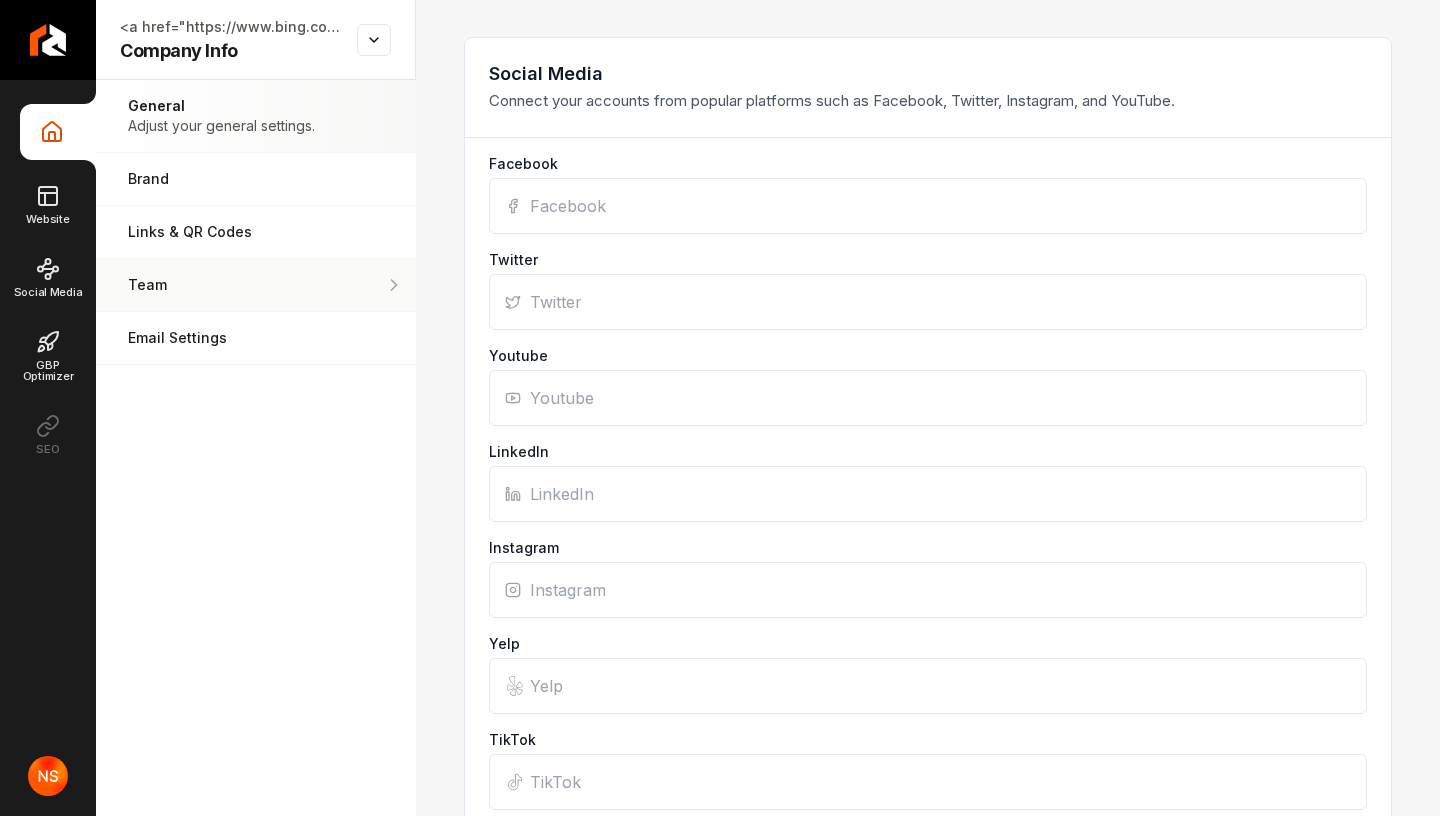 click on "Team" at bounding box center (224, 285) 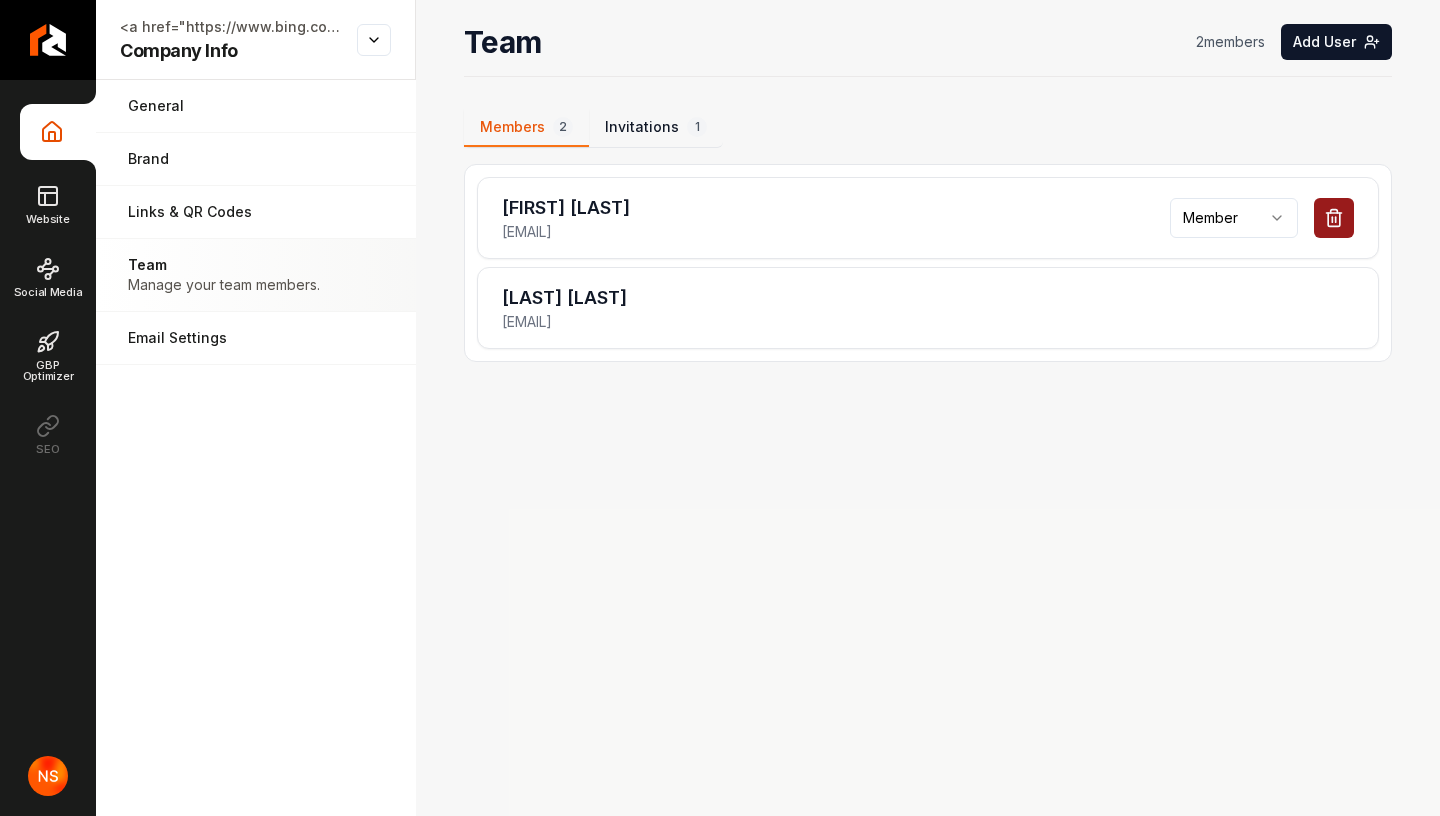 click on "Invitations 1" at bounding box center [656, 128] 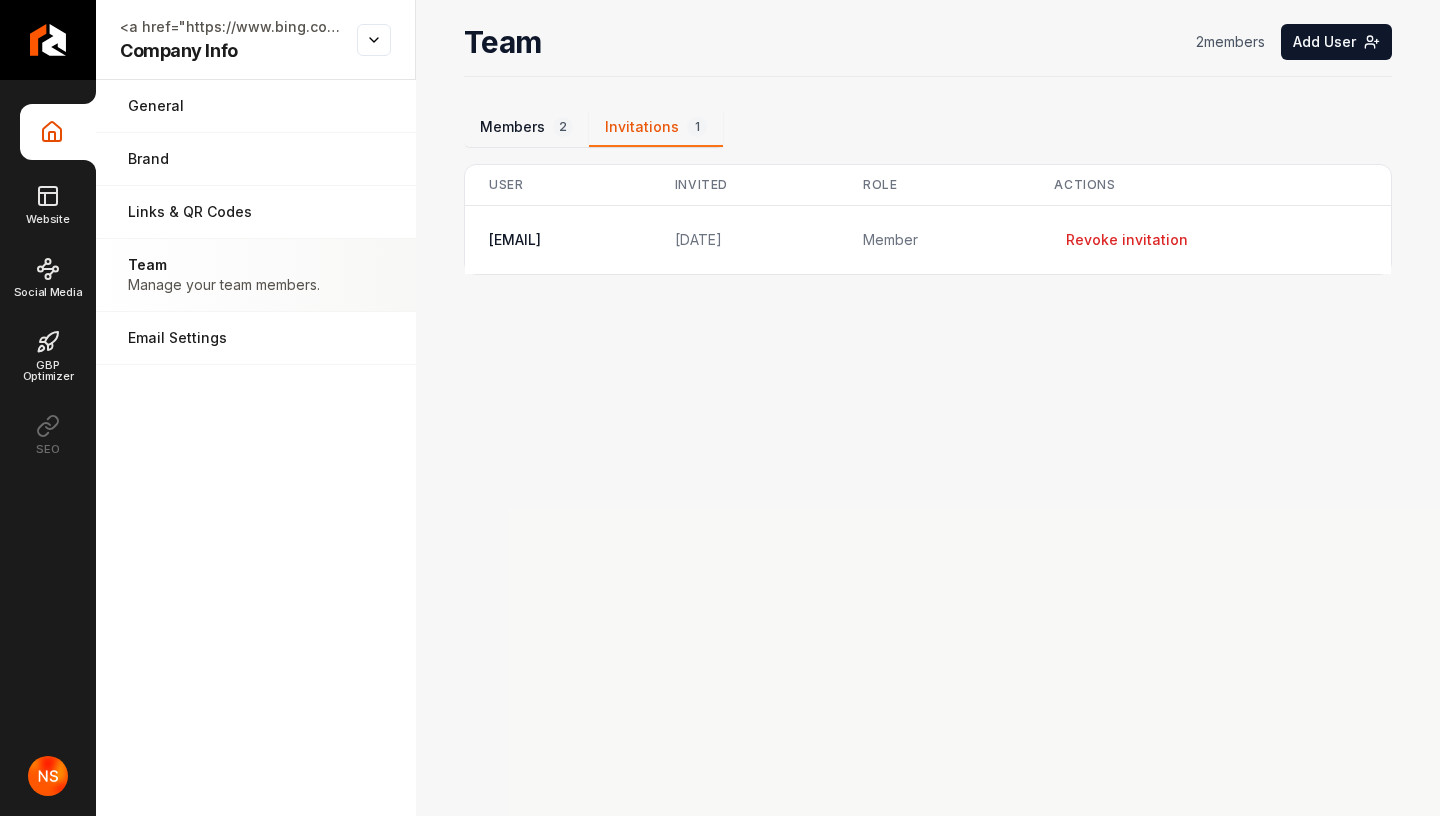 click on "Members 2" at bounding box center (526, 128) 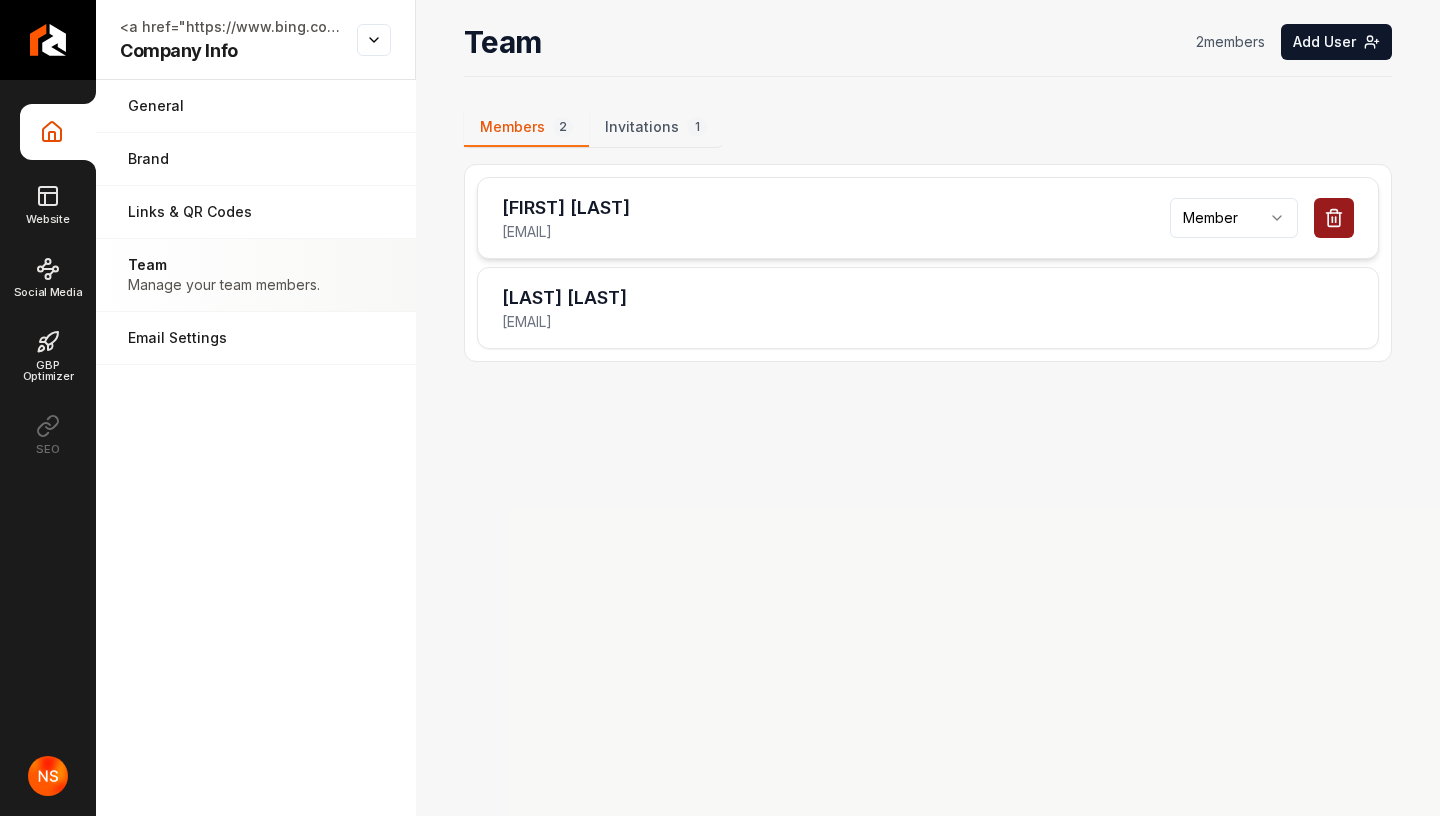 click on "shubhamyernale2230@gmail.com" at bounding box center [566, 232] 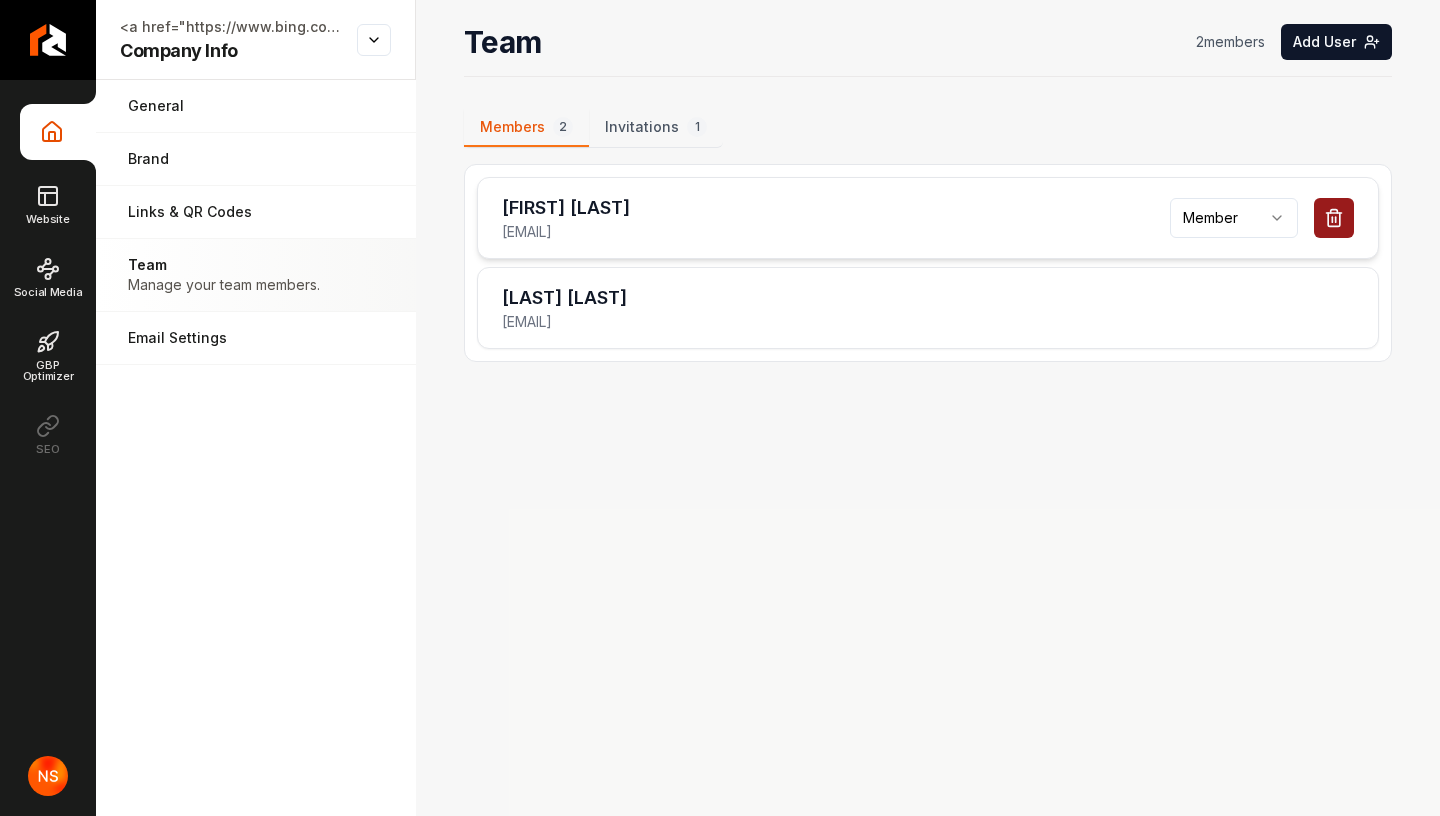 click on "shubhamyernale2230@gmail.com" at bounding box center (566, 232) 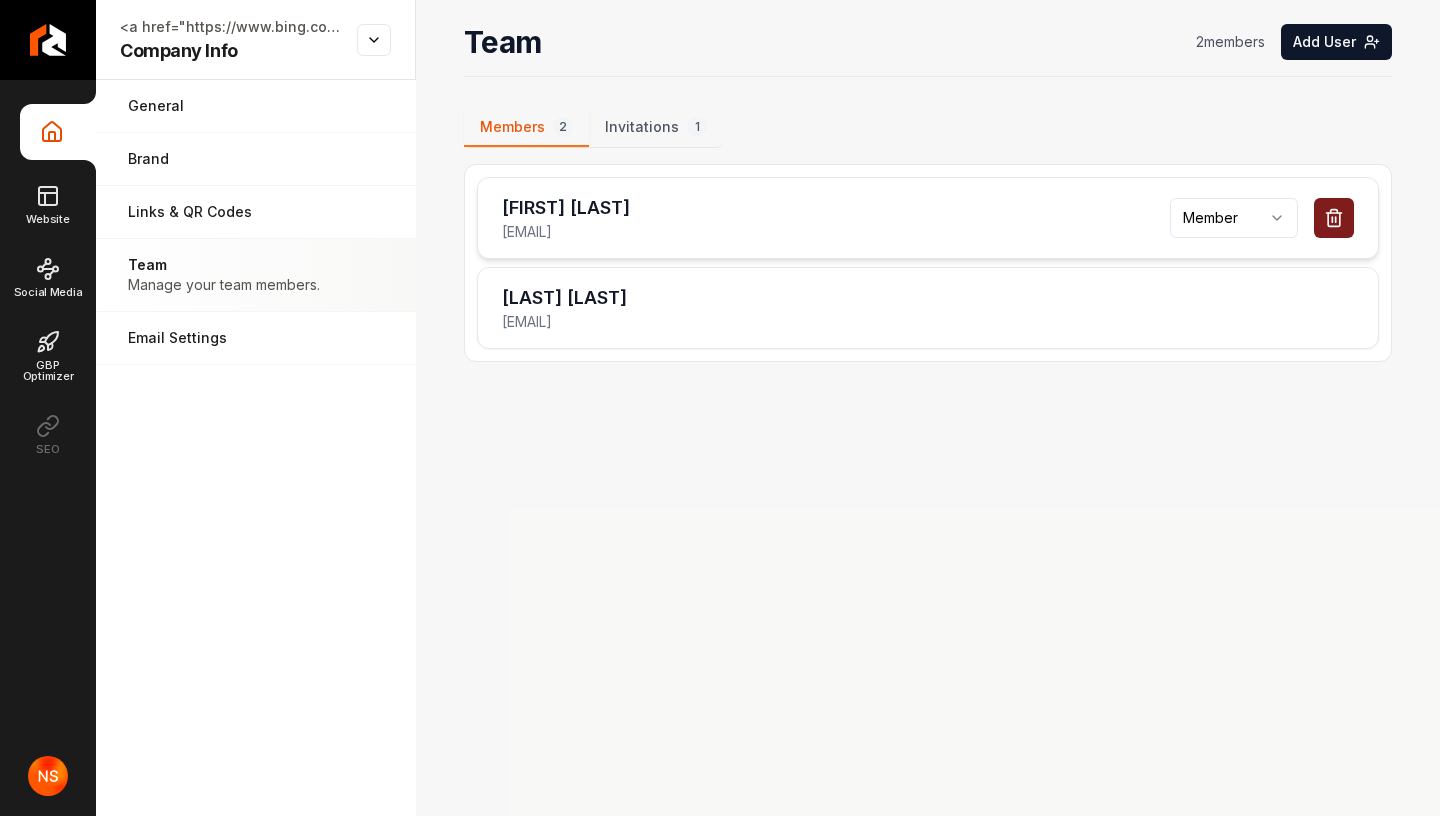 click at bounding box center (1334, 218) 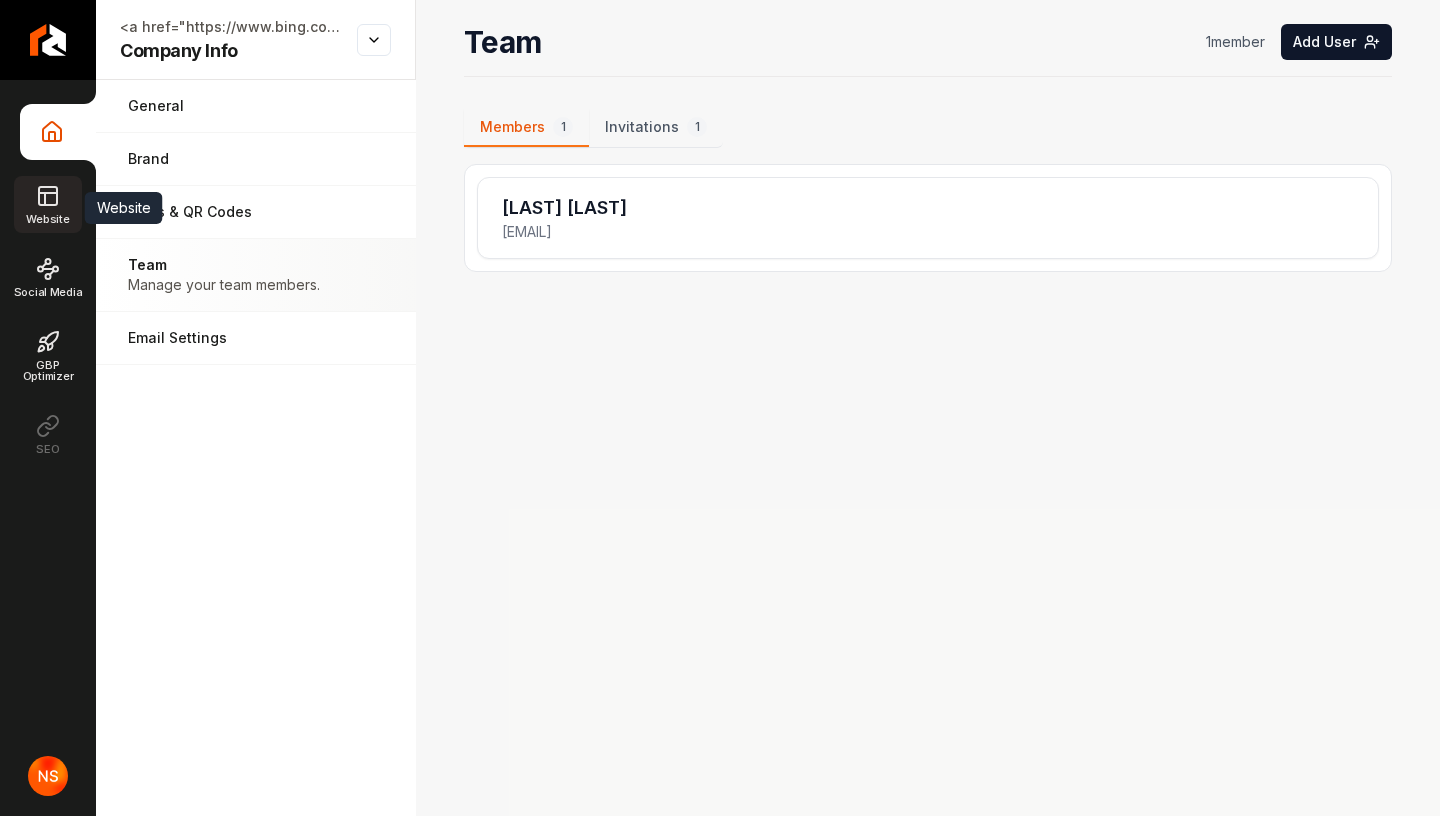 click 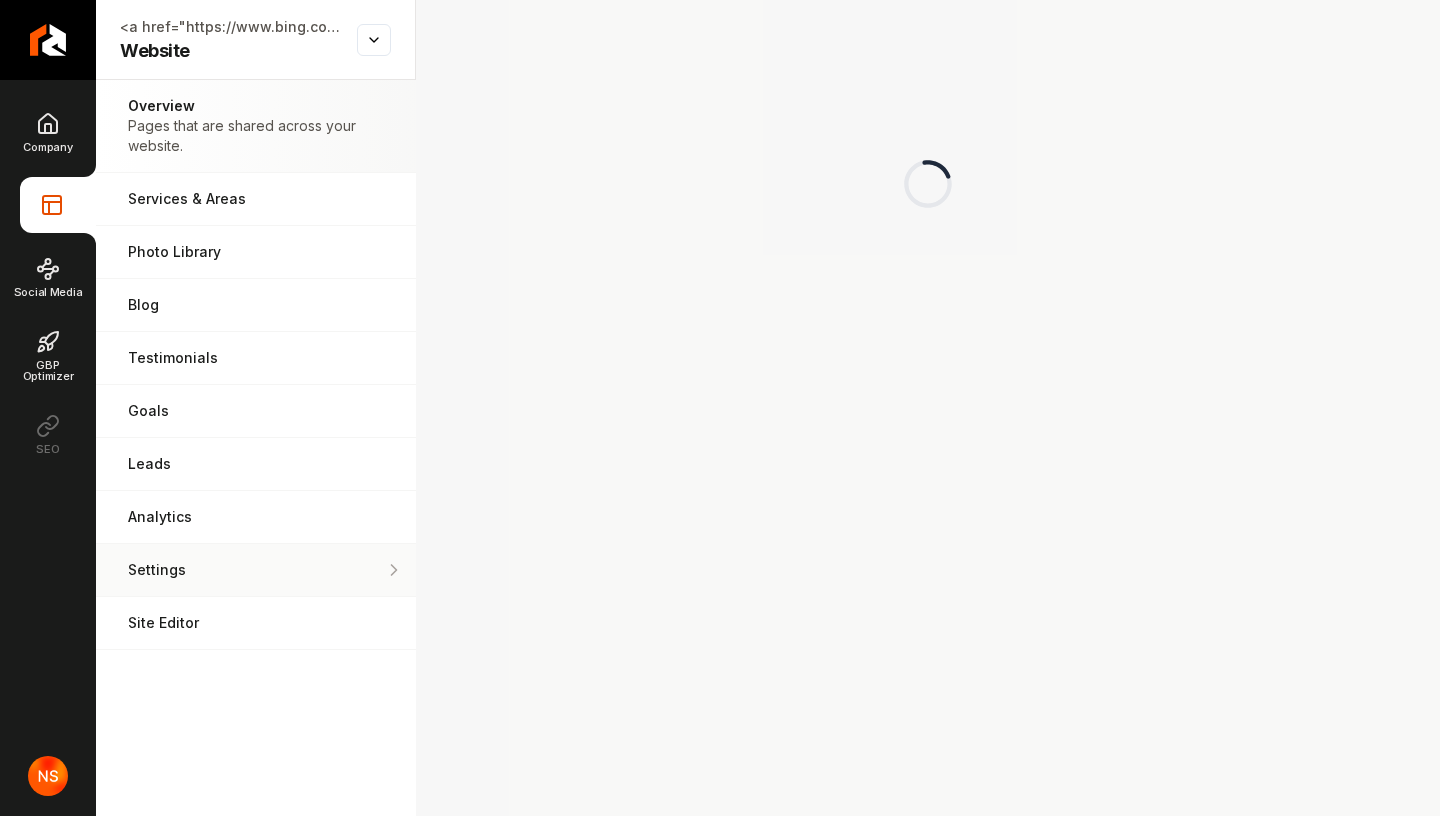 click on "Settings" at bounding box center [256, 570] 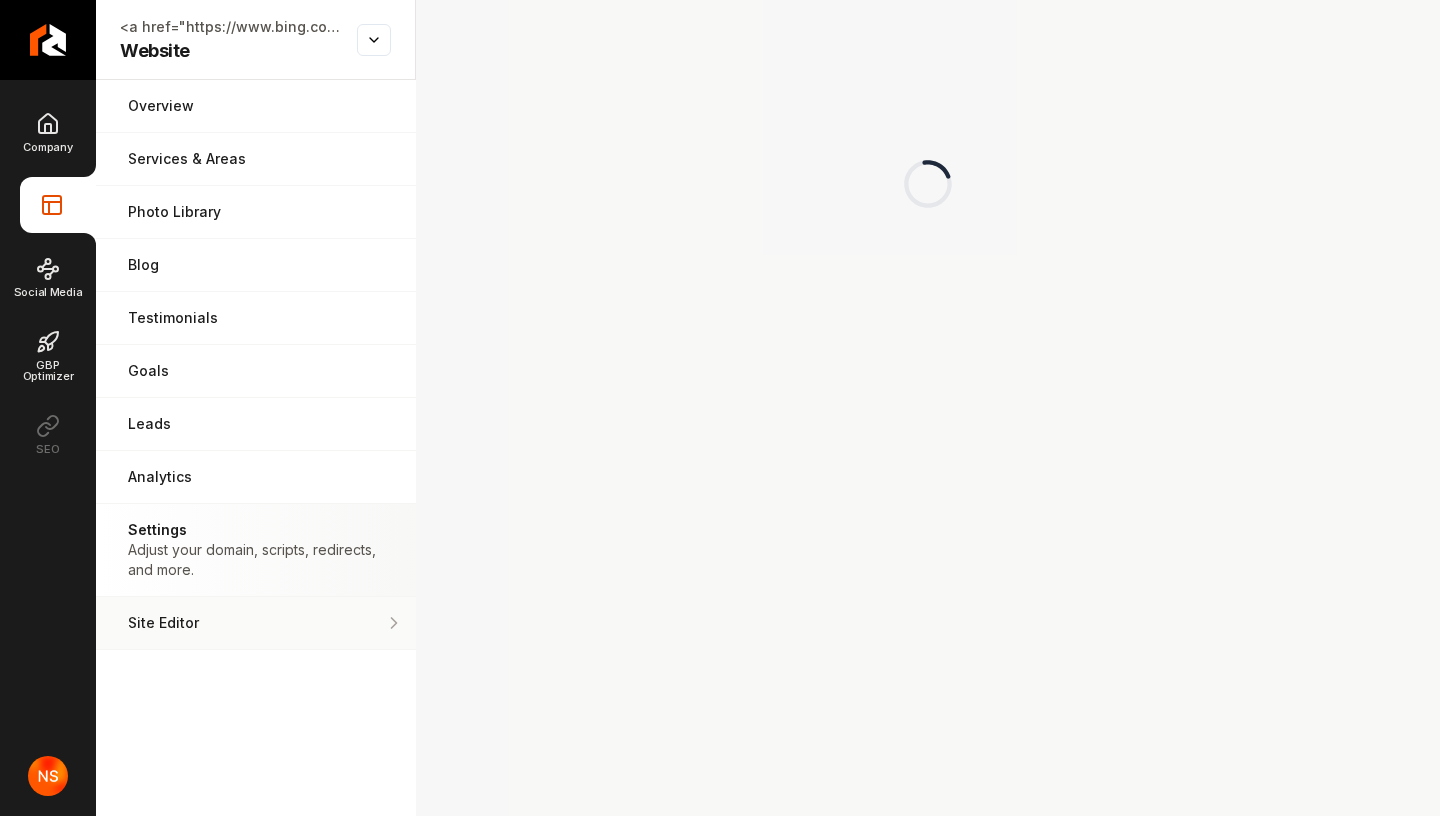 click on "Site Editor" at bounding box center (256, 623) 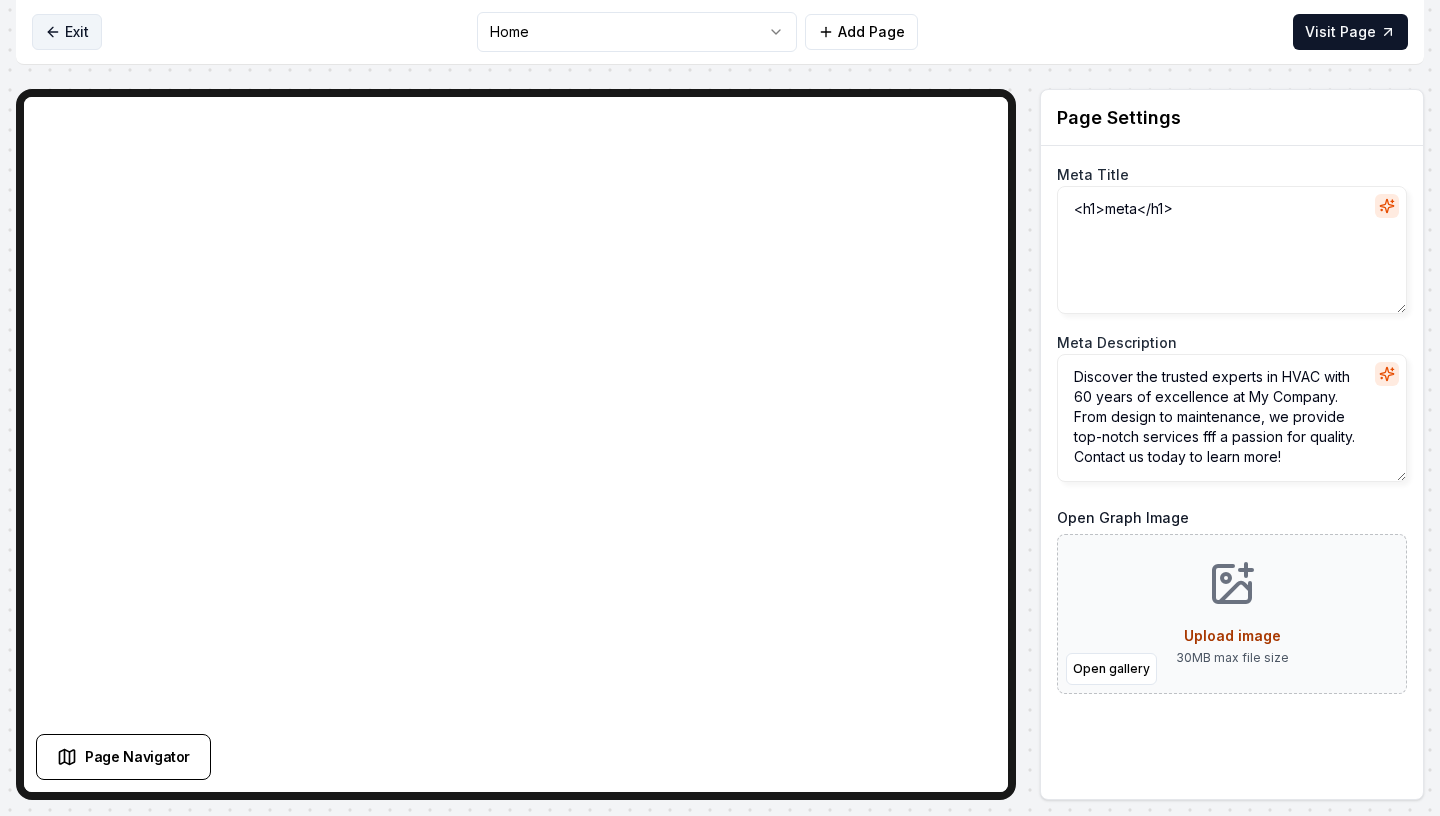 click 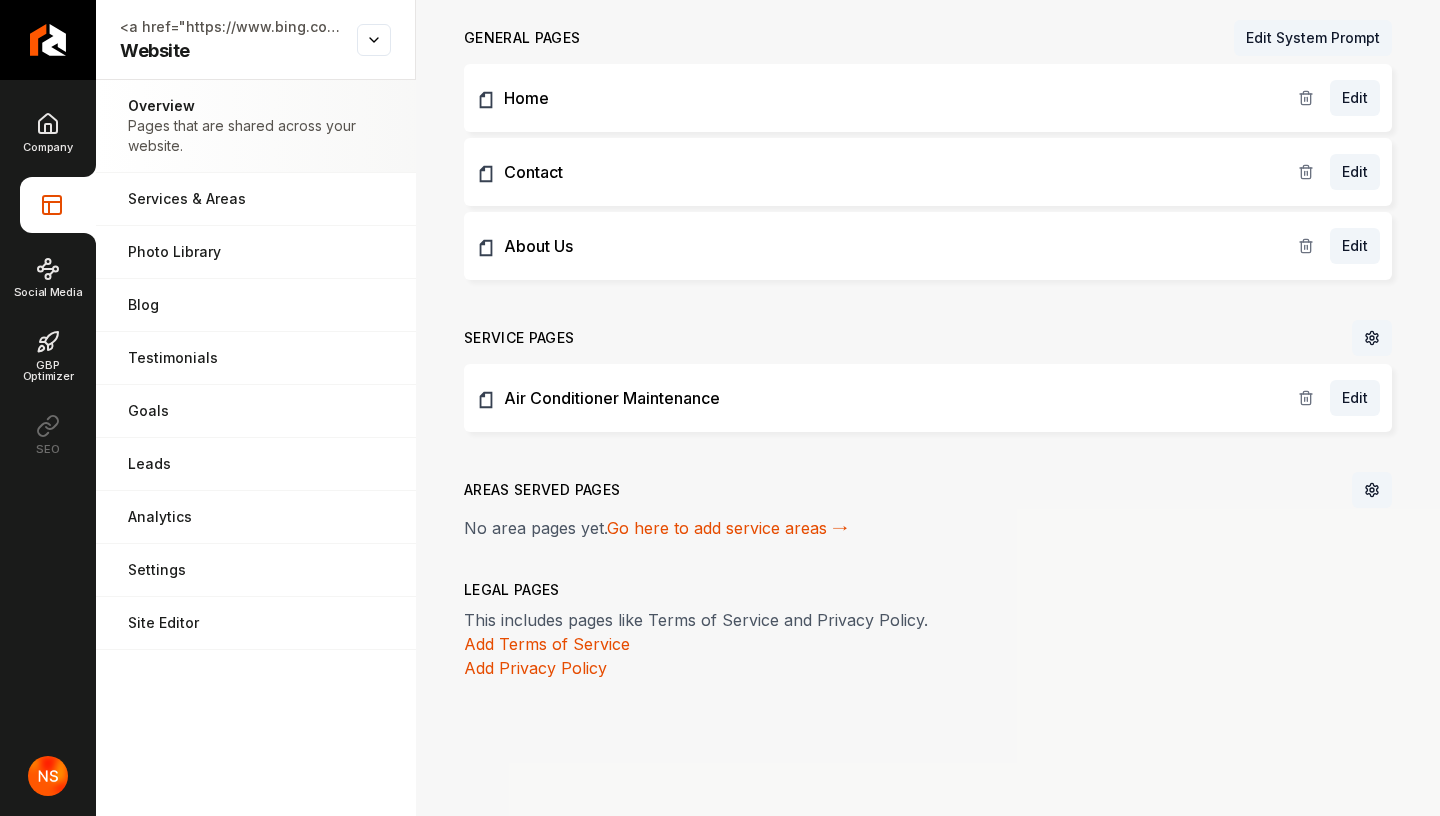 scroll, scrollTop: 703, scrollLeft: 0, axis: vertical 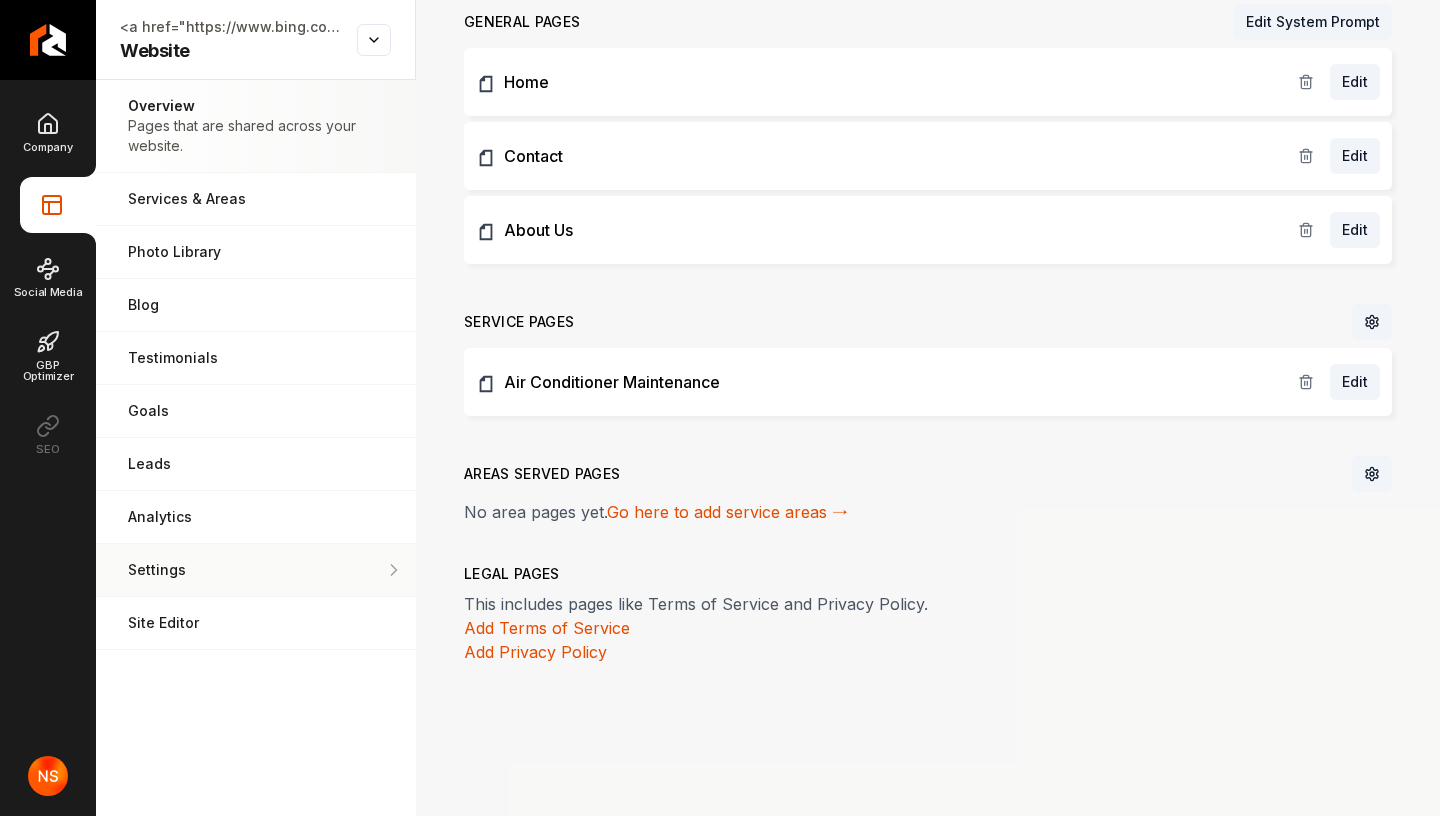 click on "Settings" at bounding box center (256, 570) 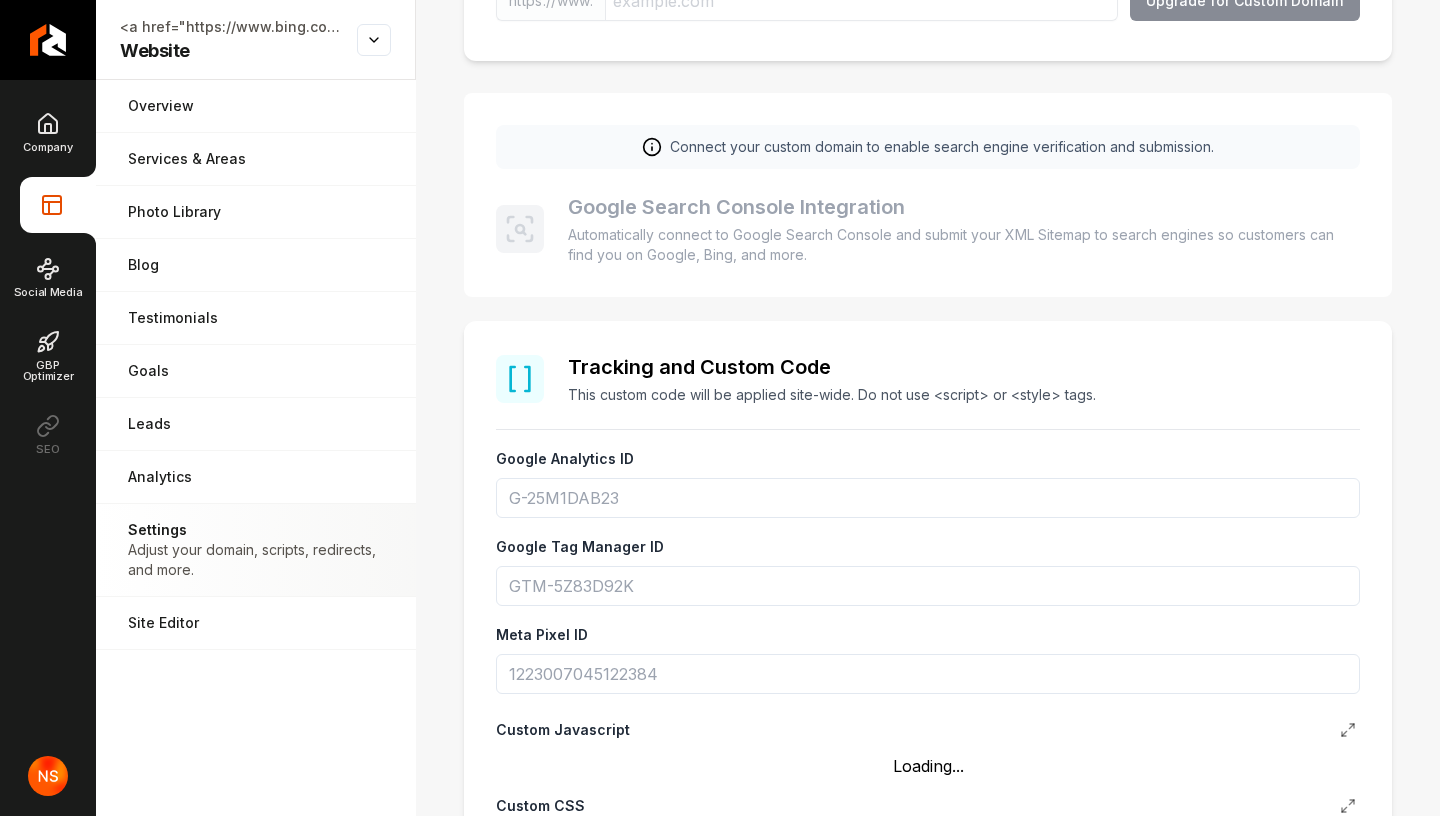scroll, scrollTop: 1465, scrollLeft: 0, axis: vertical 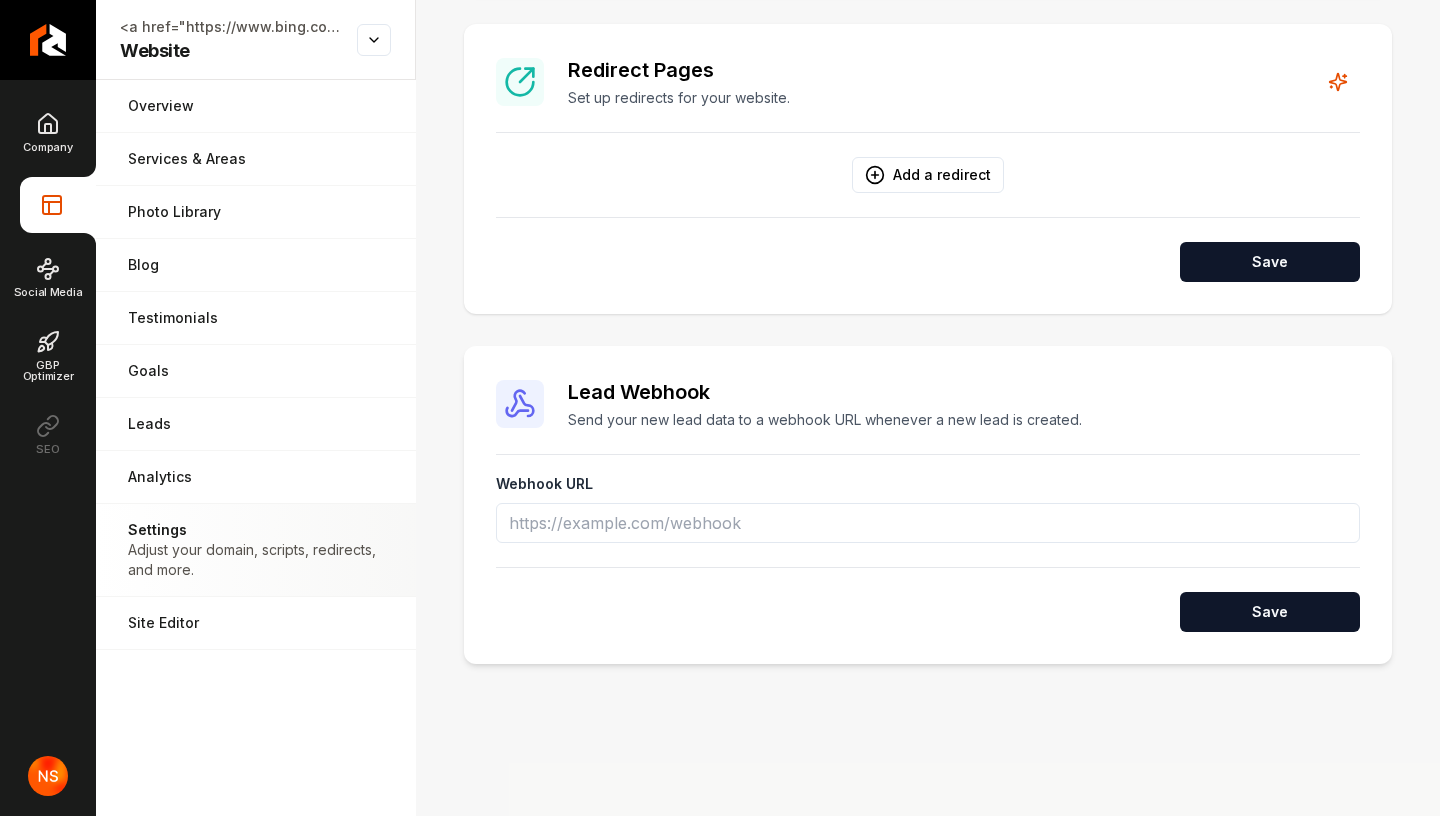 click on "Webhook URL Save" at bounding box center [928, 551] 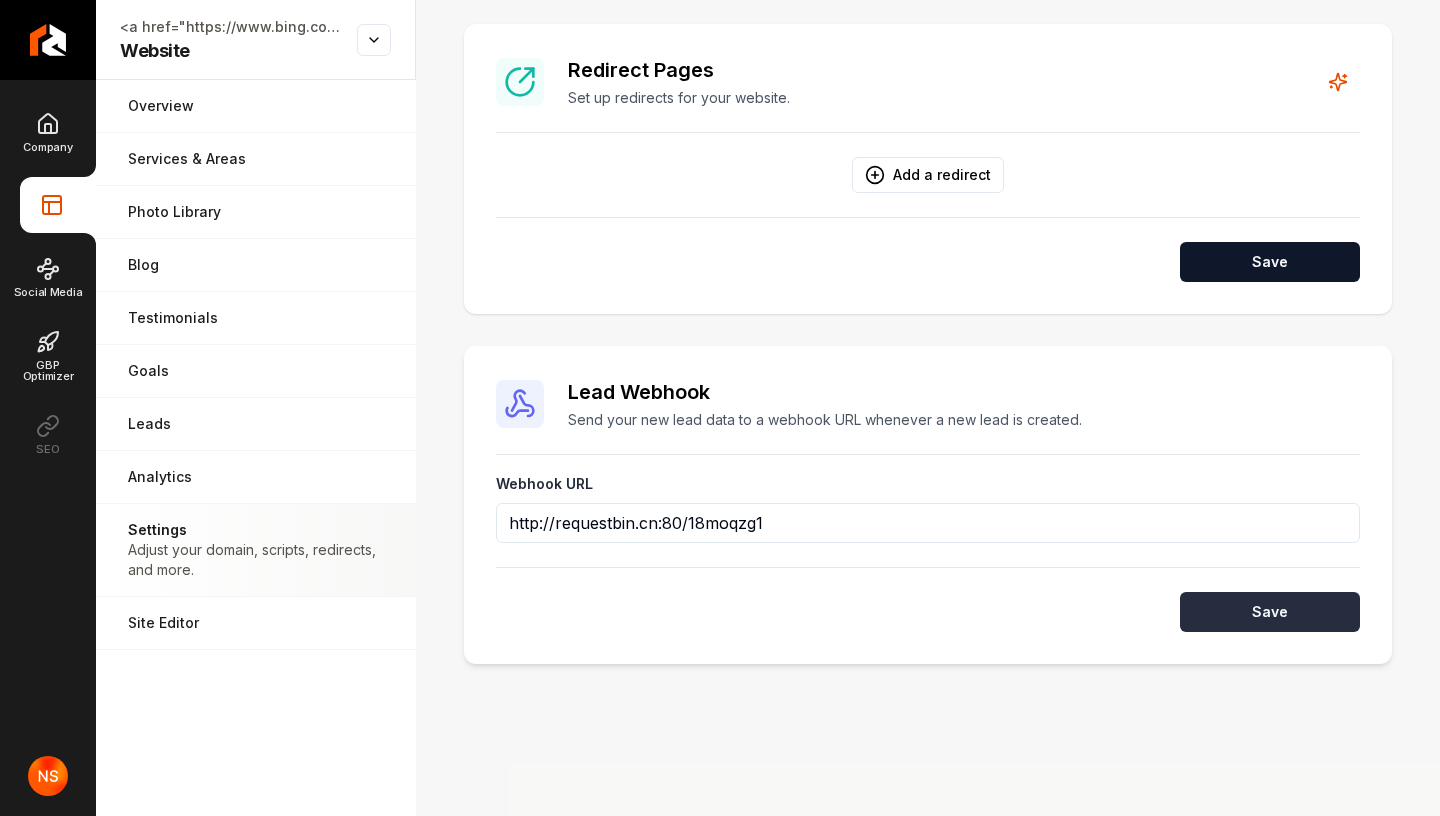 type on "http://requestbin.cn:80/18moqzg1" 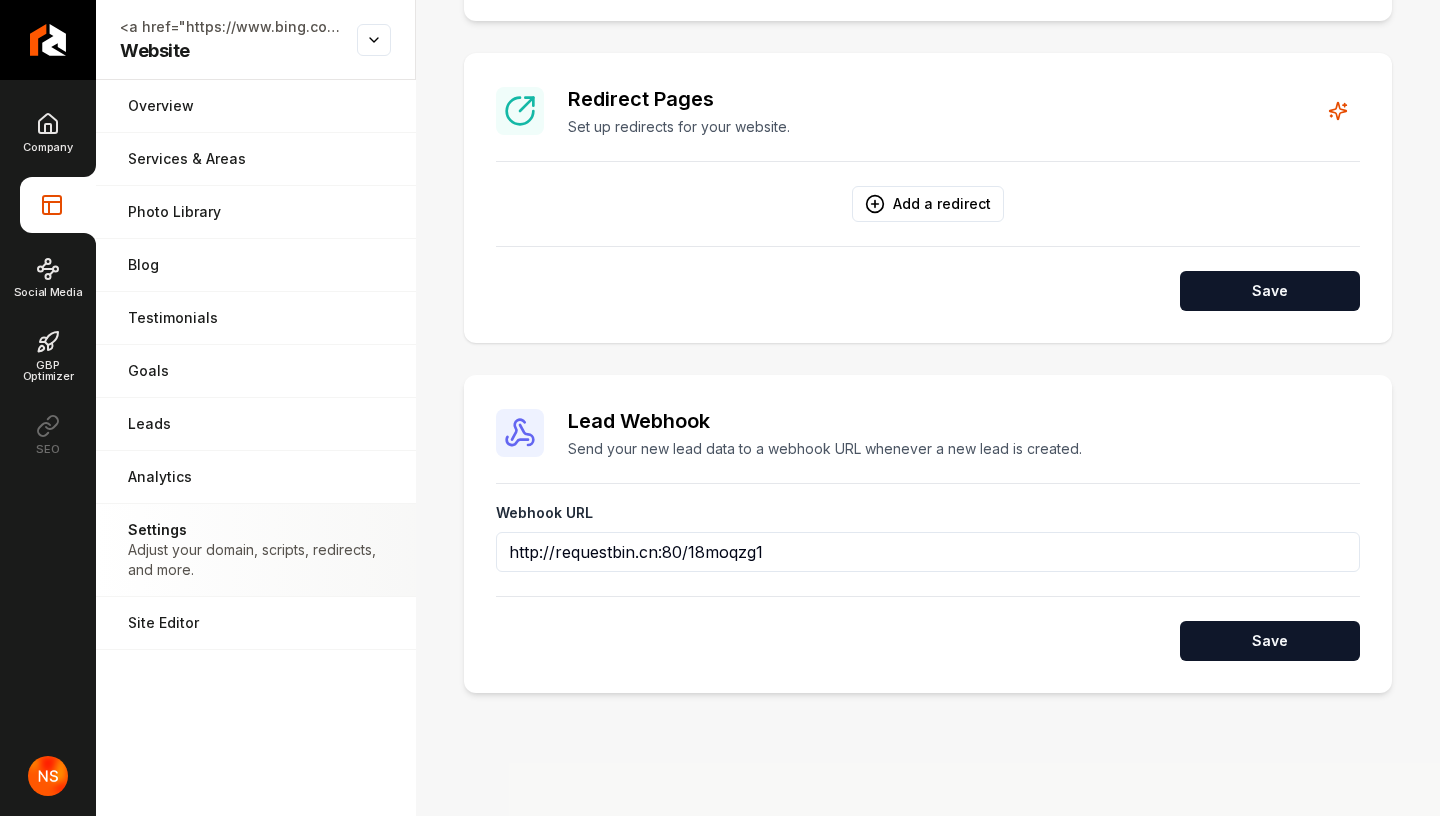 scroll, scrollTop: 1465, scrollLeft: 0, axis: vertical 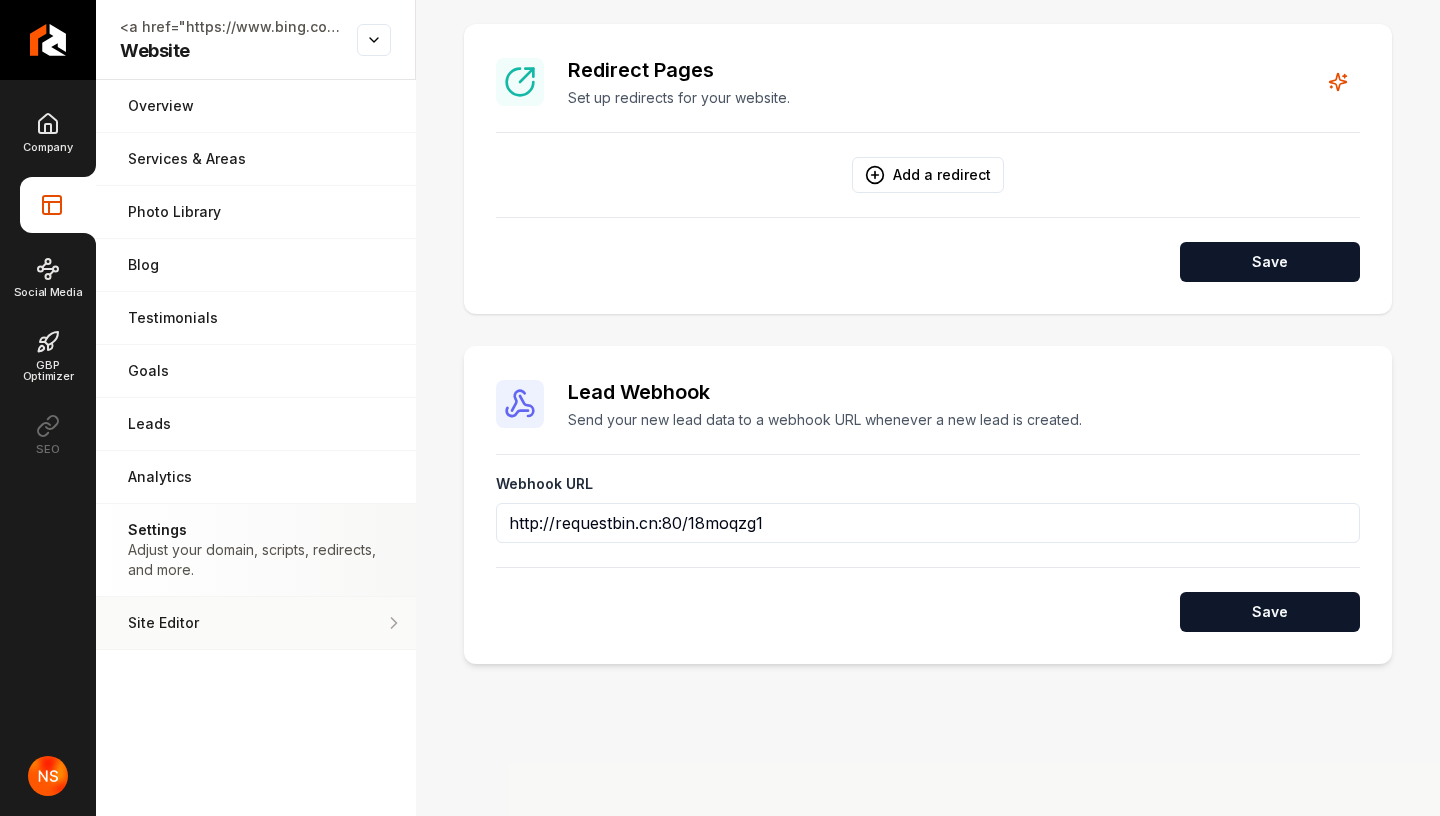 click on "Site Editor" at bounding box center (256, 623) 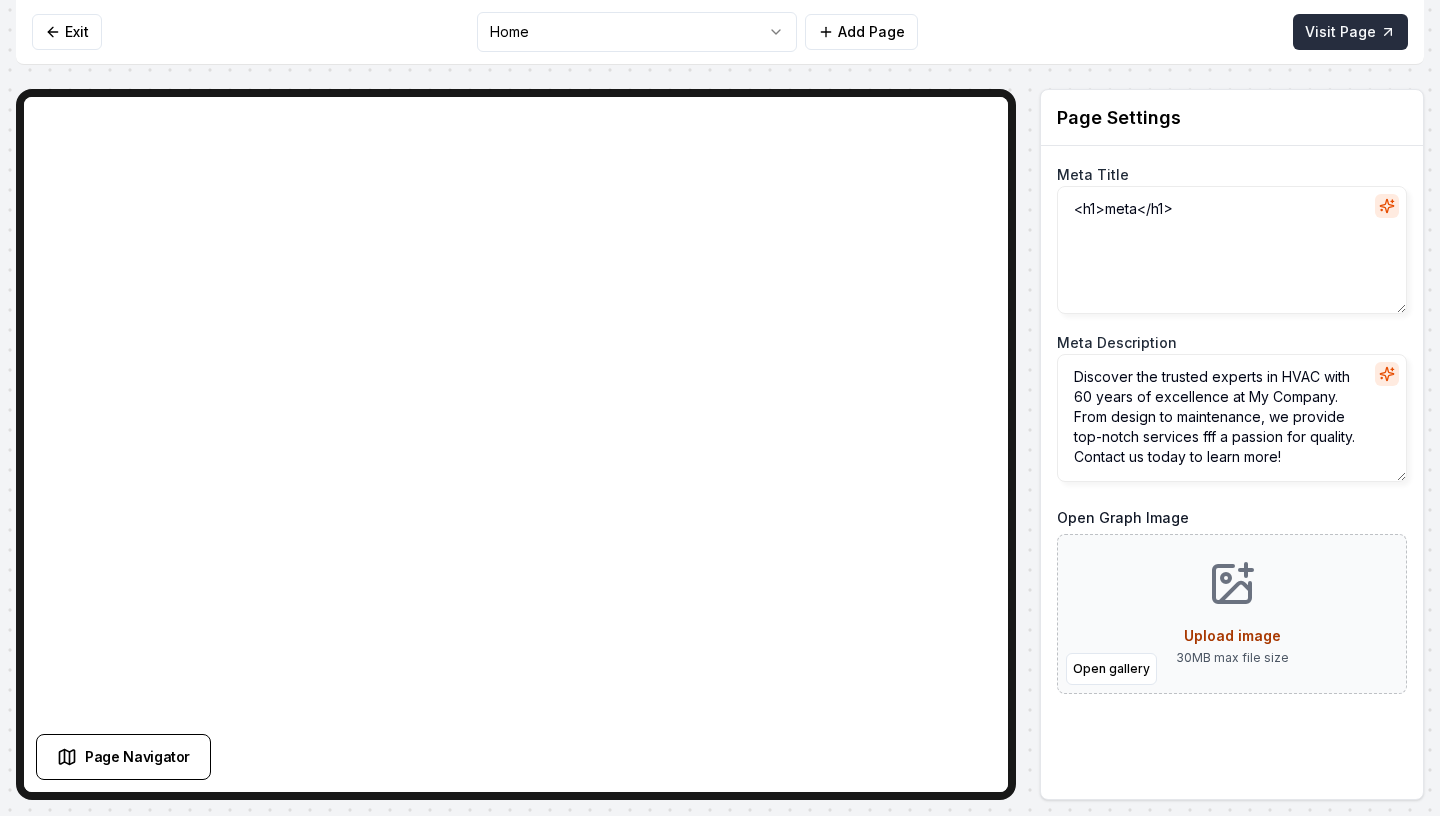 click on "Visit Page" at bounding box center [1350, 32] 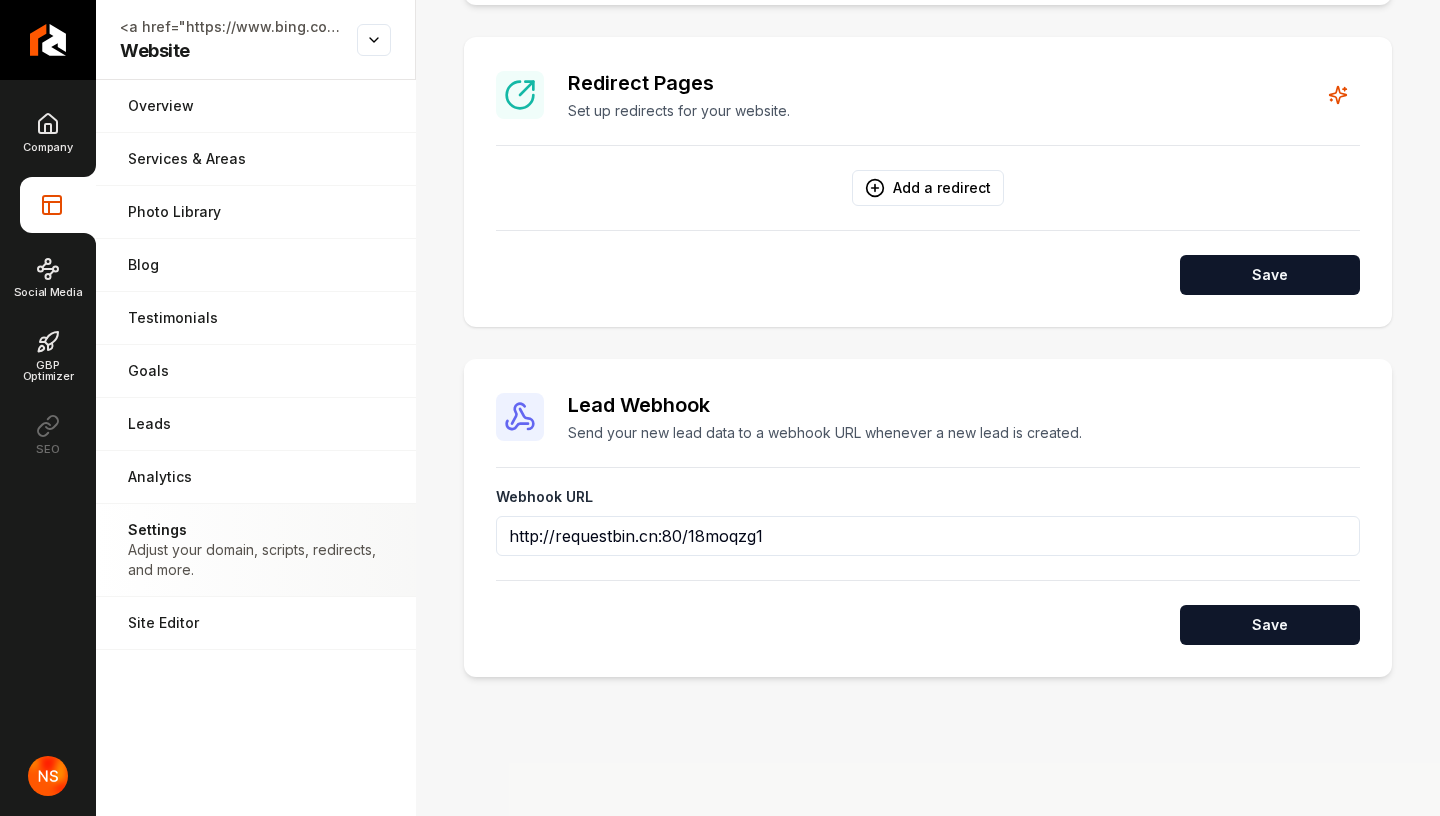 scroll, scrollTop: 1425, scrollLeft: 0, axis: vertical 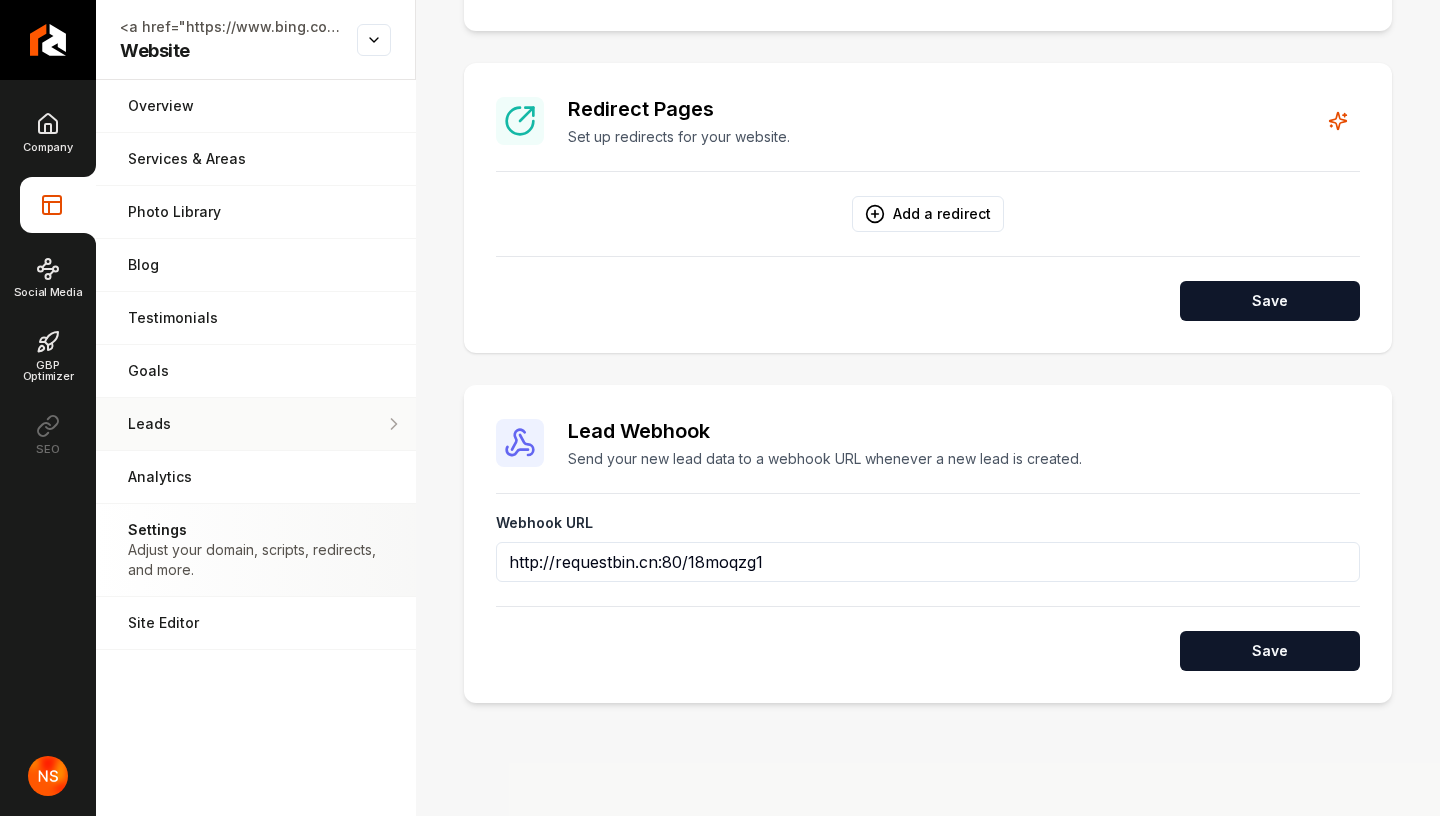 click on "Leads" at bounding box center (256, 424) 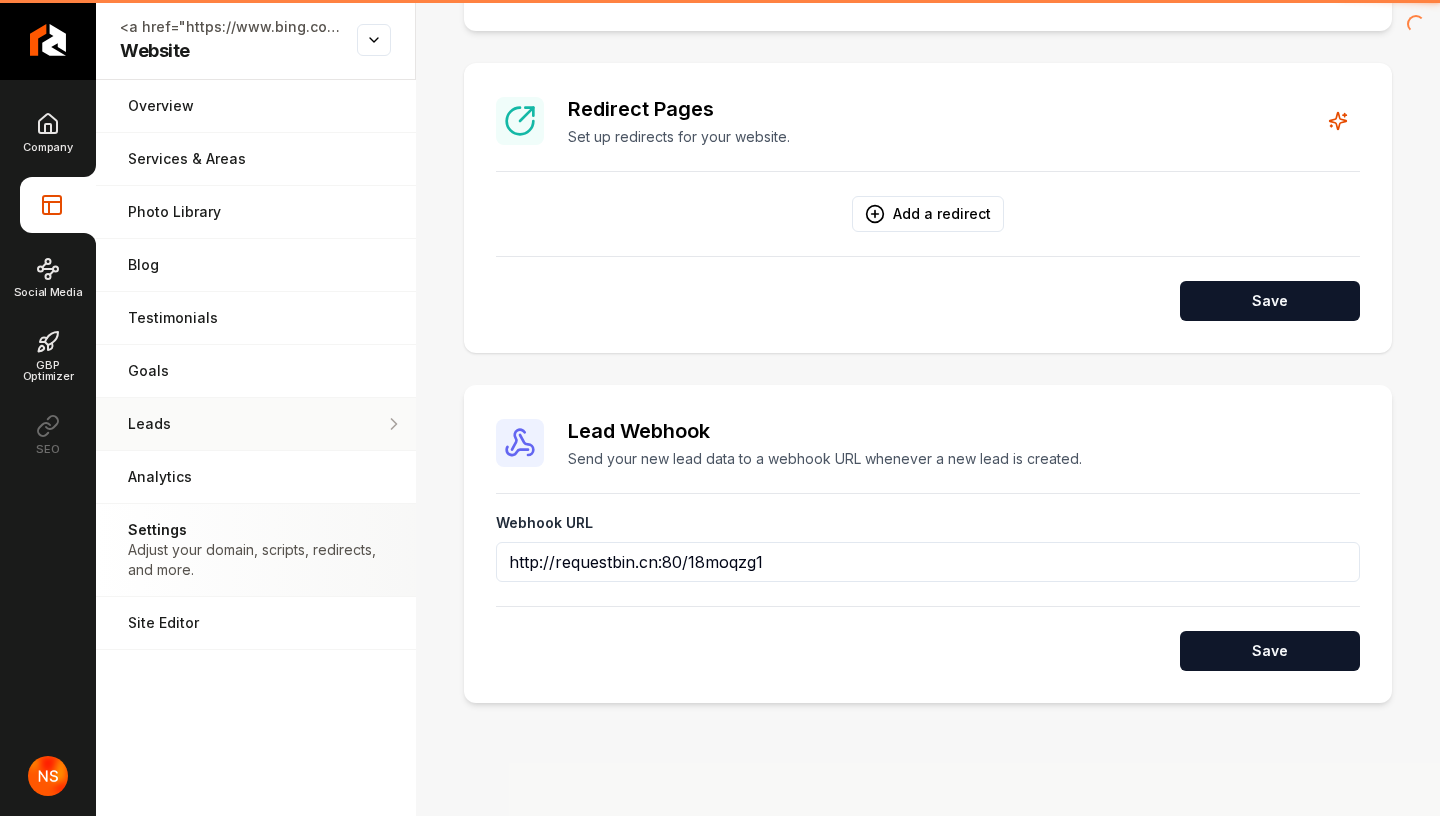 scroll, scrollTop: 0, scrollLeft: 0, axis: both 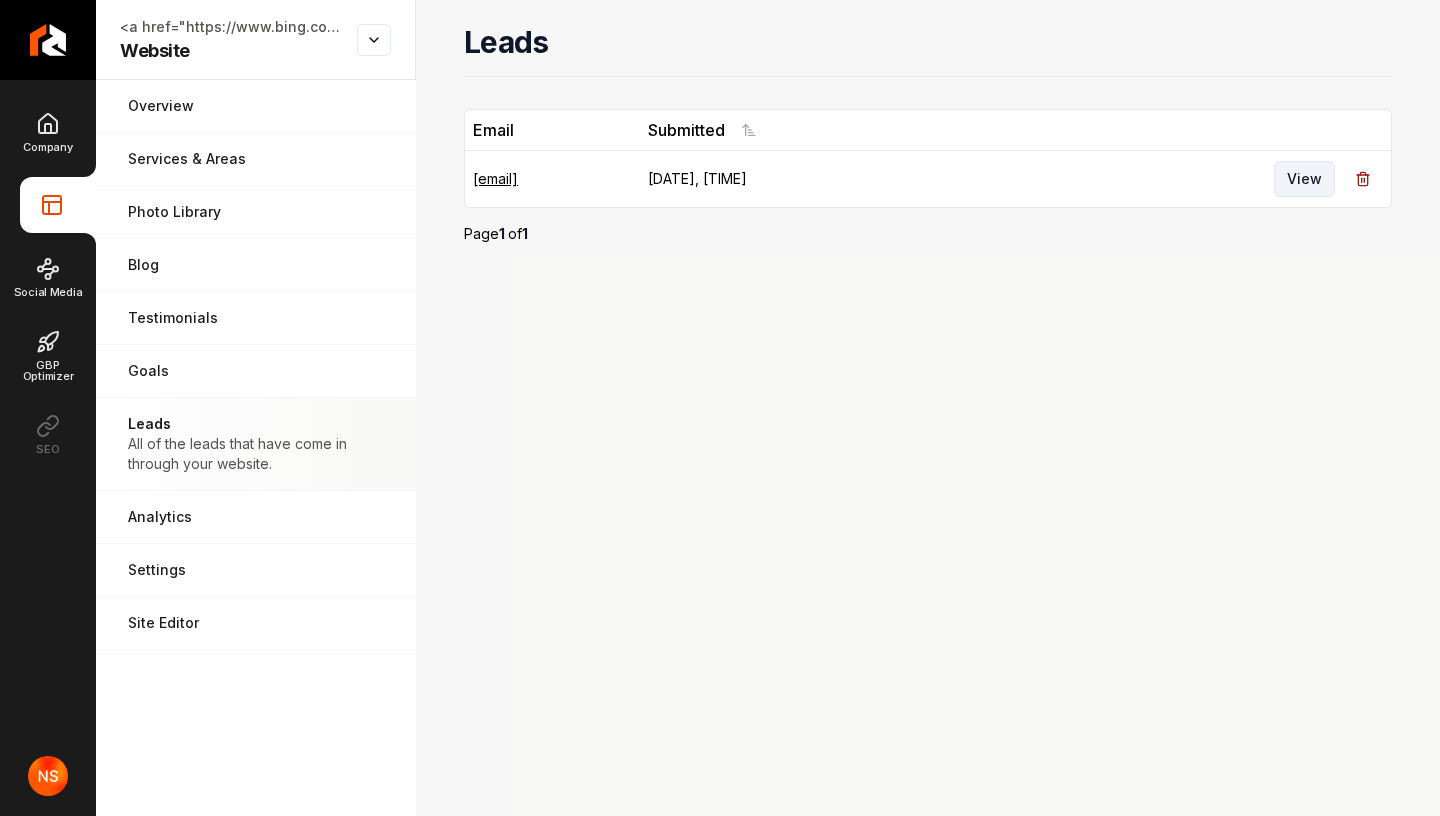 click on "View" at bounding box center (1304, 179) 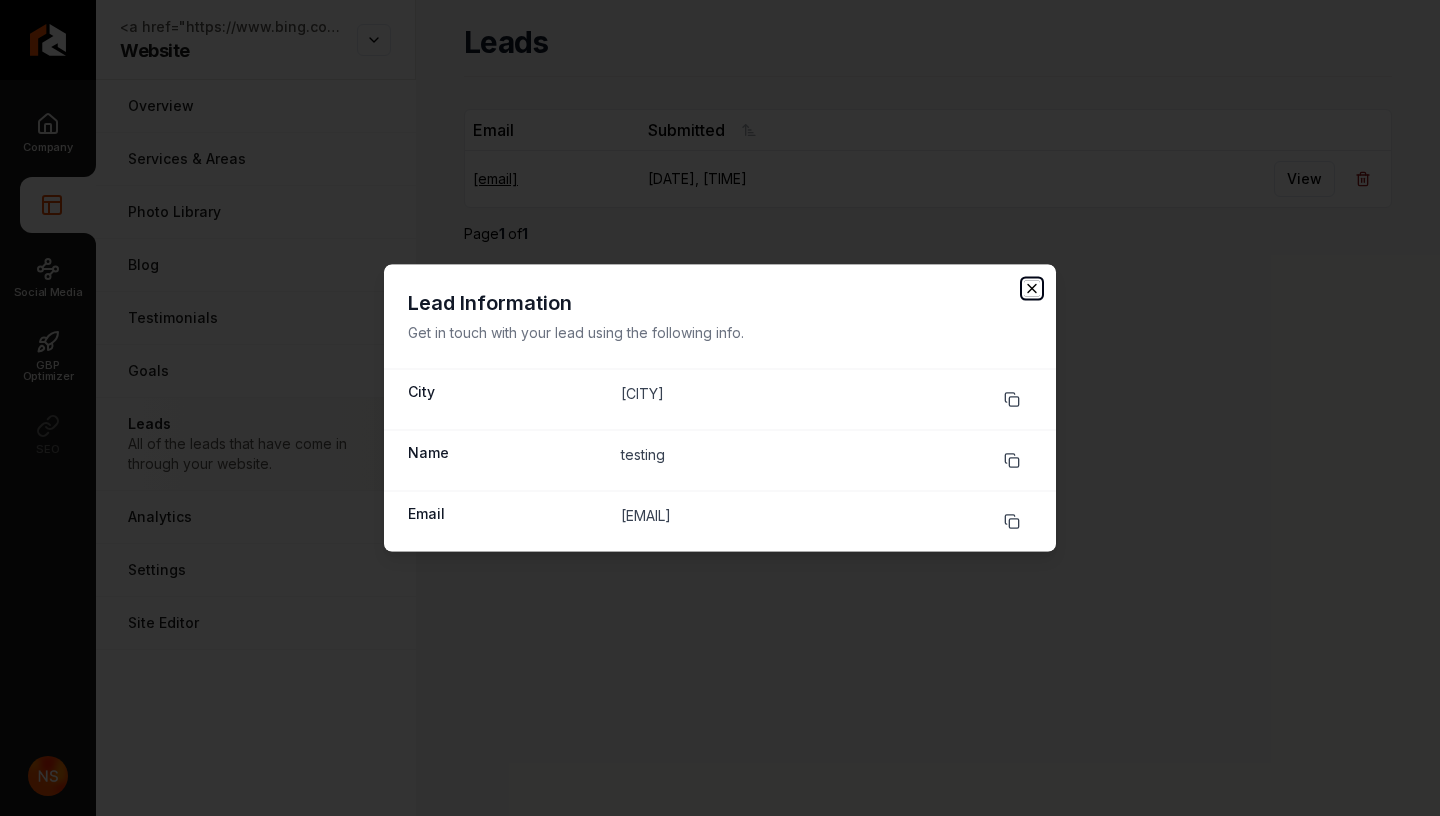 click 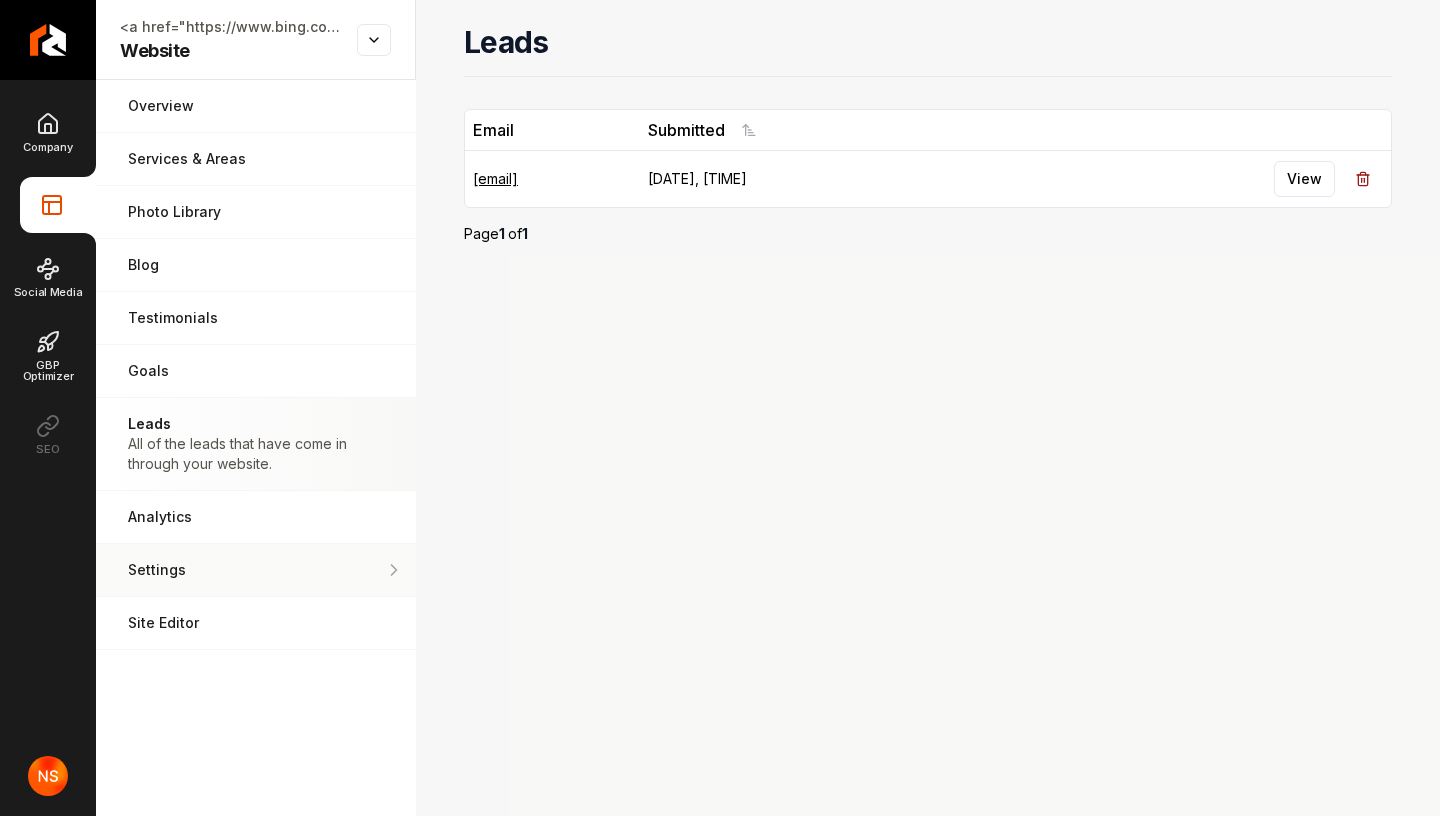 click on "Settings" at bounding box center [256, 570] 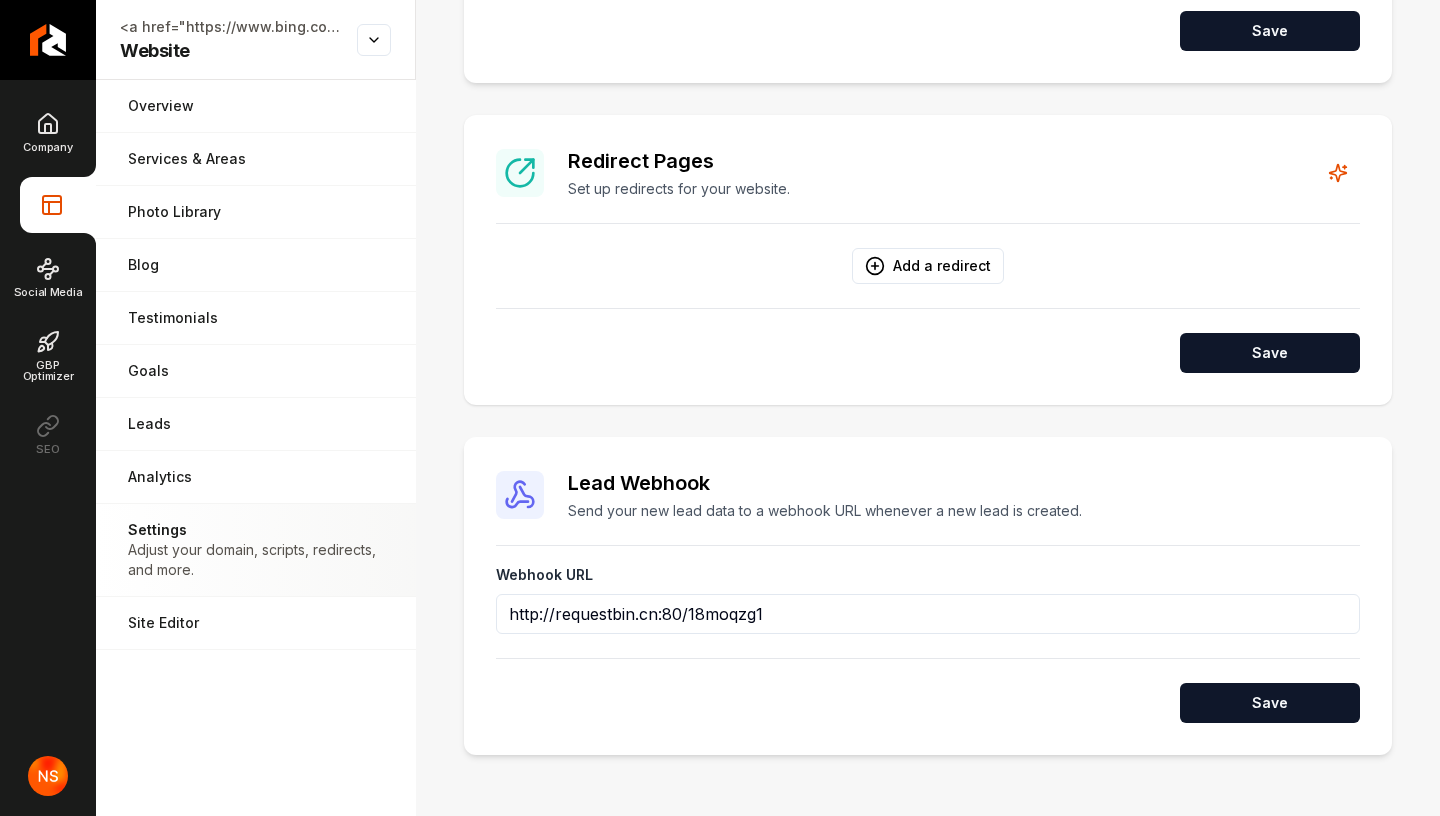 scroll, scrollTop: 1465, scrollLeft: 0, axis: vertical 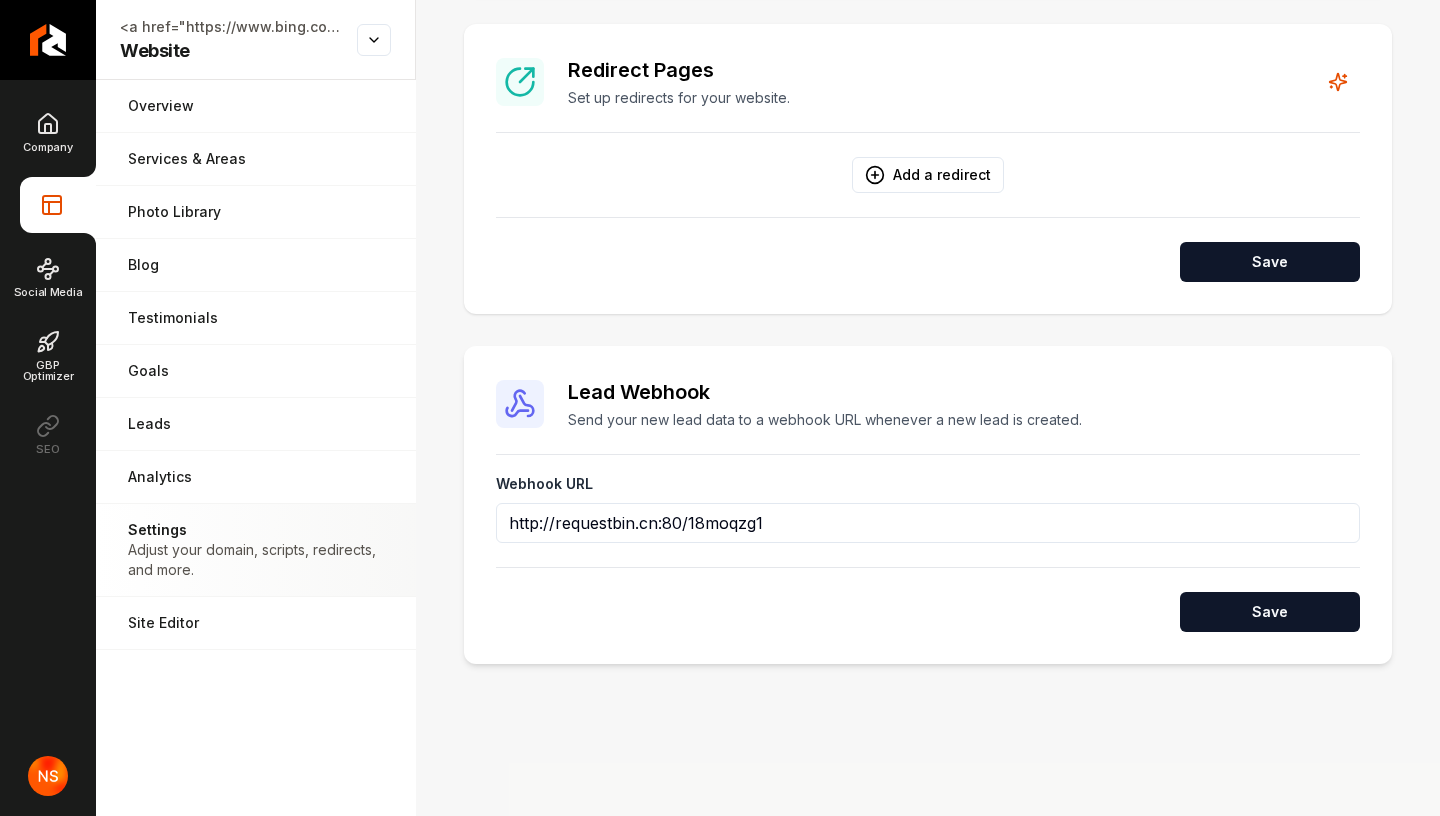 click on "http://requestbin.cn:80/18moqzg1" at bounding box center [928, 523] 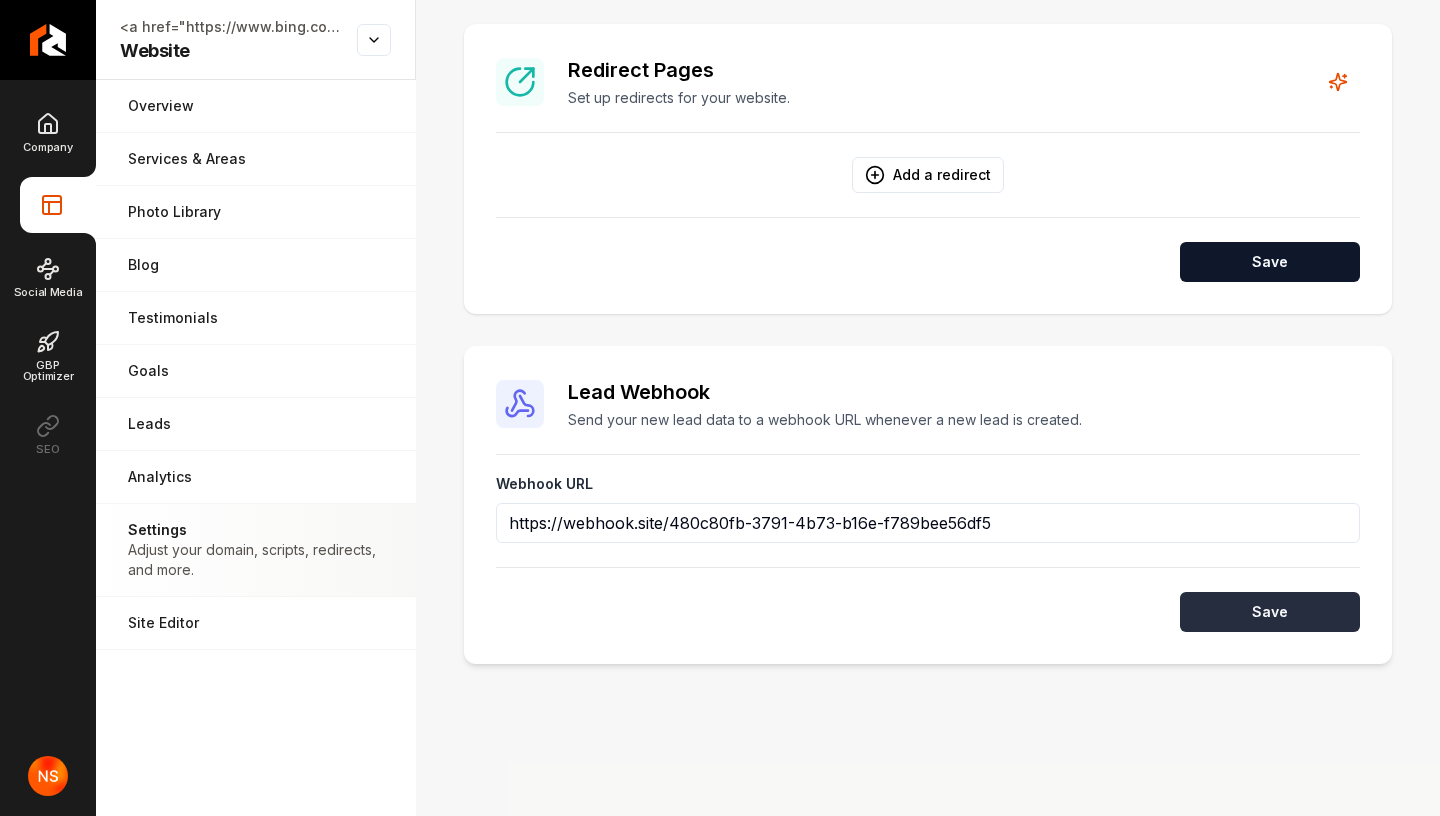 type on "https://webhook.site/480c80fb-3791-4b73-b16e-f789bee56df5" 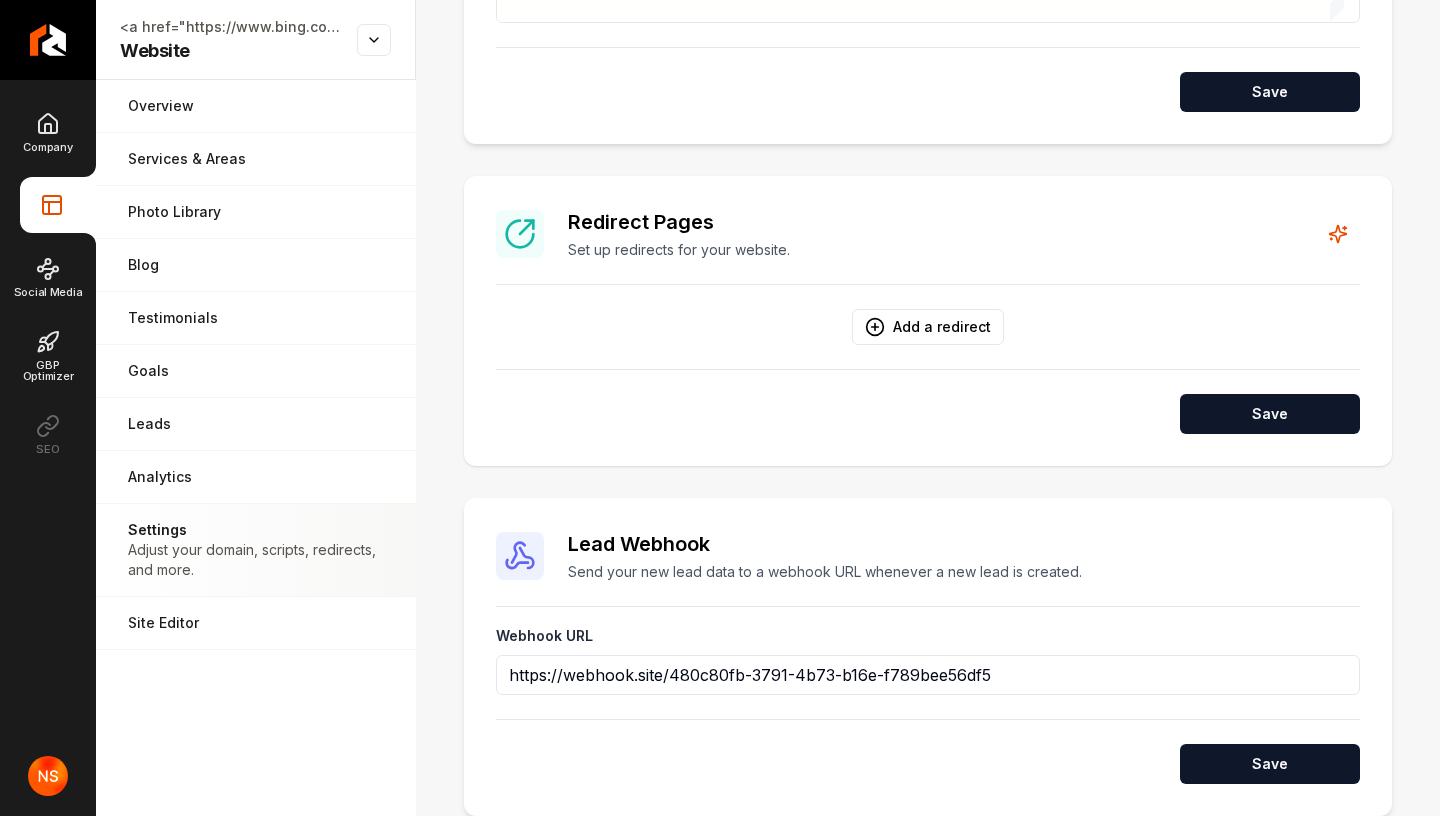 scroll, scrollTop: 1119, scrollLeft: 0, axis: vertical 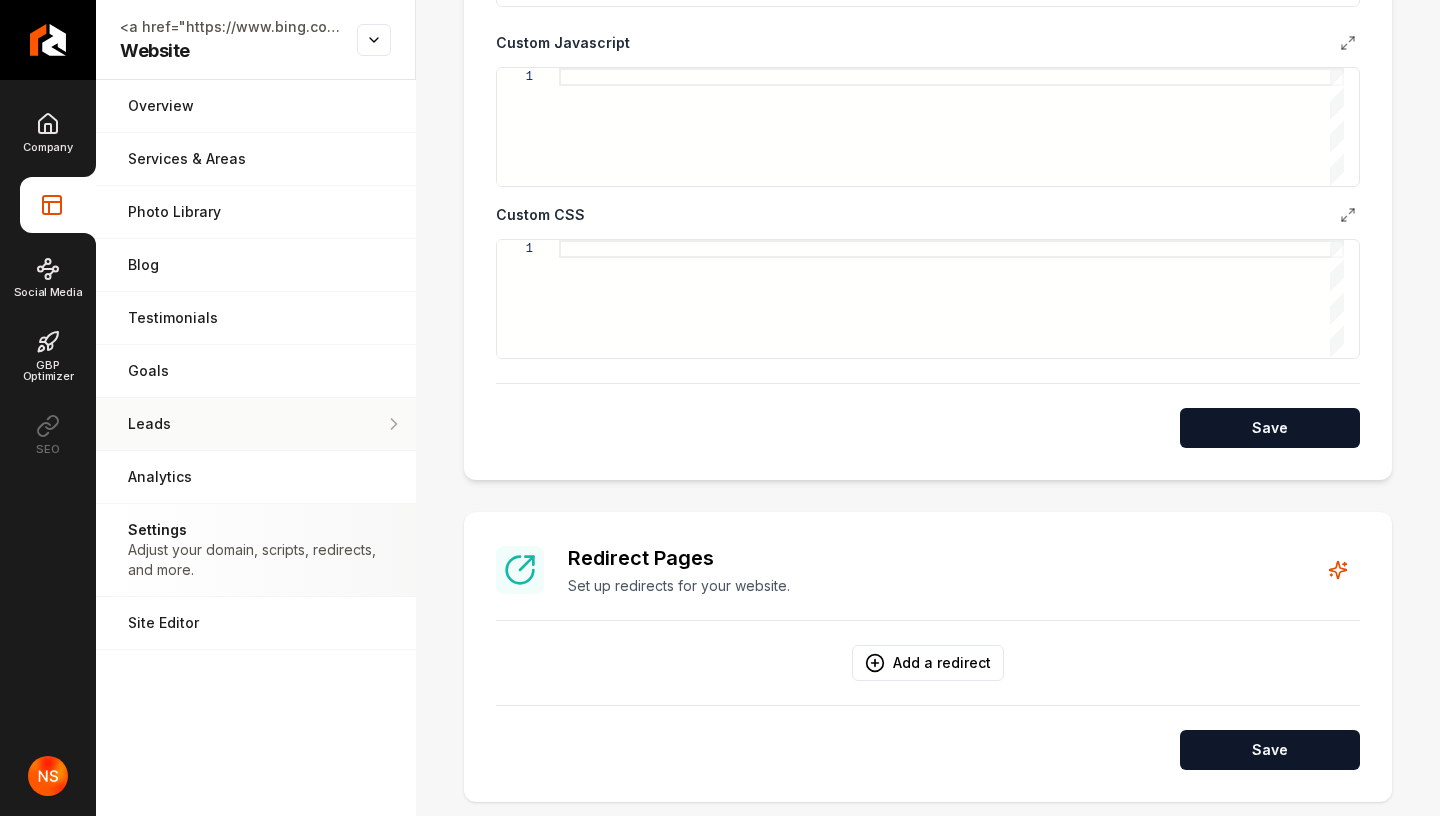 click on "Leads All of the leads that have come in through your website." at bounding box center (256, 424) 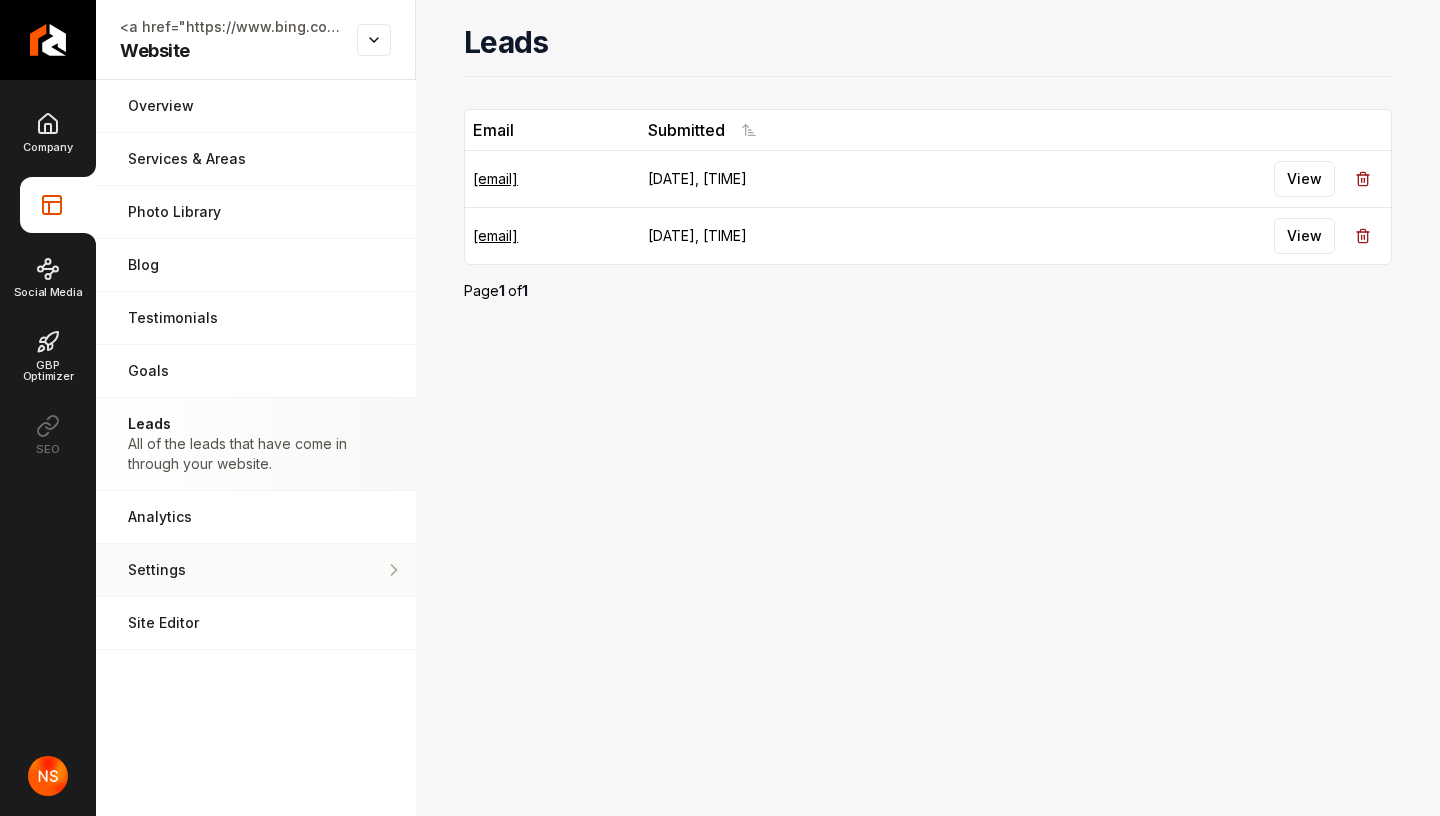 click on "Settings" at bounding box center (256, 570) 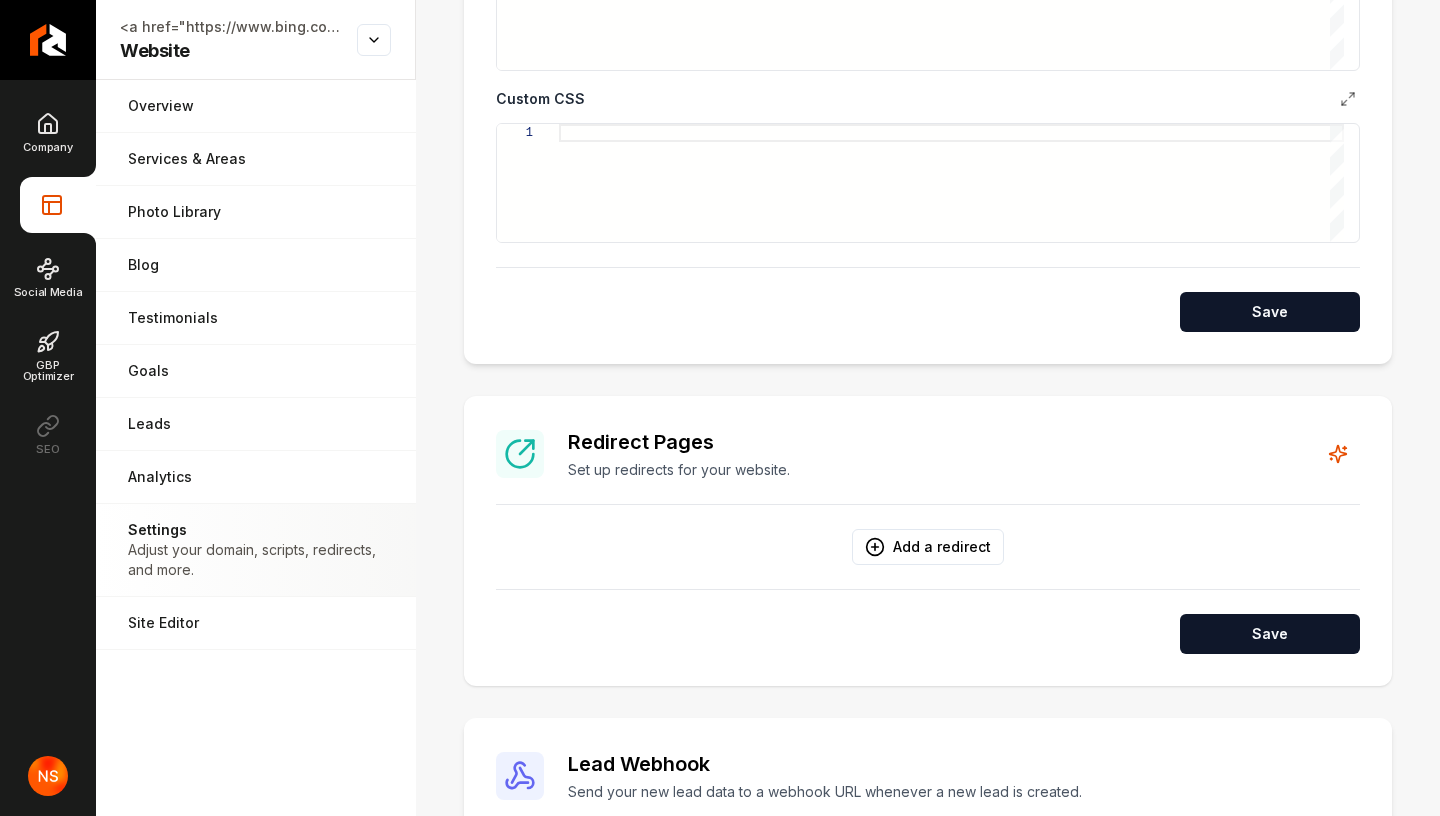 scroll, scrollTop: 1465, scrollLeft: 0, axis: vertical 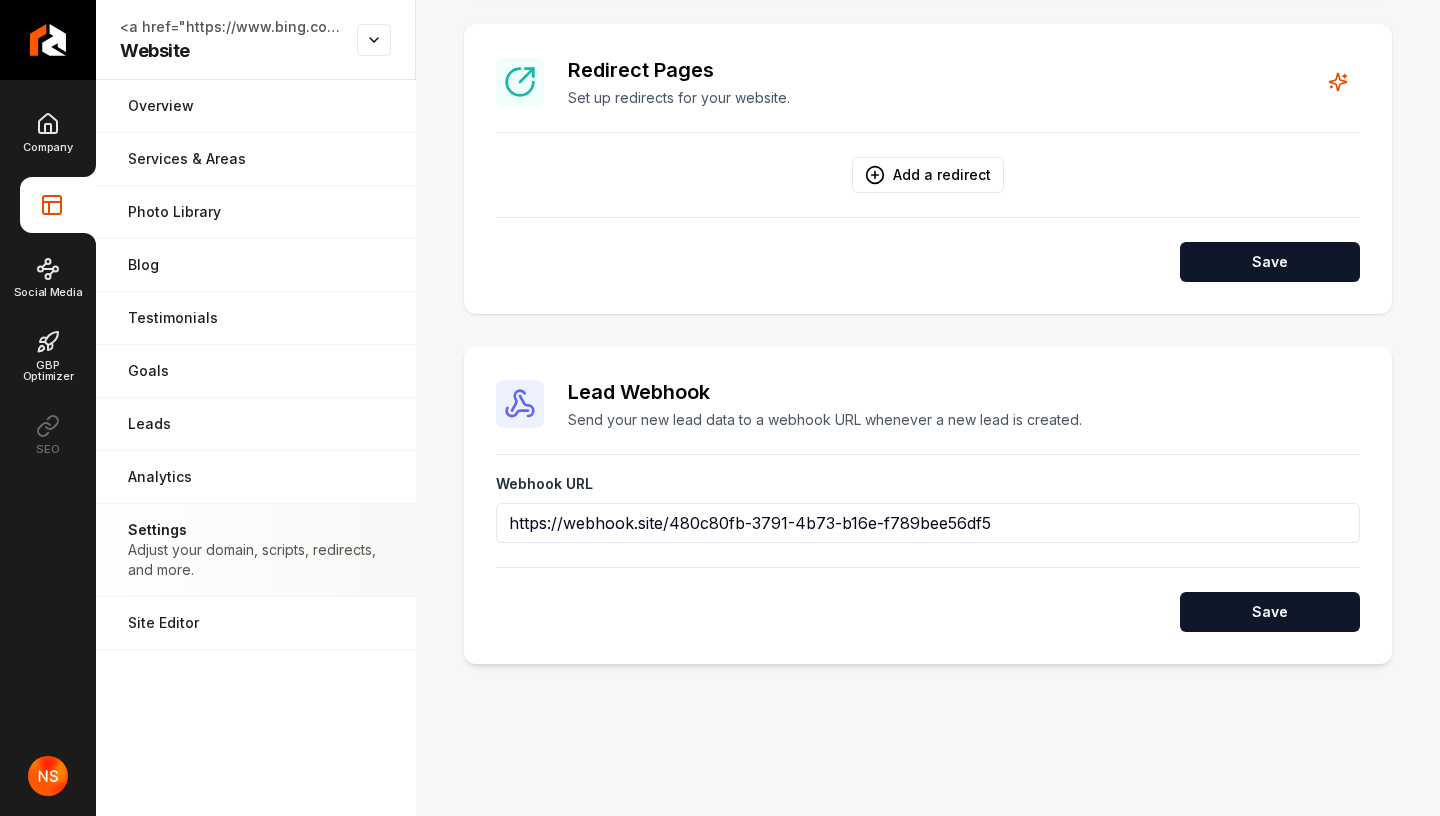 click on "https://webhook.site/480c80fb-3791-4b73-b16e-f789bee56df5" at bounding box center [928, 523] 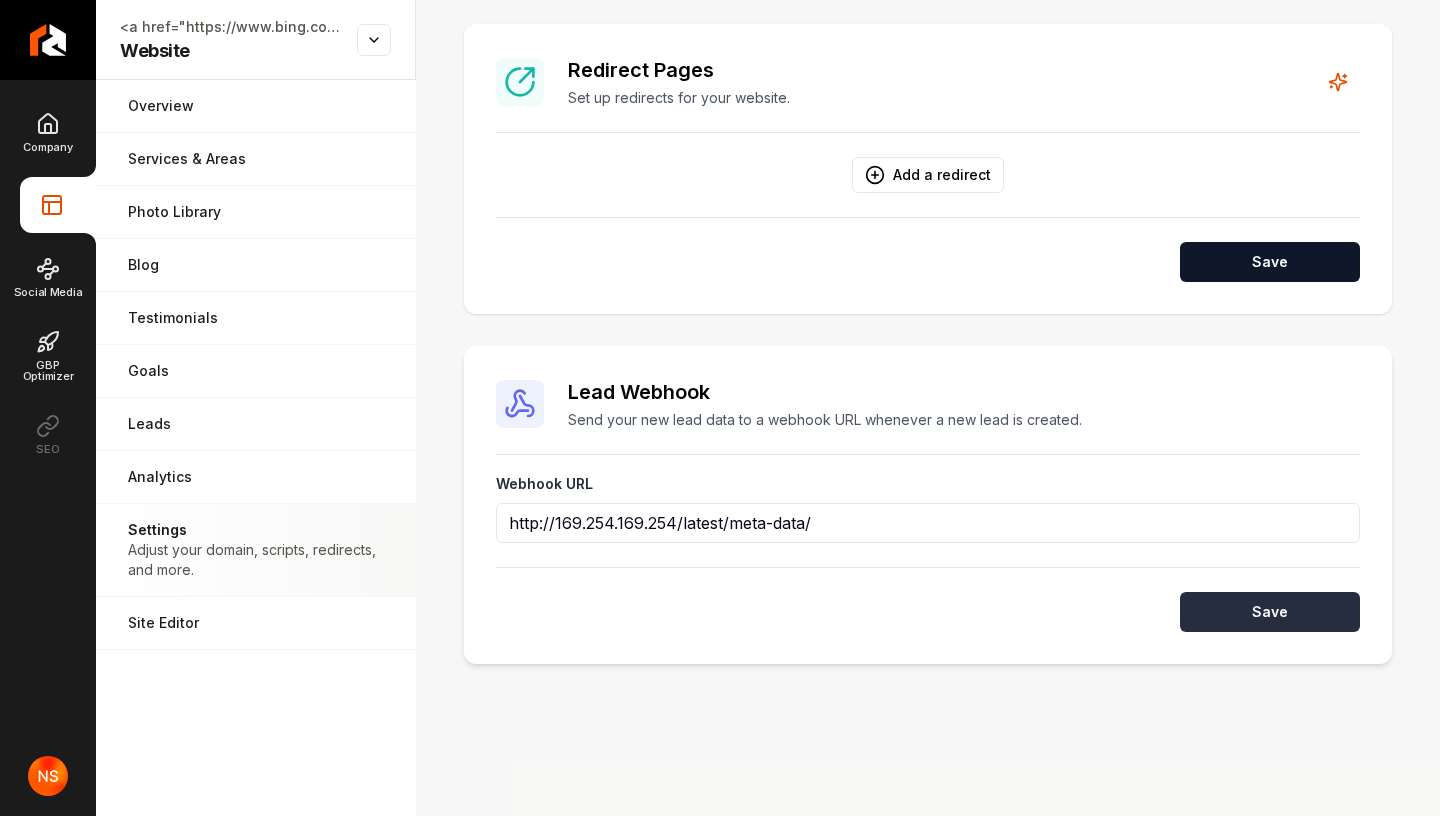 type on "http://169.254.169.254/latest/meta-data/" 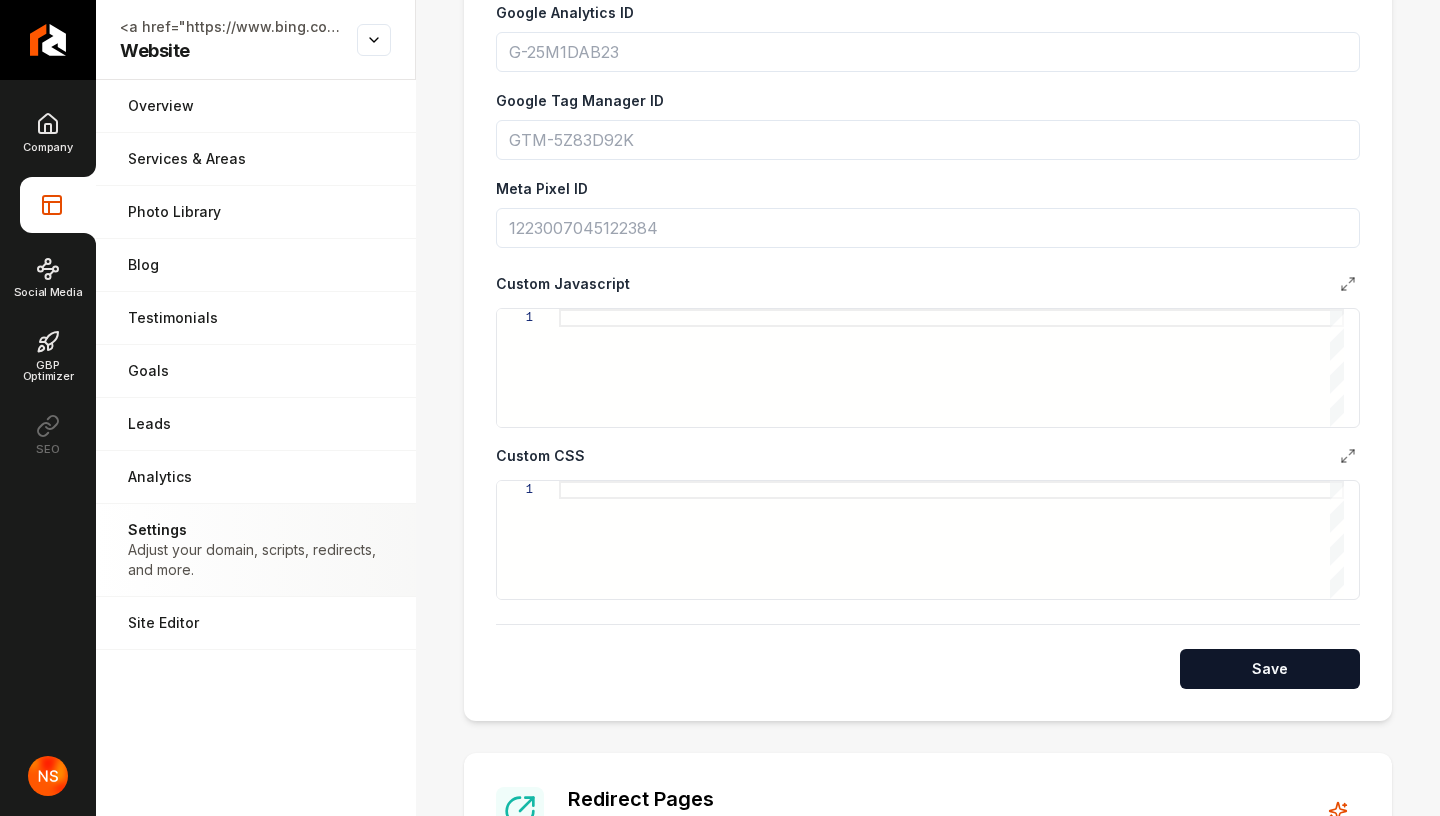 scroll, scrollTop: 125, scrollLeft: 0, axis: vertical 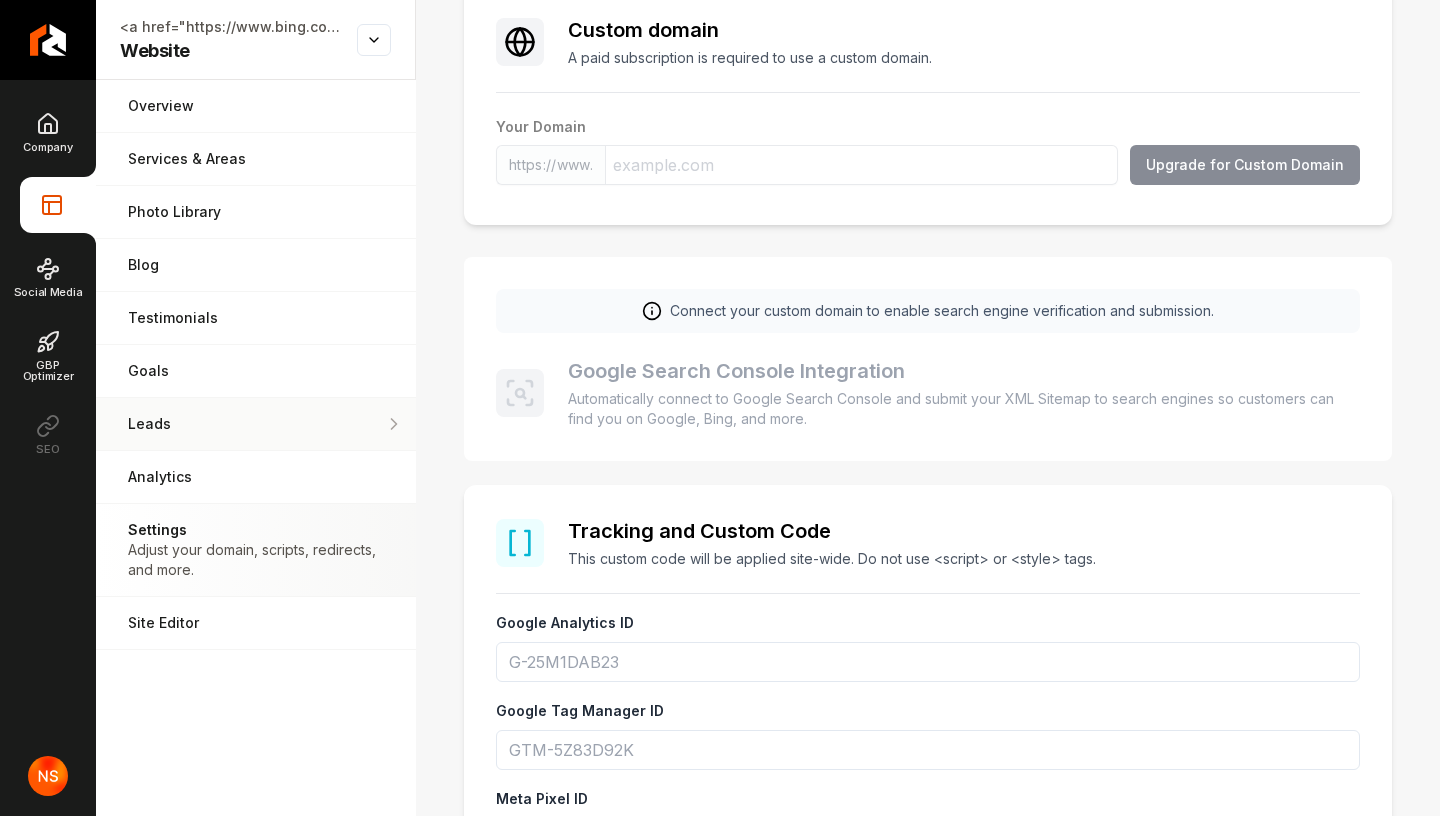click on "Leads" at bounding box center (256, 424) 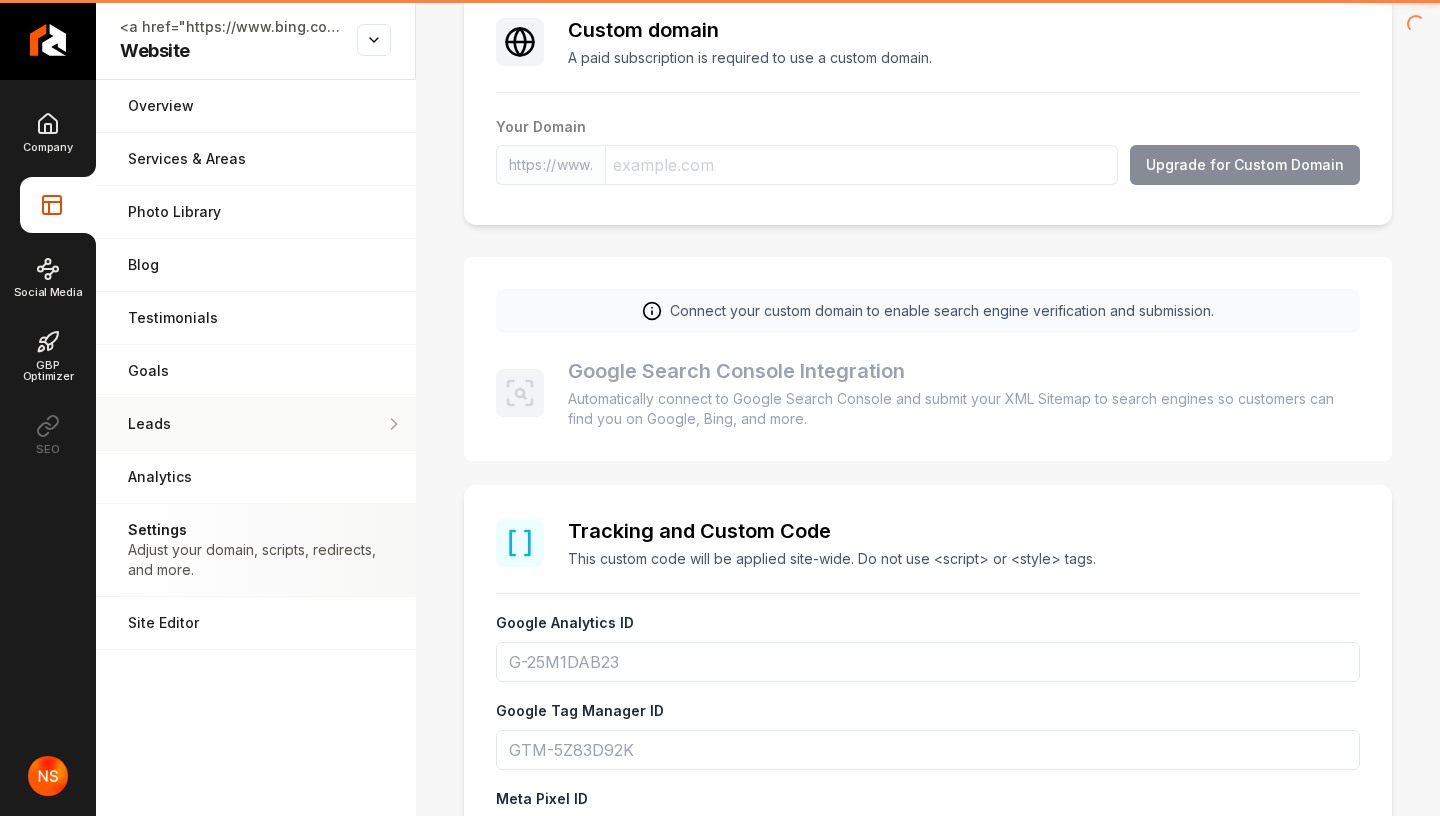 scroll, scrollTop: 0, scrollLeft: 0, axis: both 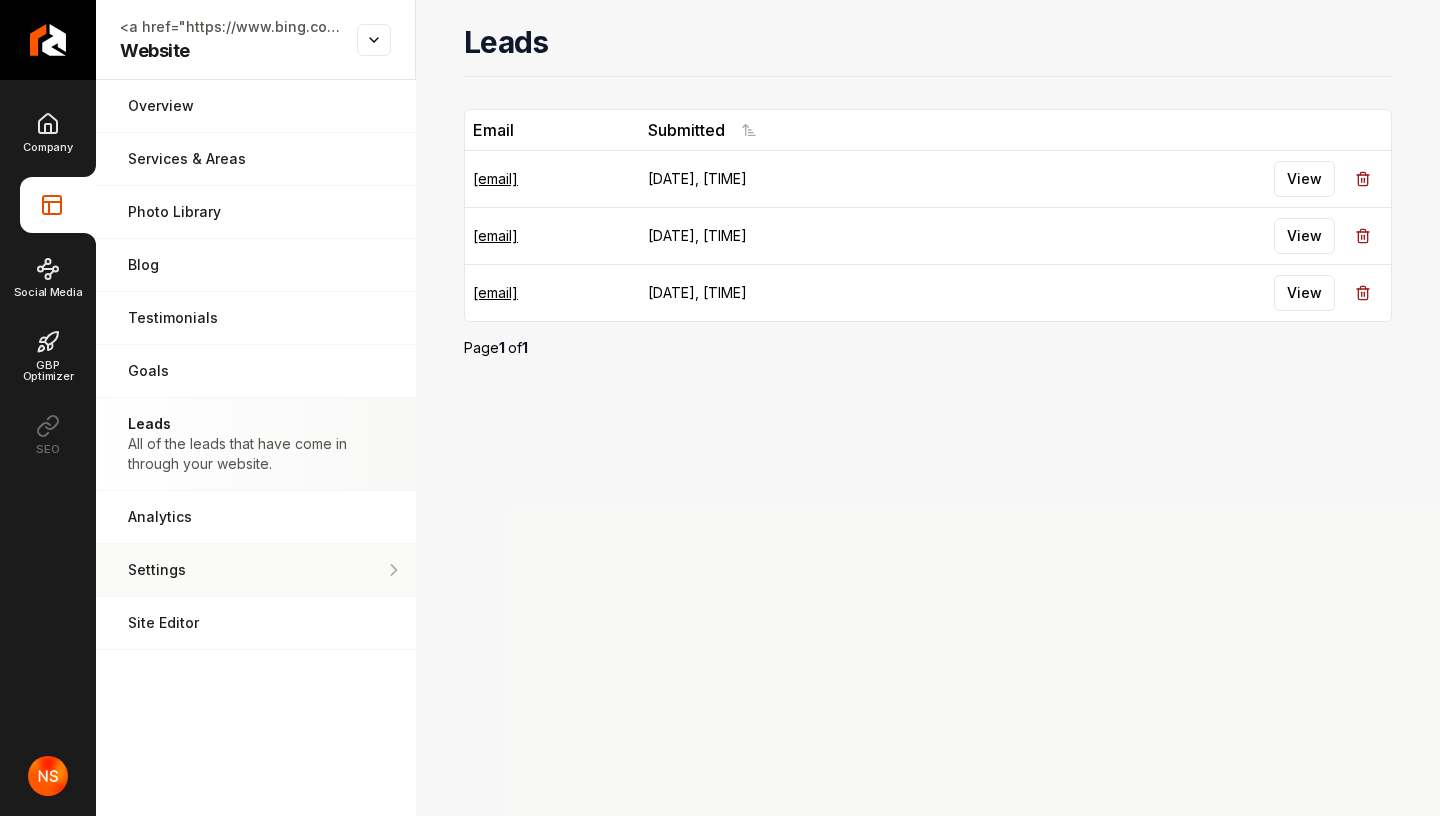 click on "Settings Adjust your domain, scripts, redirects, and more." at bounding box center (256, 570) 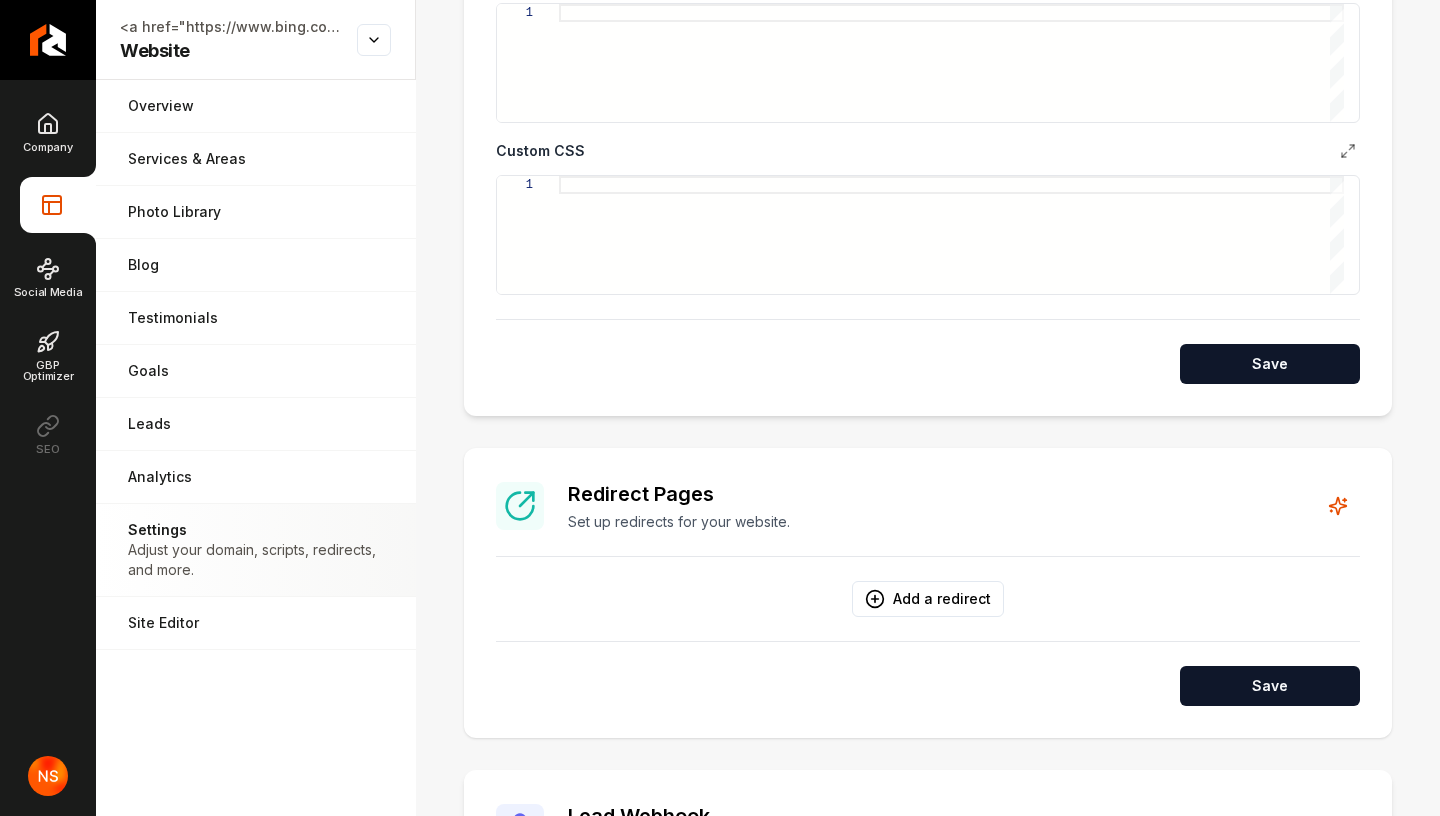 scroll, scrollTop: 1465, scrollLeft: 0, axis: vertical 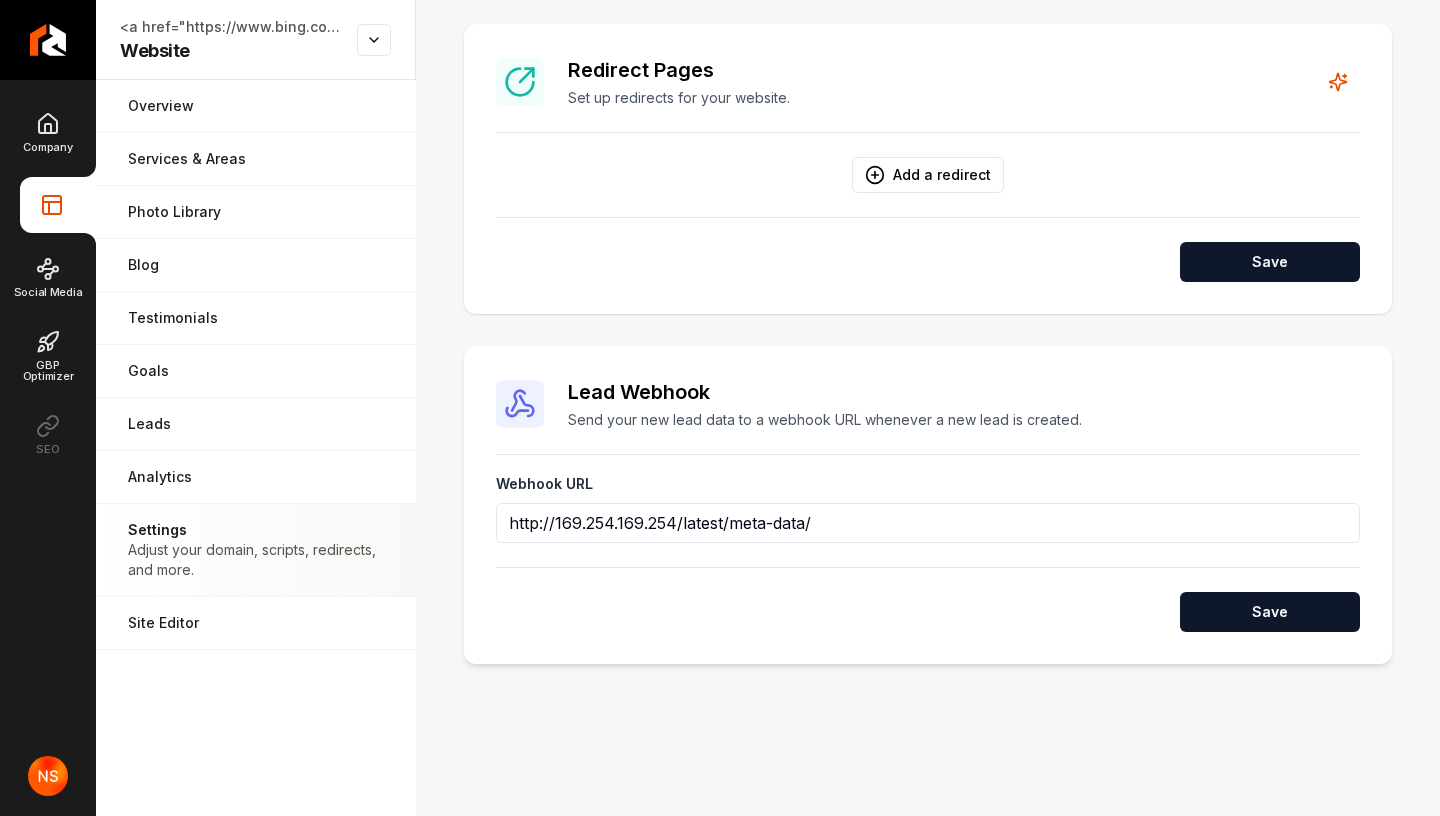 click on "http://169.254.169.254/latest/meta-data/" at bounding box center [928, 523] 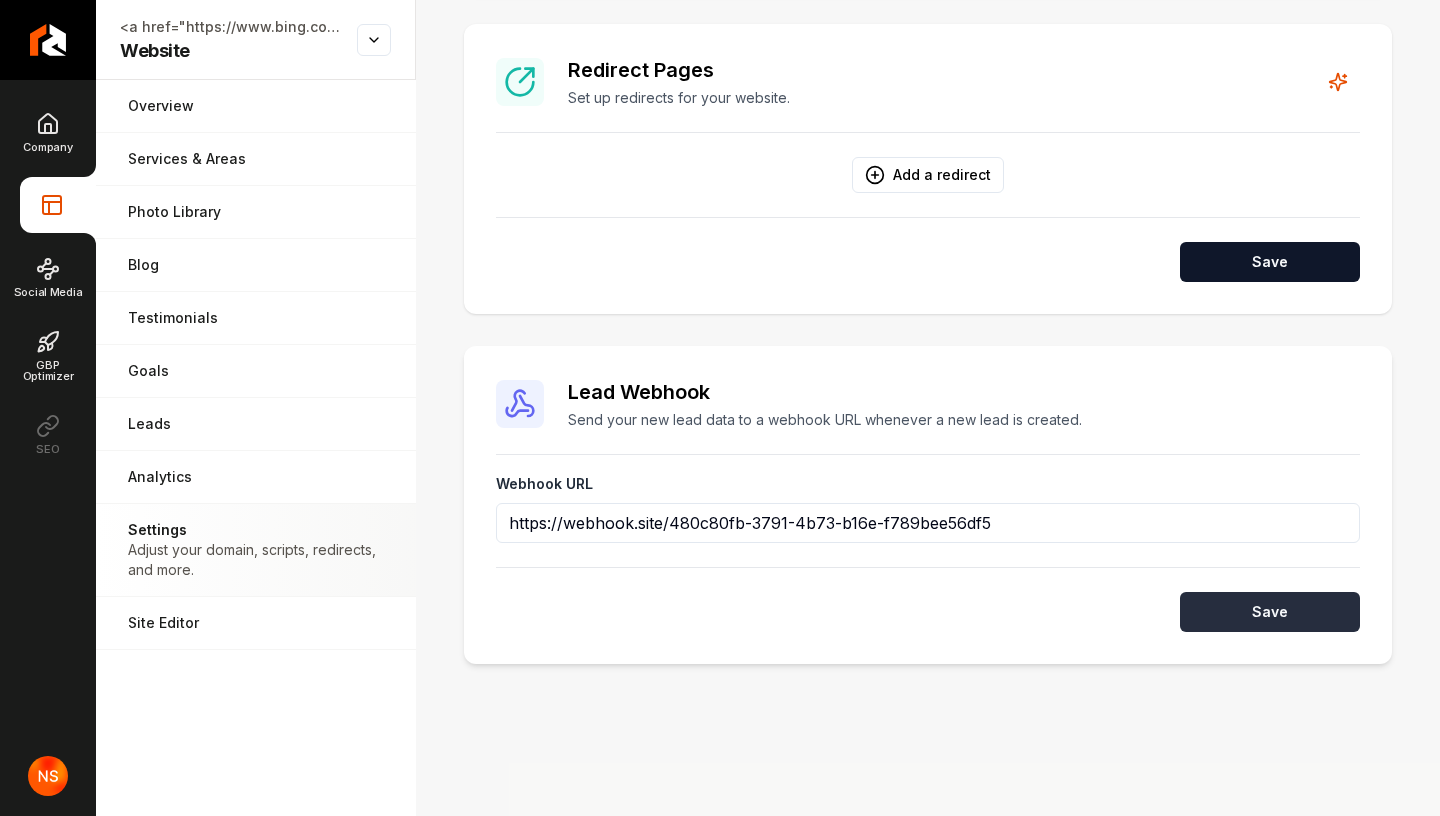 type on "https://webhook.site/480c80fb-3791-4b73-b16e-f789bee56df5" 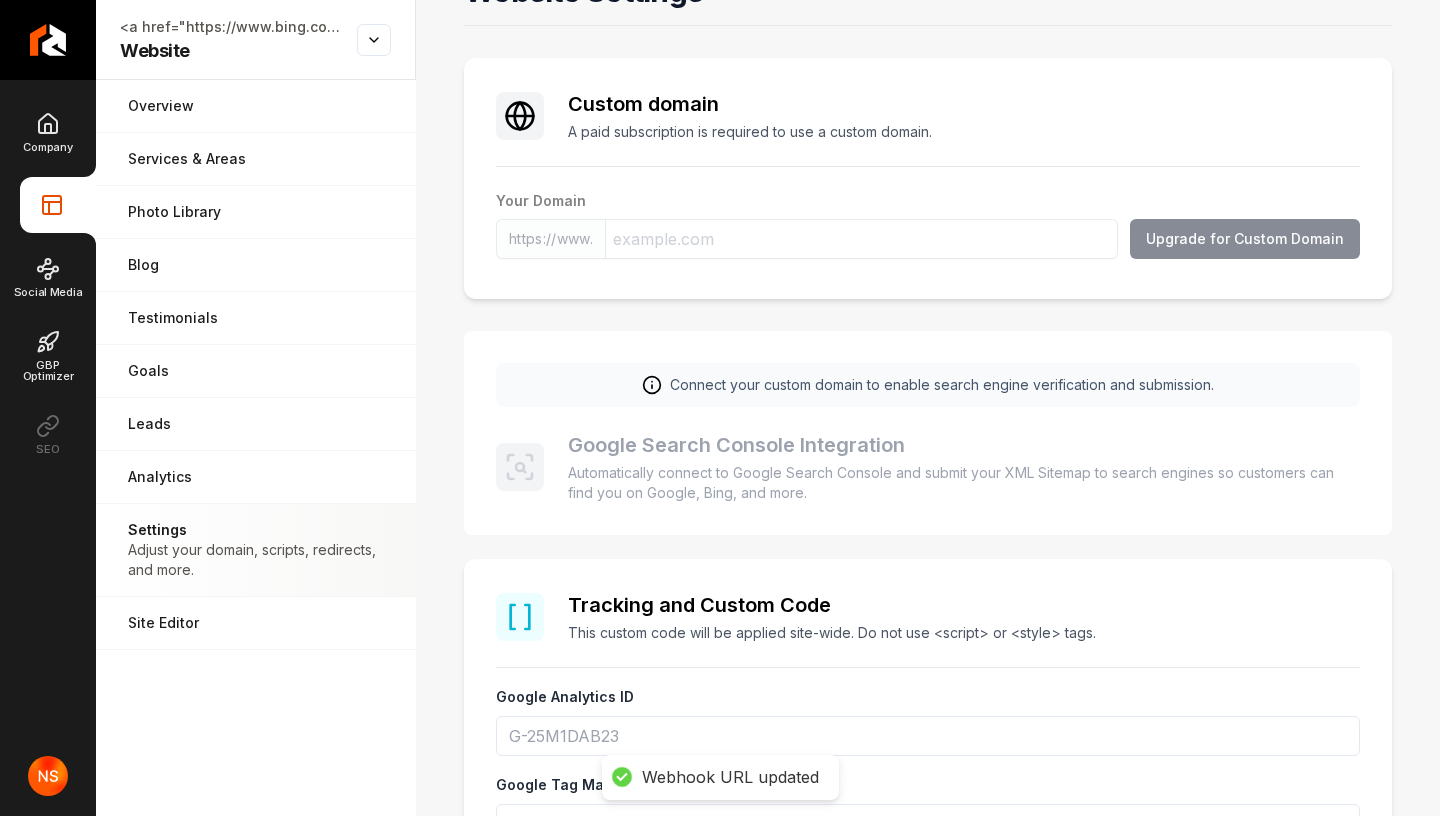 scroll, scrollTop: 0, scrollLeft: 0, axis: both 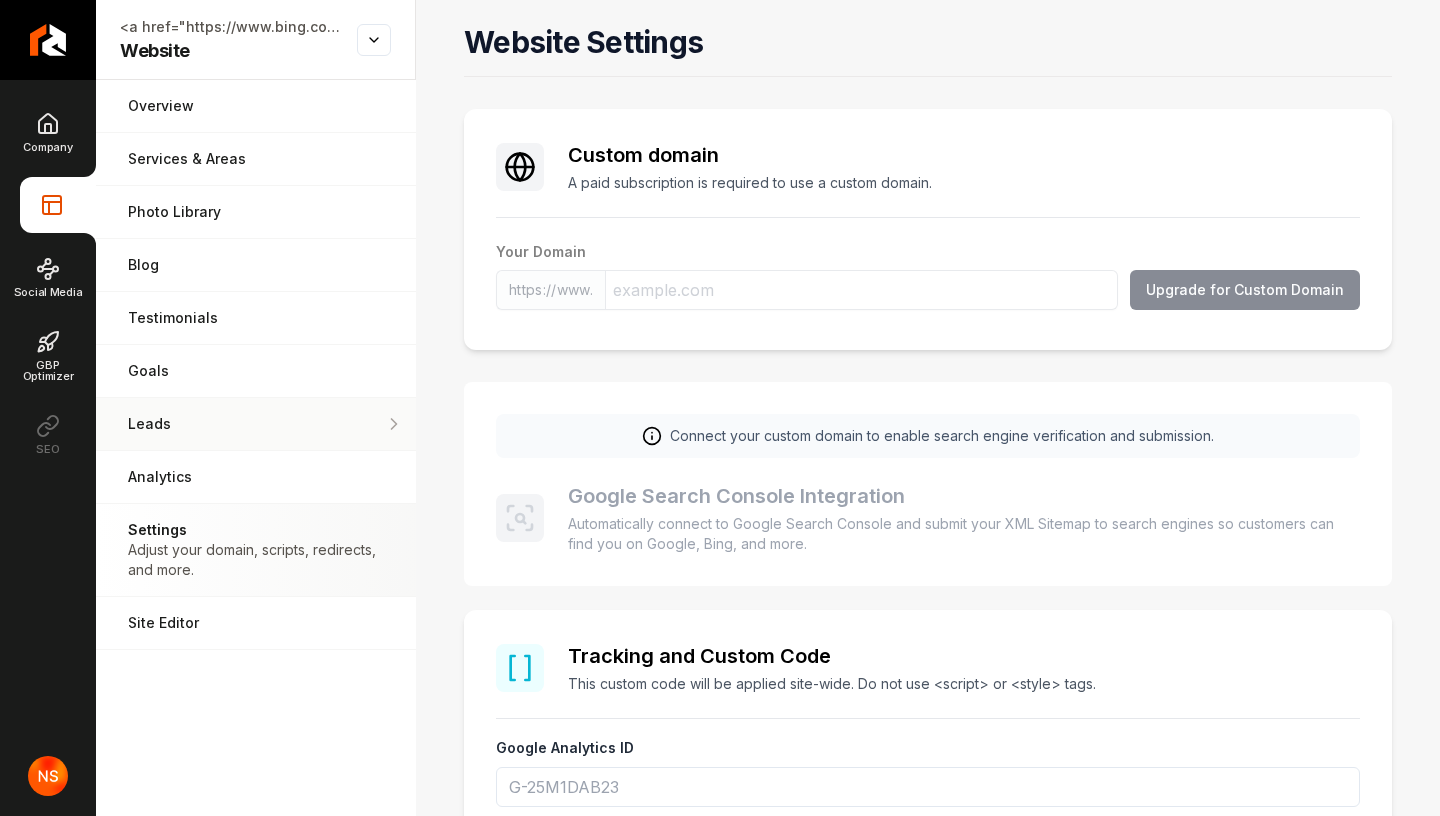 click on "Leads" at bounding box center (256, 424) 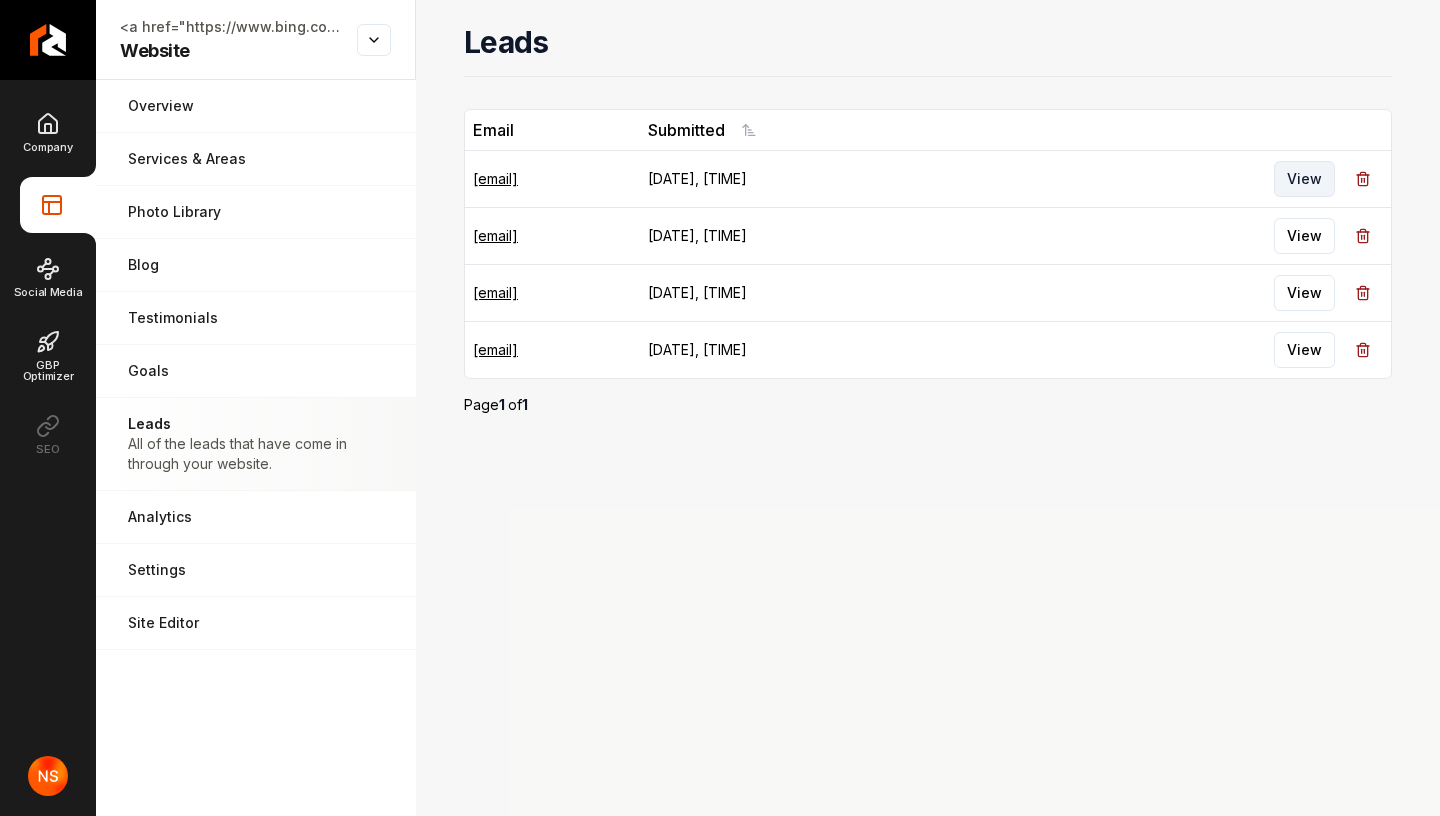 click on "View" at bounding box center [1304, 179] 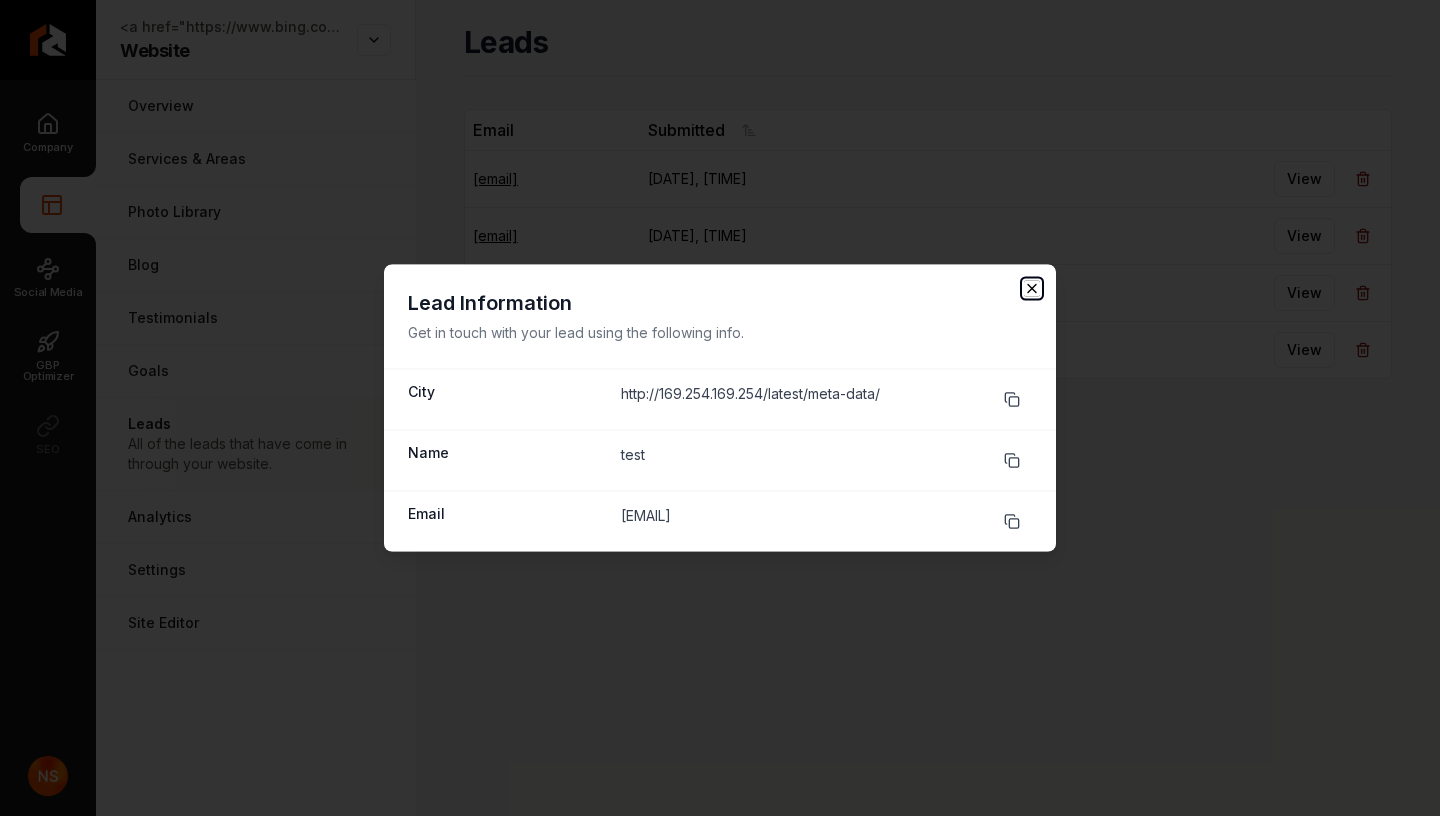 click 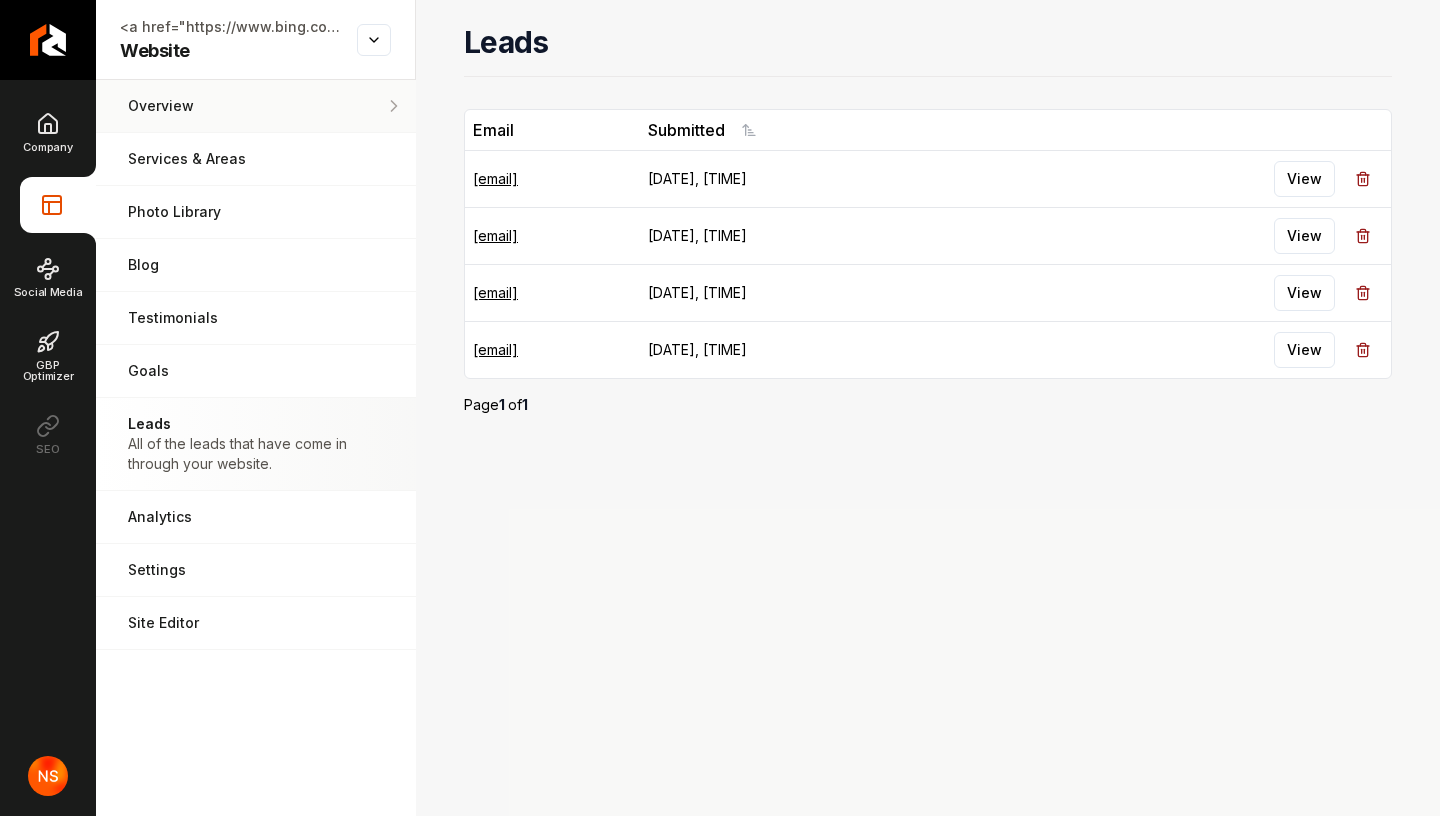 click on "Overview Pages that are shared across your website." at bounding box center [256, 106] 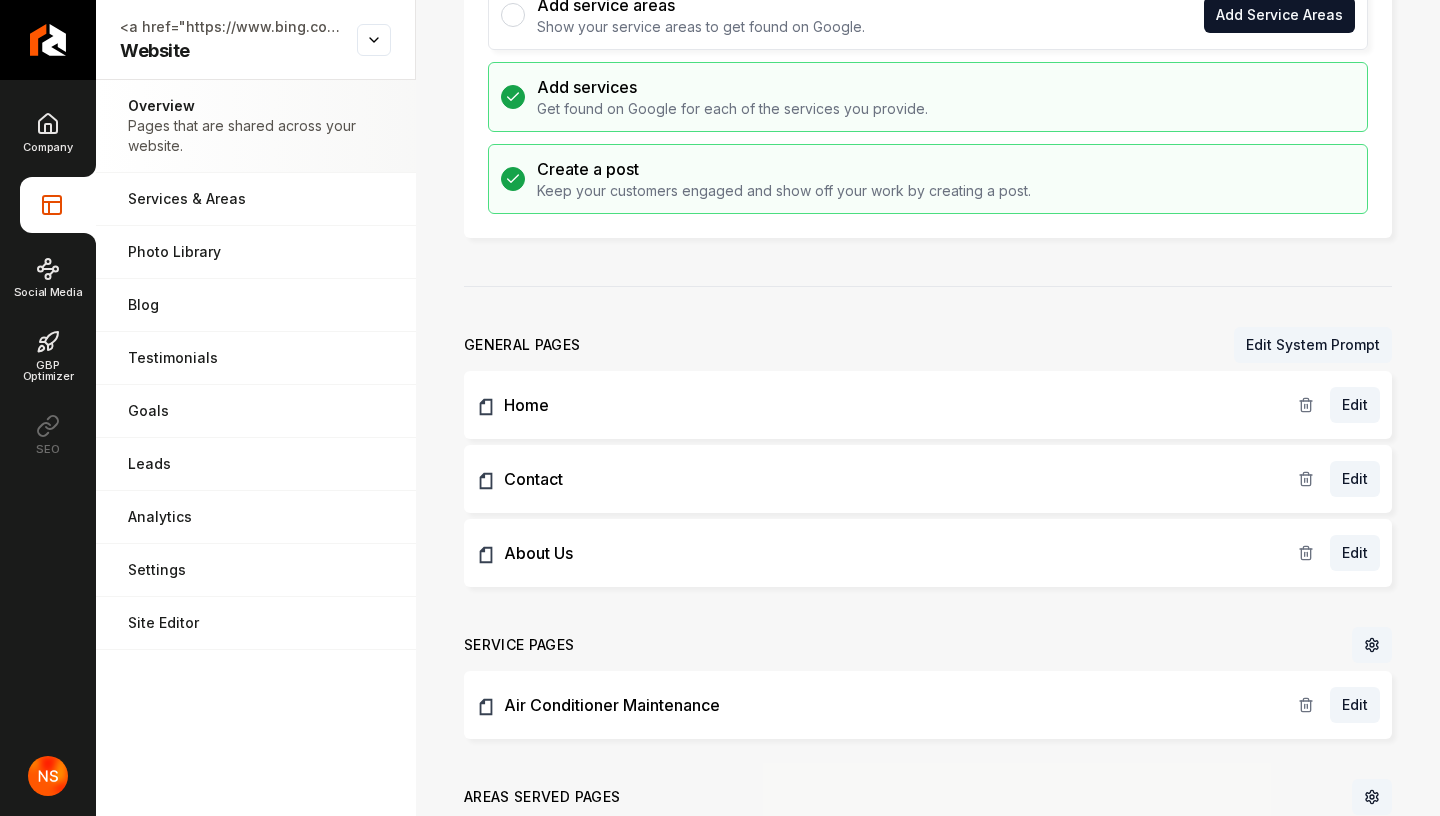 scroll, scrollTop: 380, scrollLeft: 0, axis: vertical 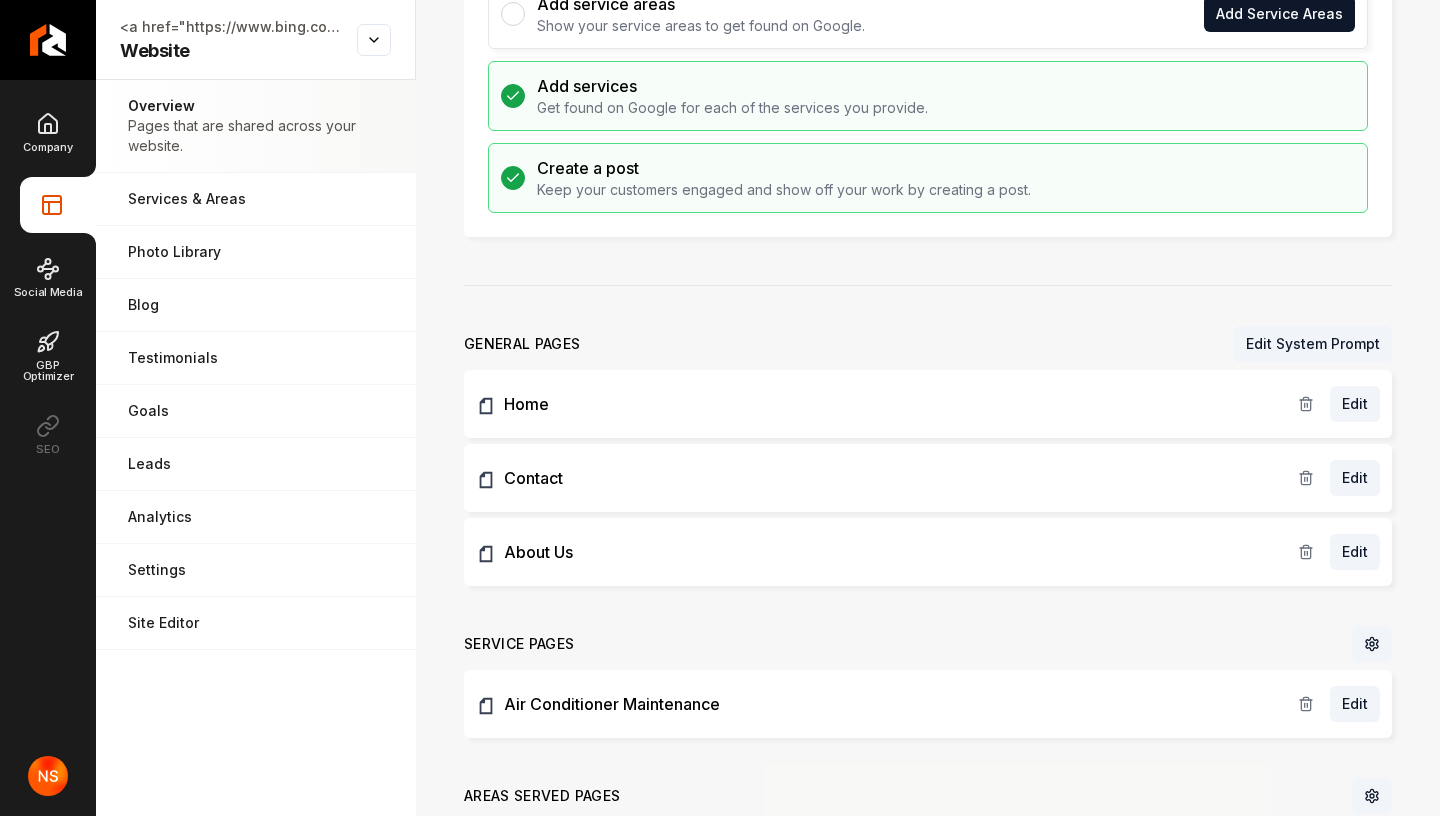 click on "Keep your customers engaged and show off your work by creating a post." at bounding box center [784, 190] 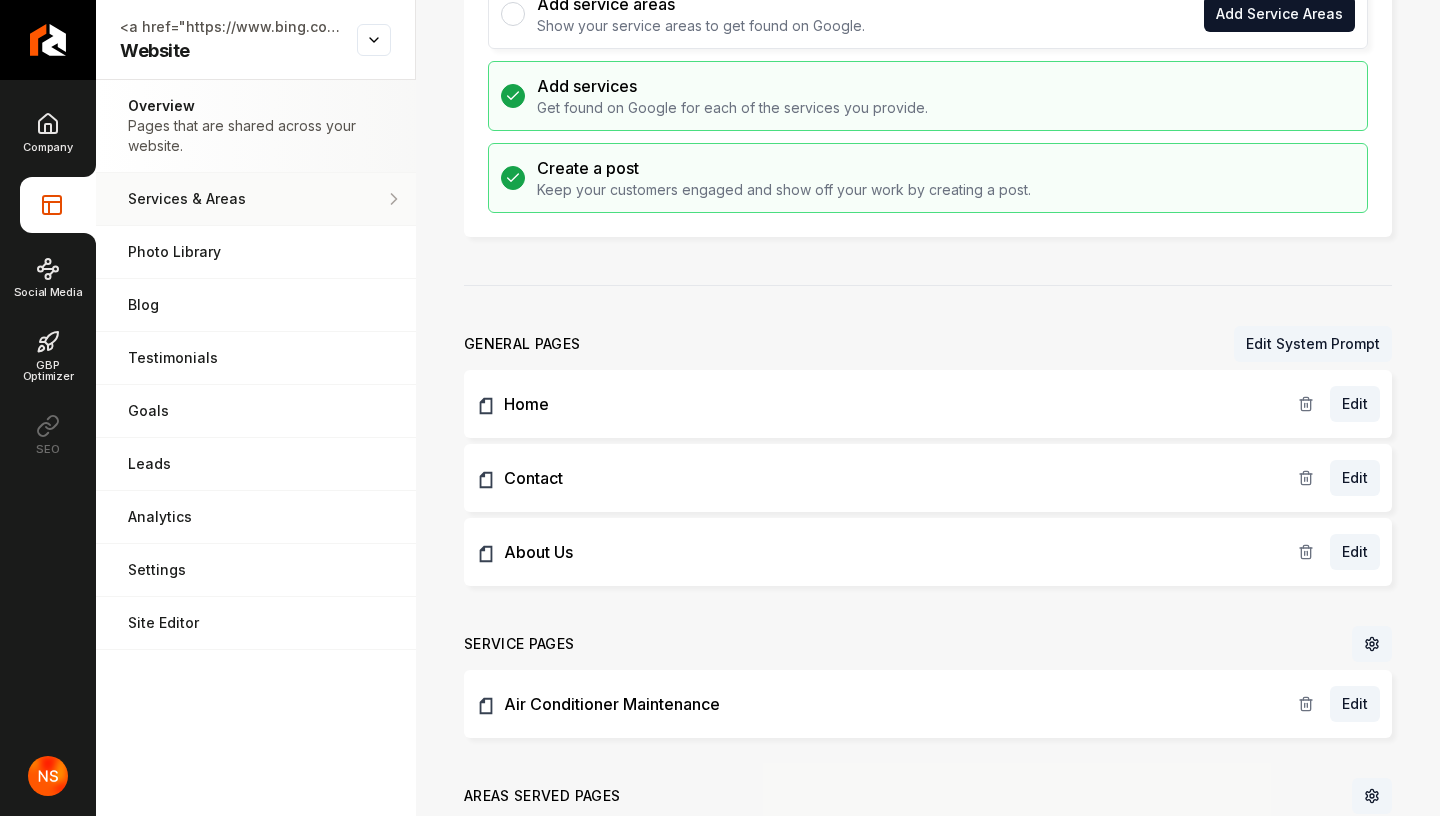 click on "Services & Areas" at bounding box center [256, 199] 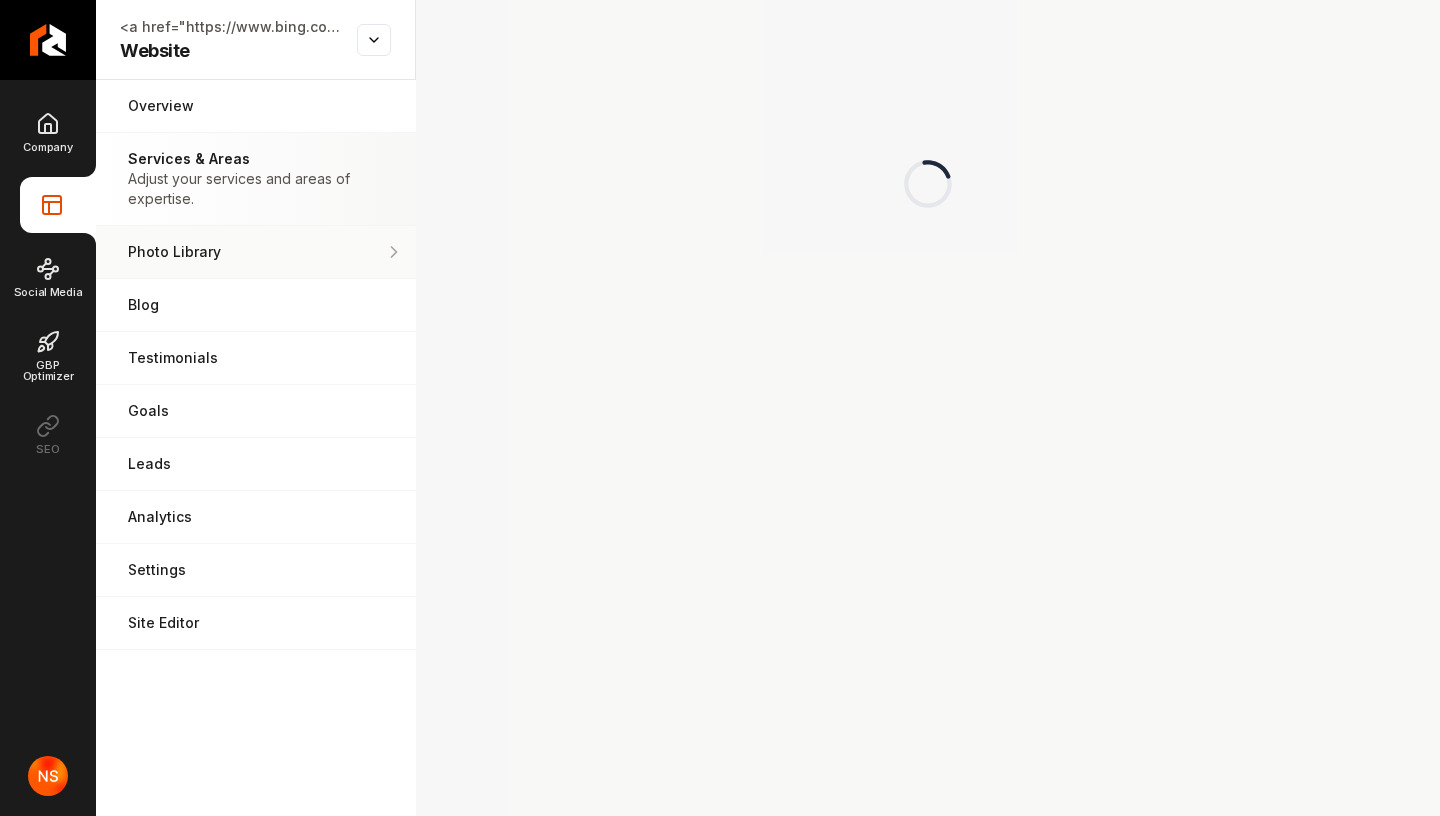 click on "Photo Library" at bounding box center [247, 252] 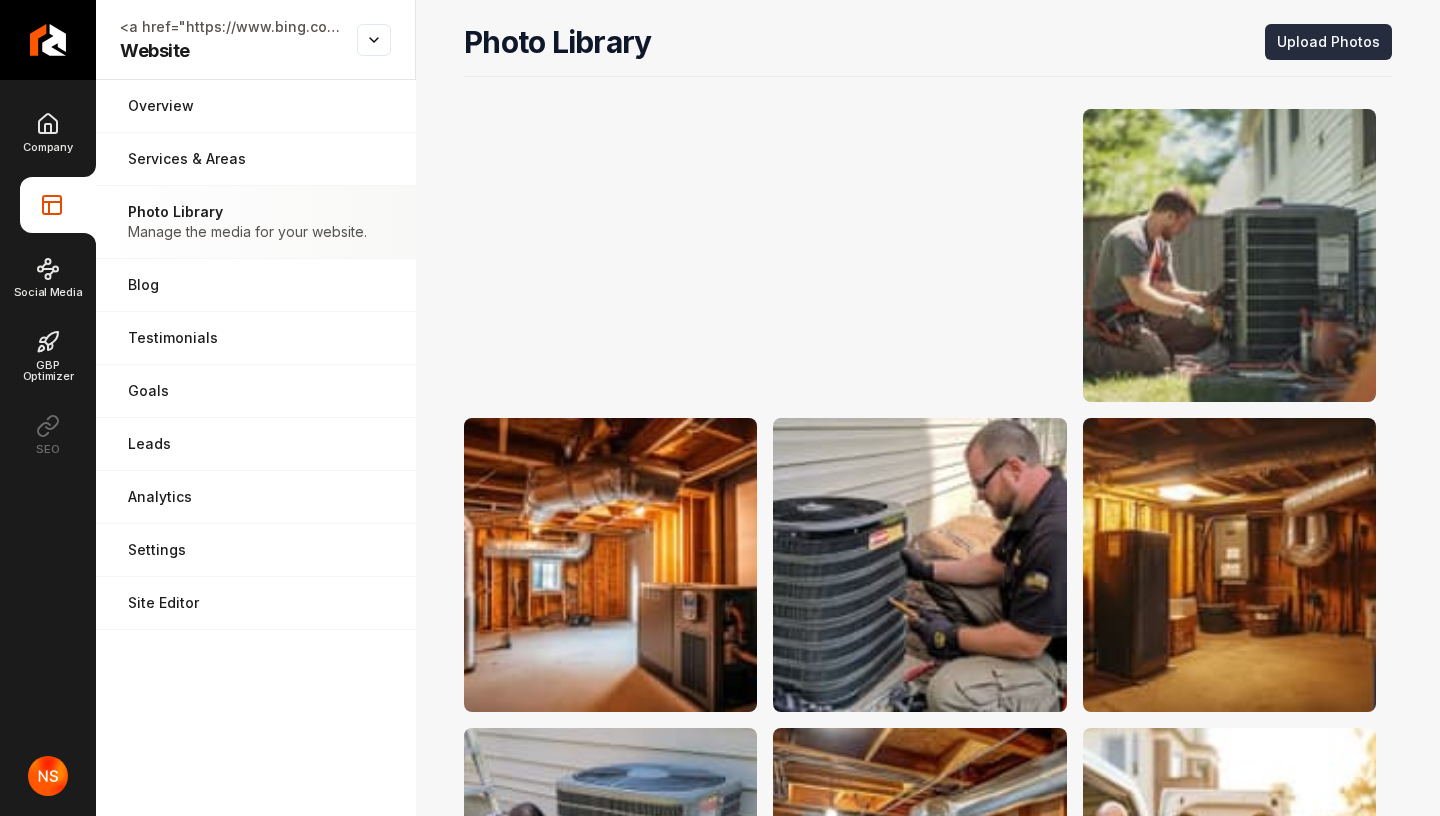 click on "Upload Photos" at bounding box center (1328, 42) 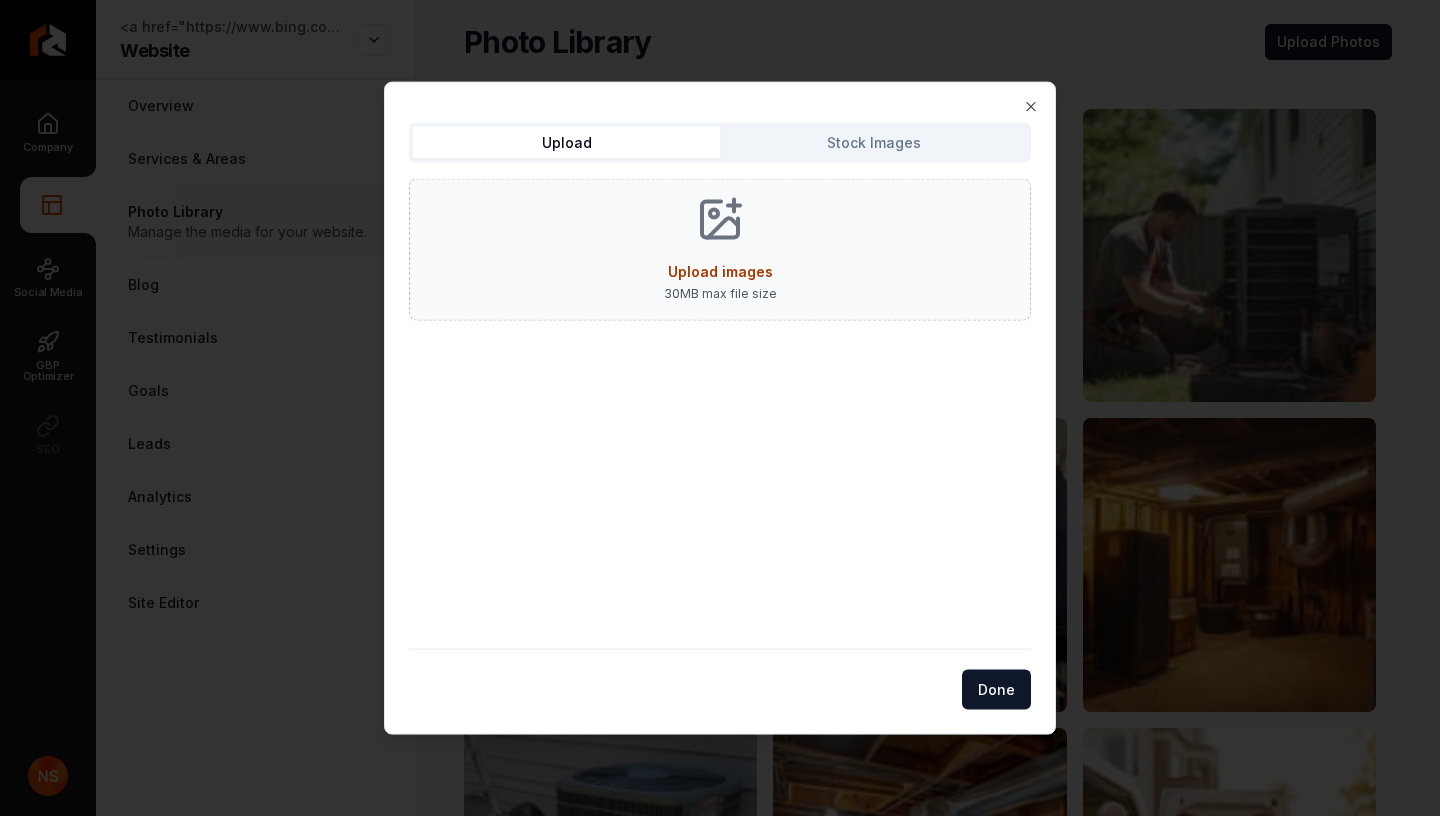 click on "Stock Images" at bounding box center (873, 143) 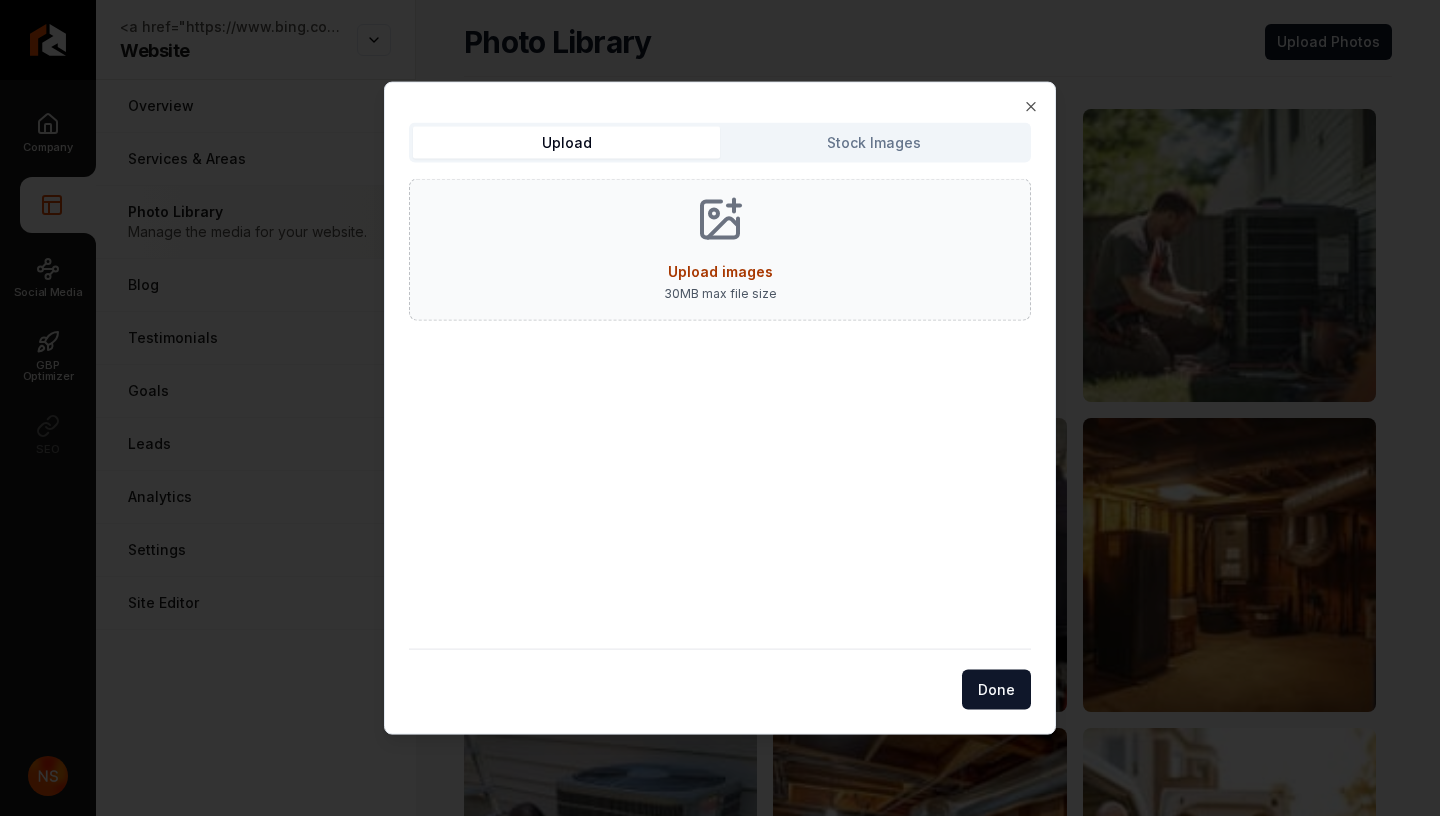 click on "Upload" at bounding box center [566, 143] 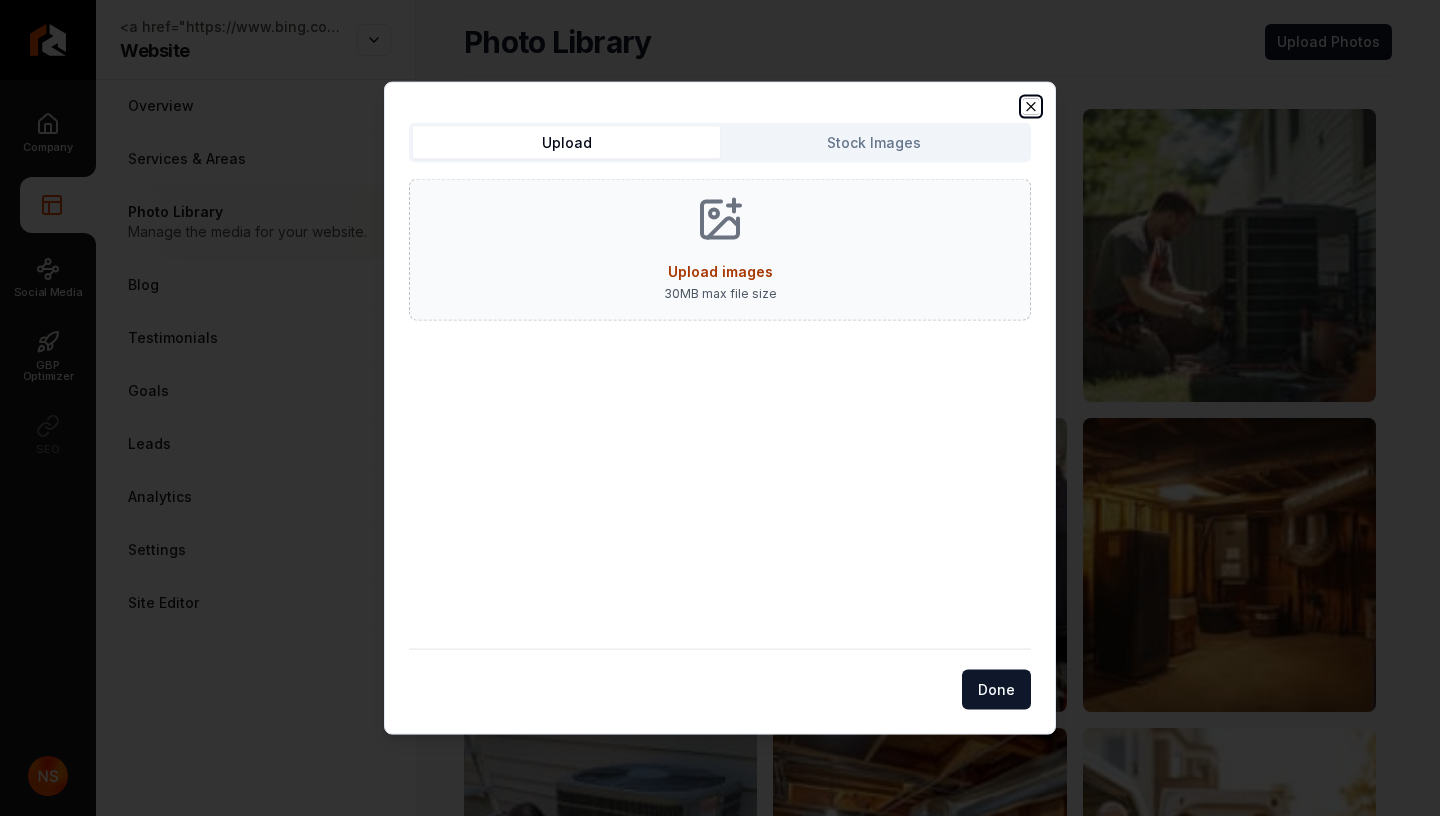 click 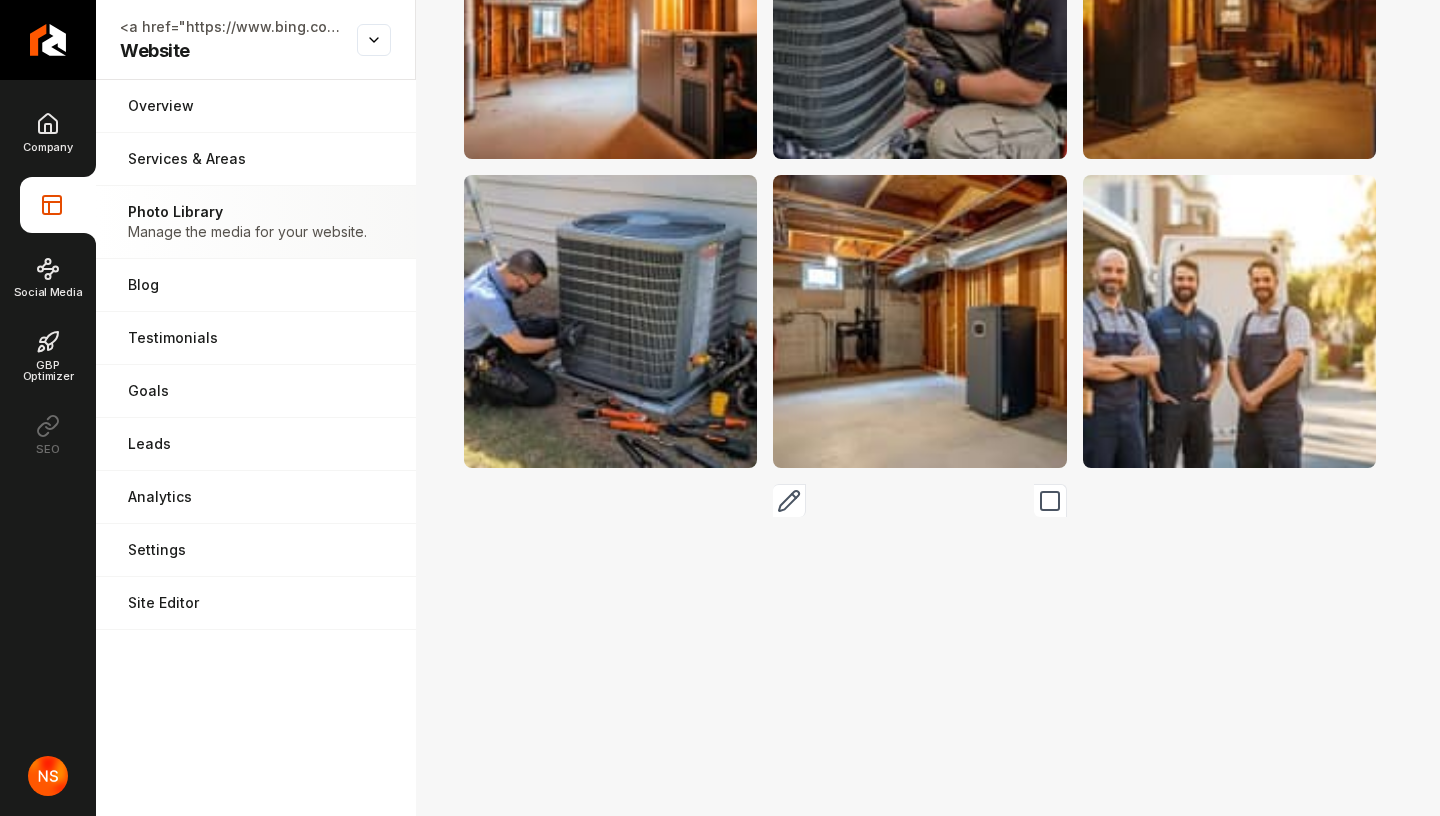 scroll, scrollTop: 617, scrollLeft: 0, axis: vertical 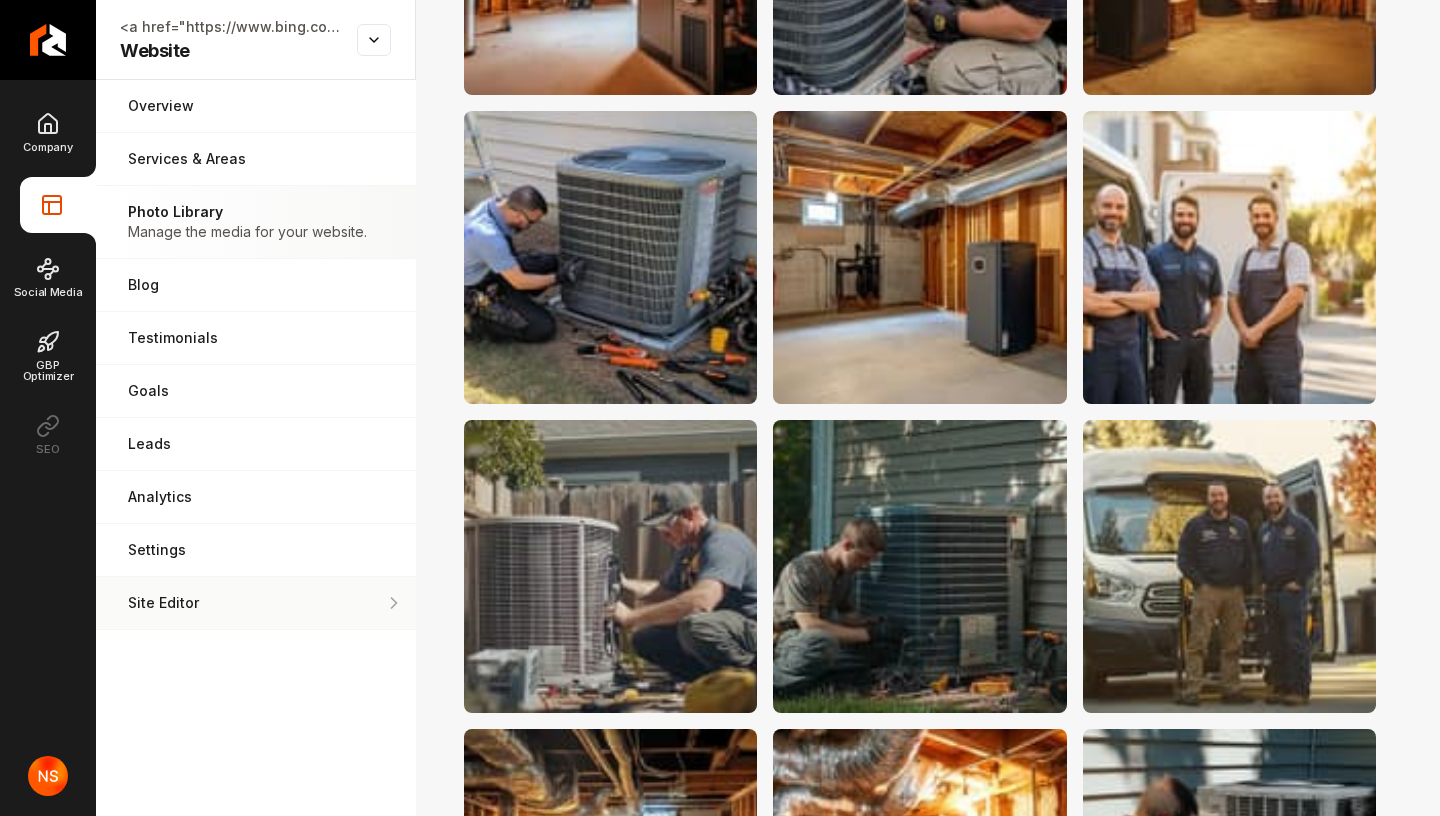 click on "Site Editor" at bounding box center [256, 603] 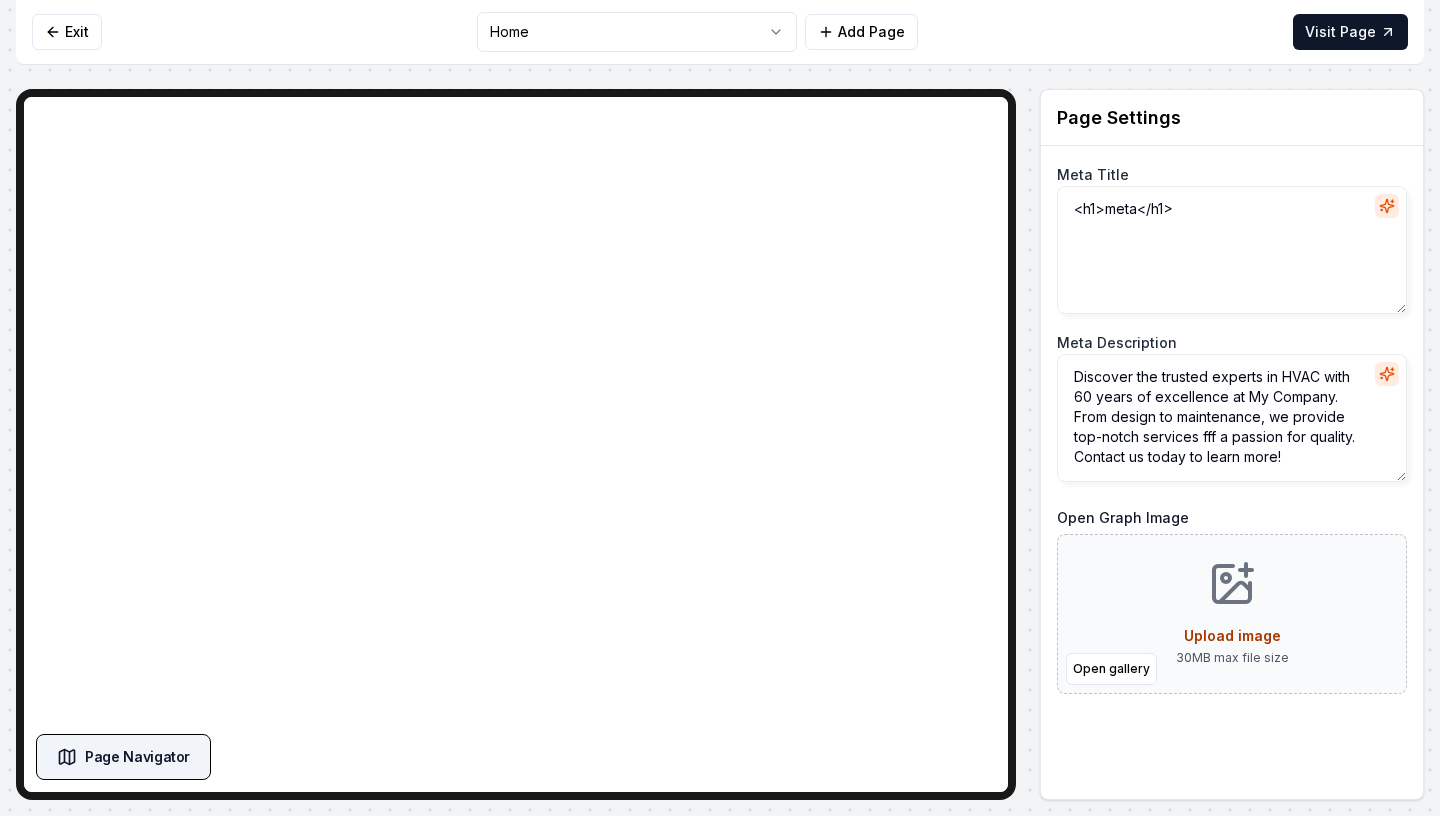 click on "Page Navigator" at bounding box center [137, 757] 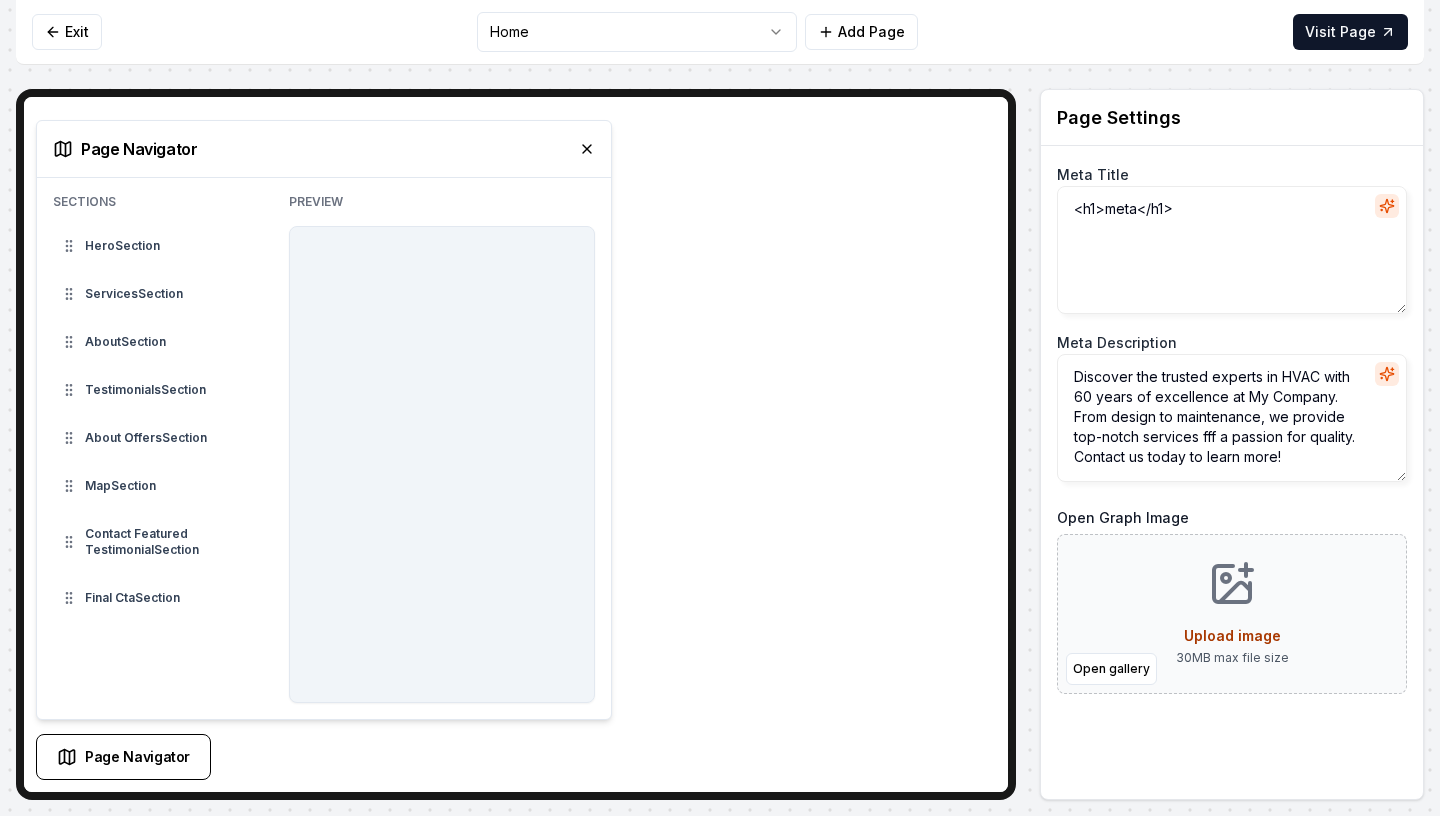 click 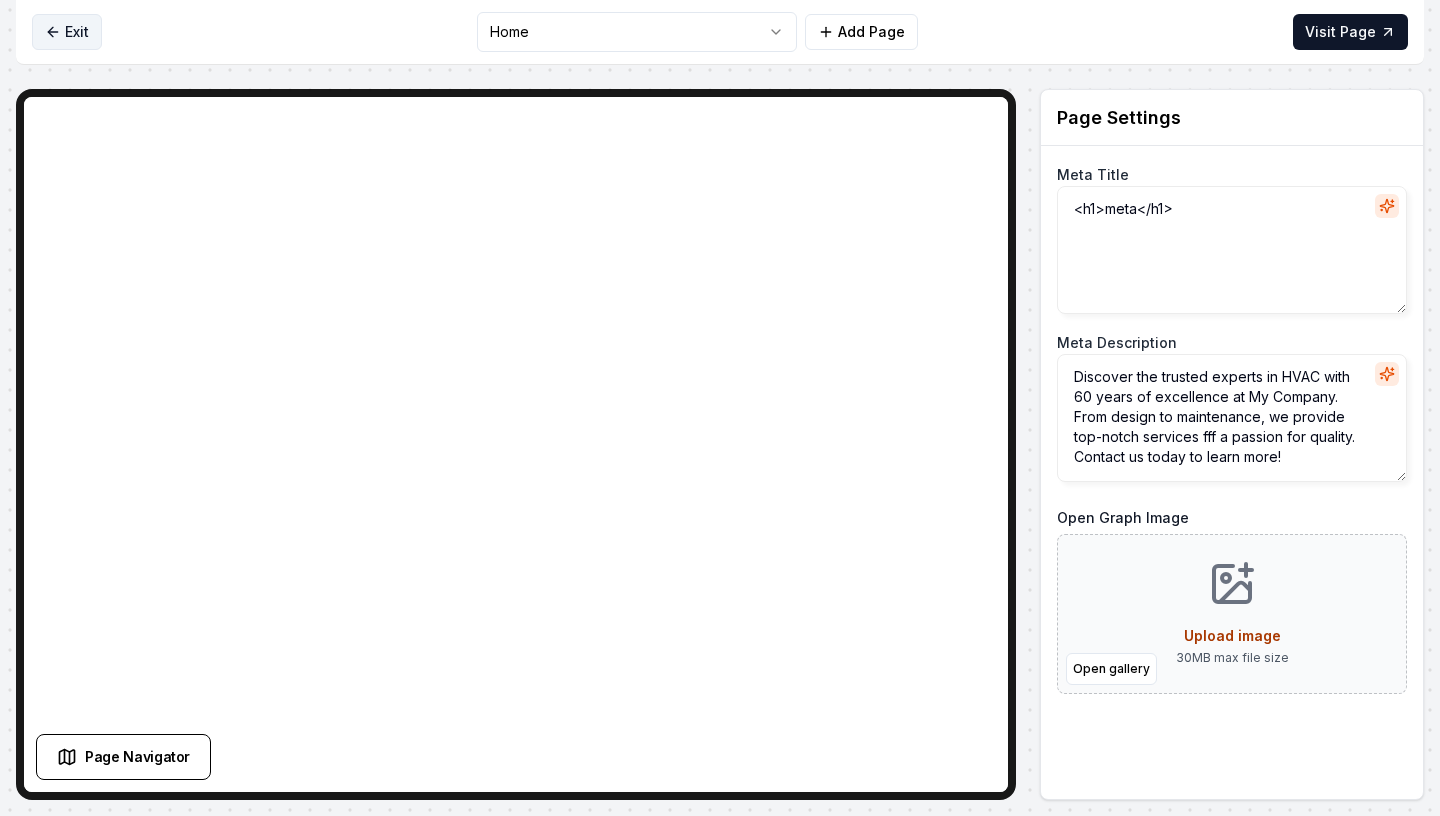 click on "Exit" at bounding box center [67, 32] 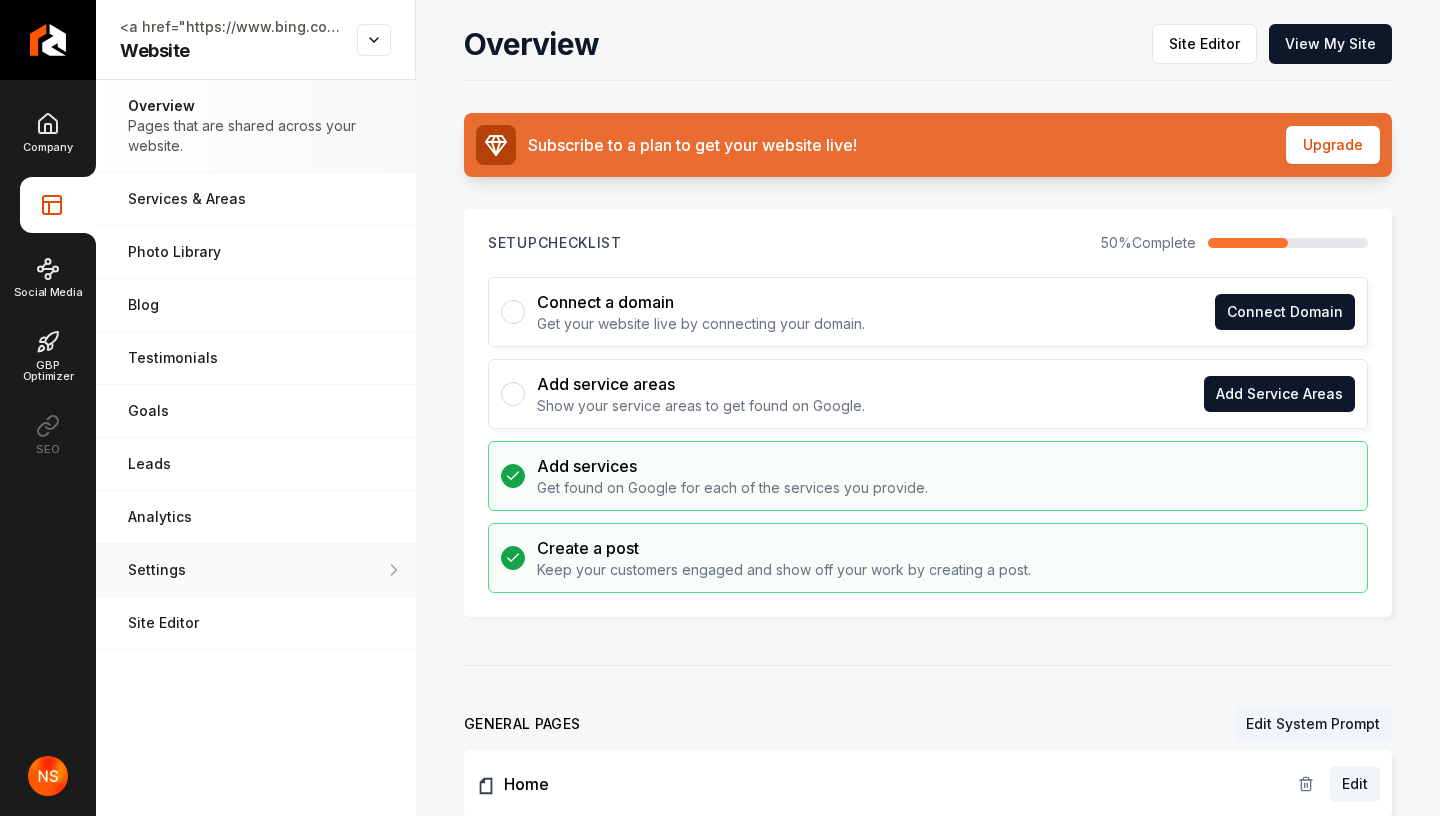click on "Settings" at bounding box center (256, 570) 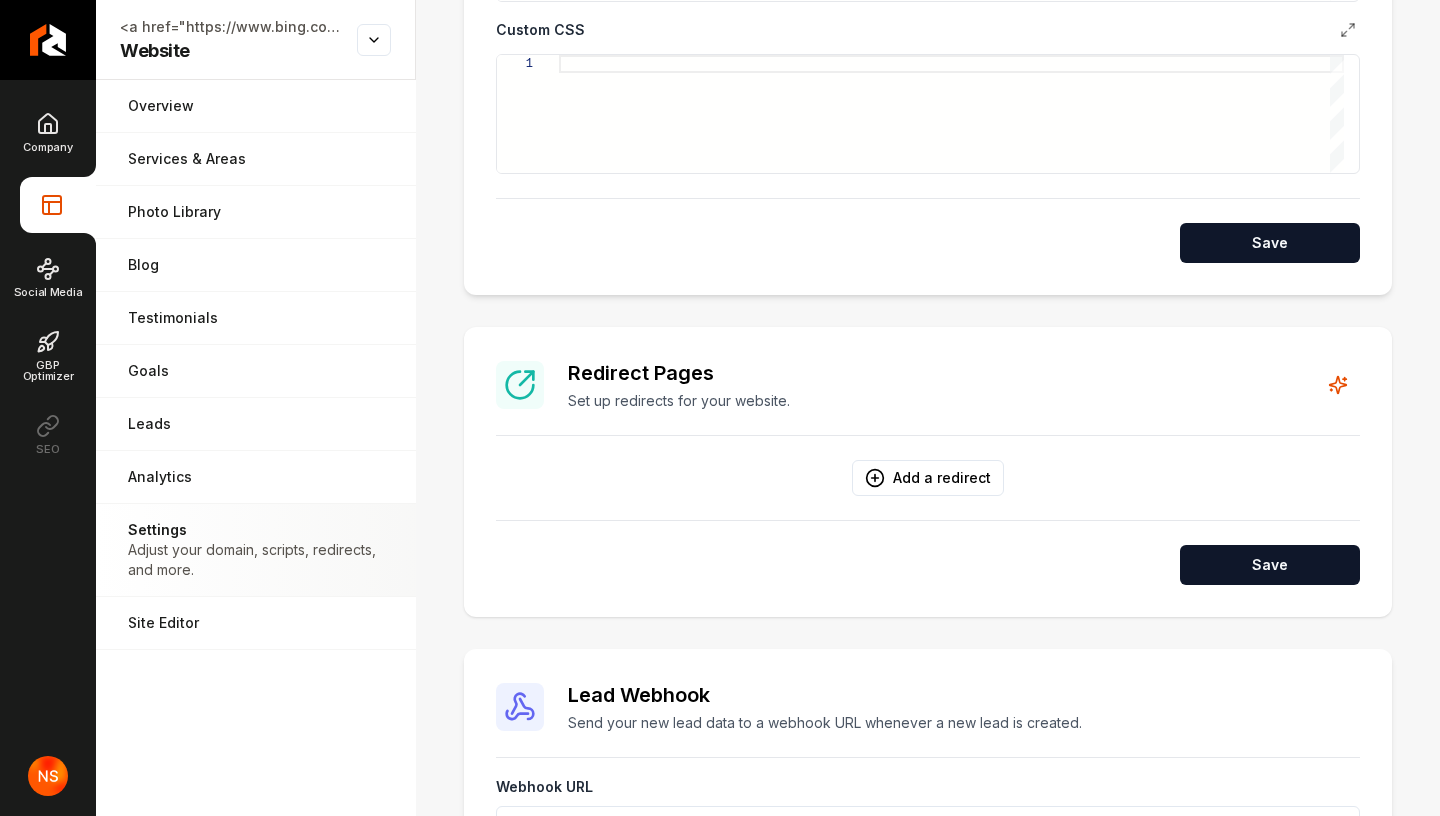 scroll, scrollTop: 1465, scrollLeft: 0, axis: vertical 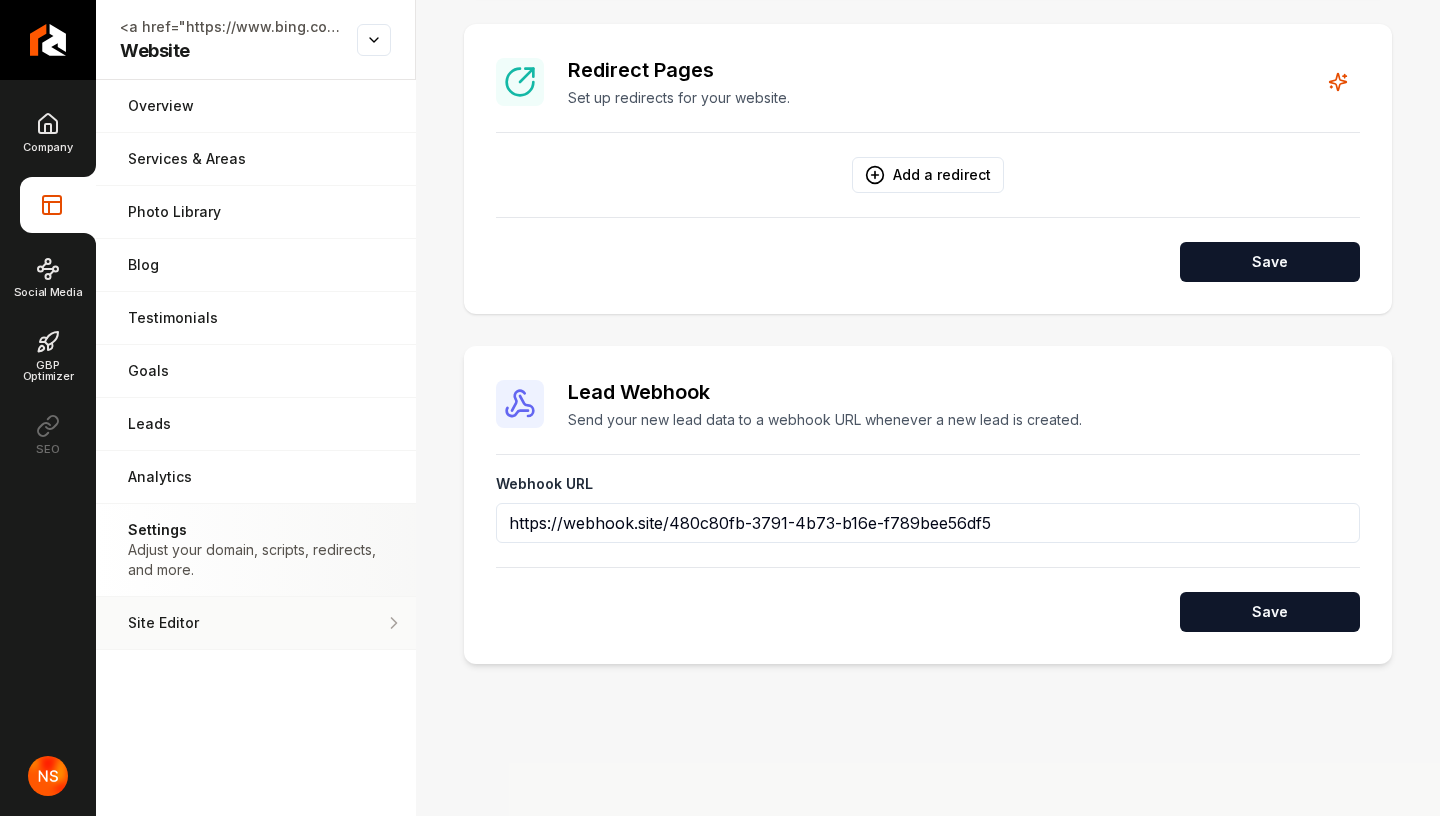 click on "Site Editor Edit your website with our easy-to-use editor." at bounding box center (256, 623) 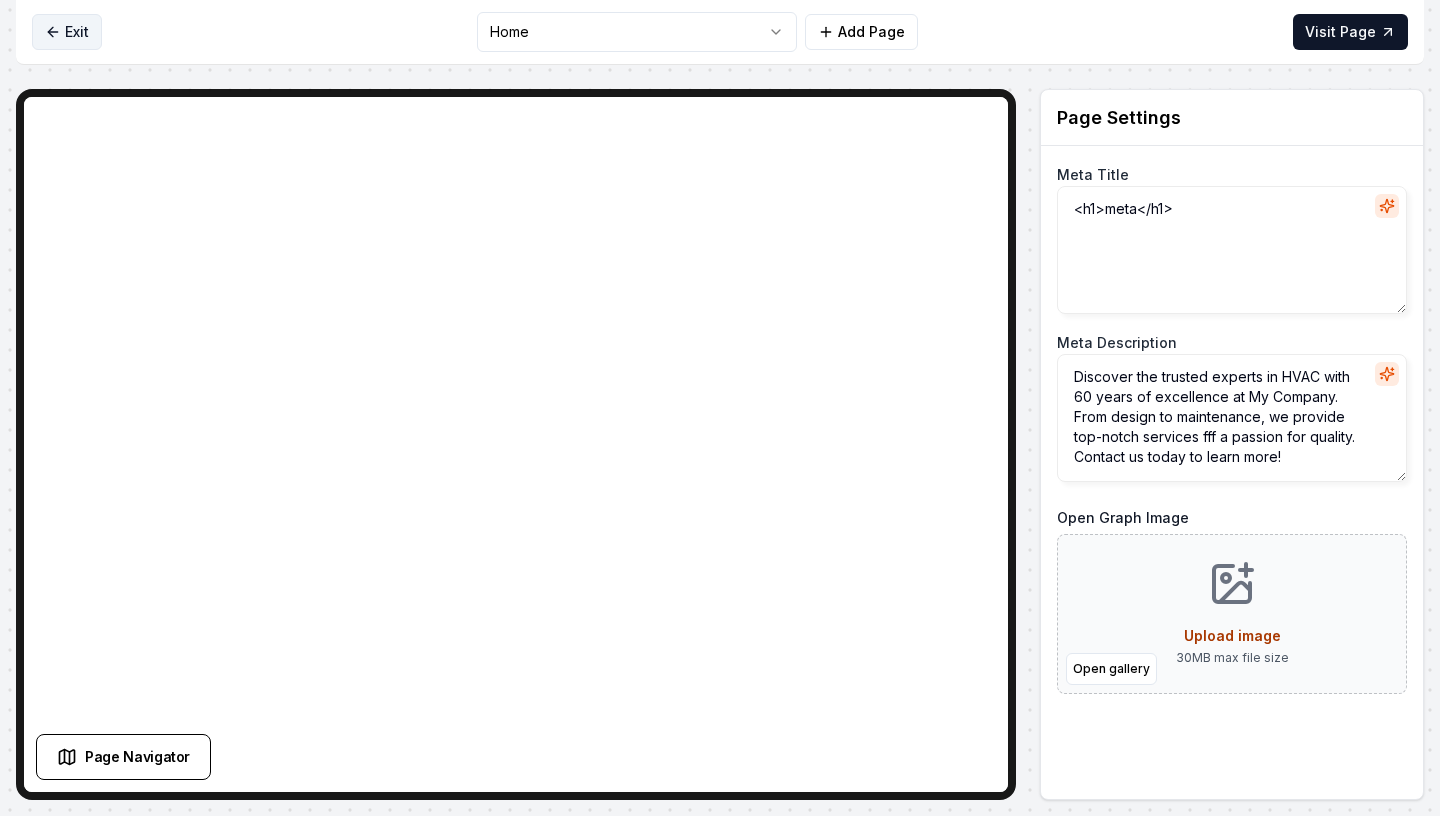 click on "Exit" at bounding box center (67, 32) 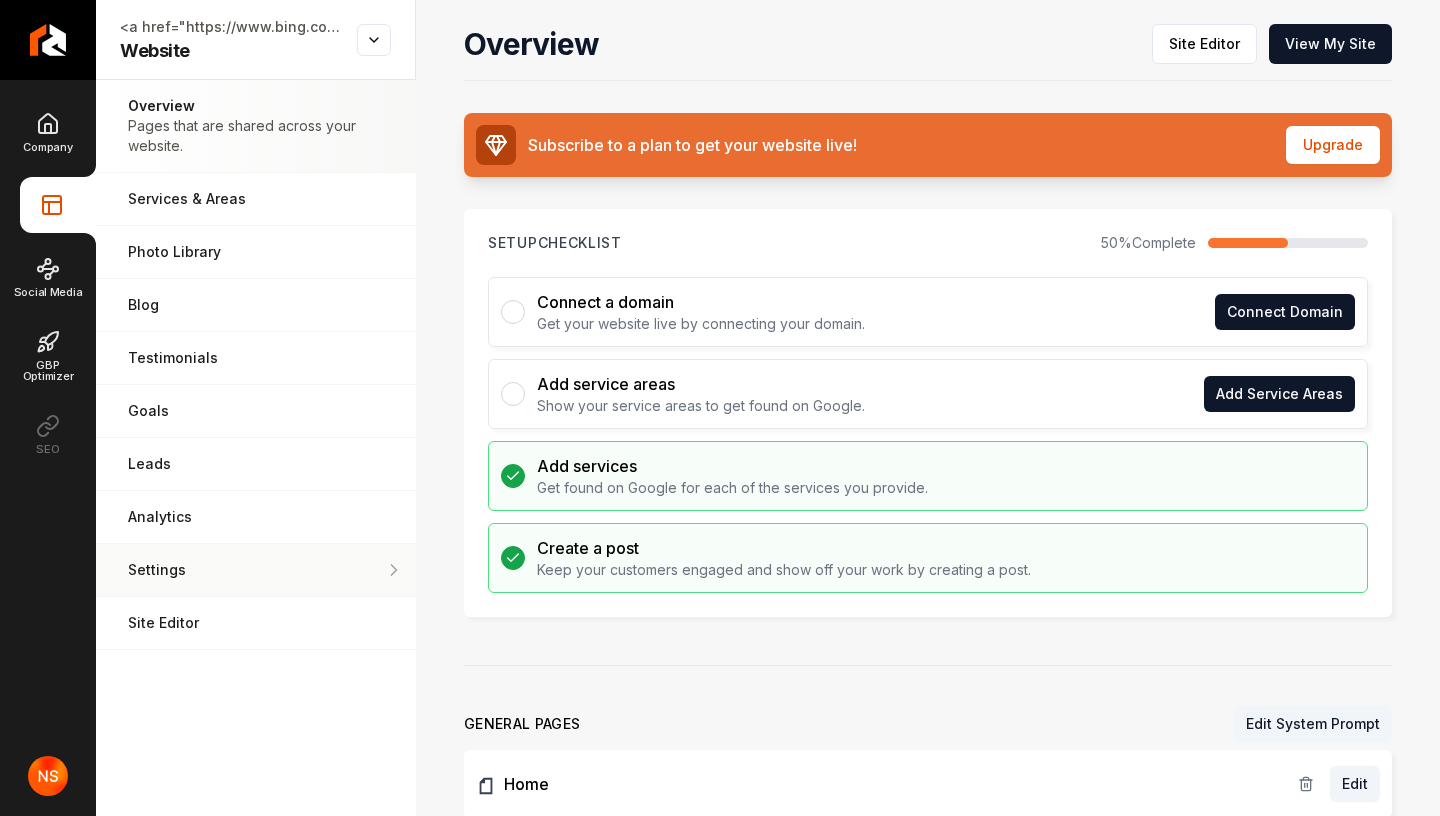 click on "Settings" at bounding box center (256, 570) 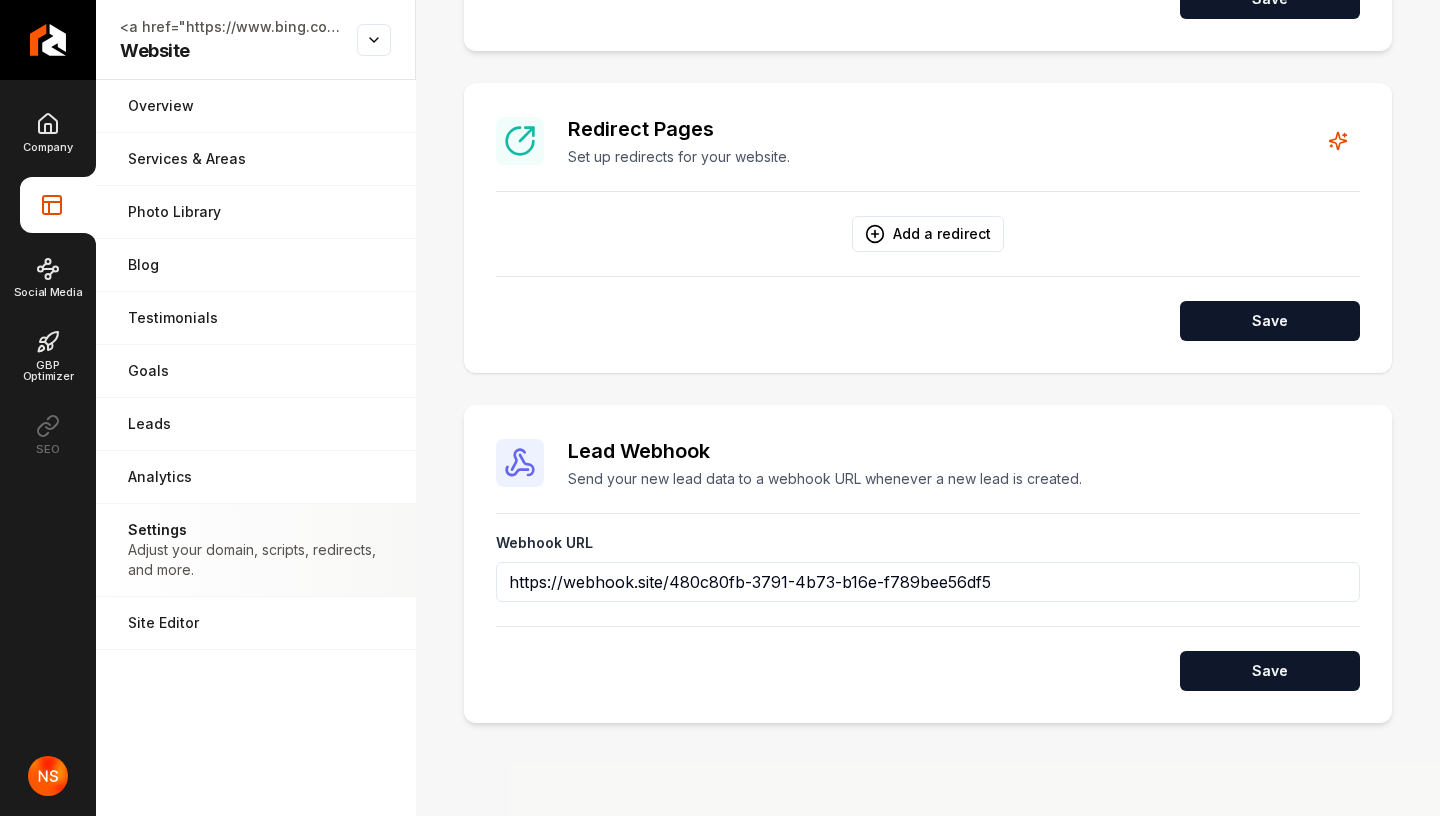 scroll, scrollTop: 1465, scrollLeft: 0, axis: vertical 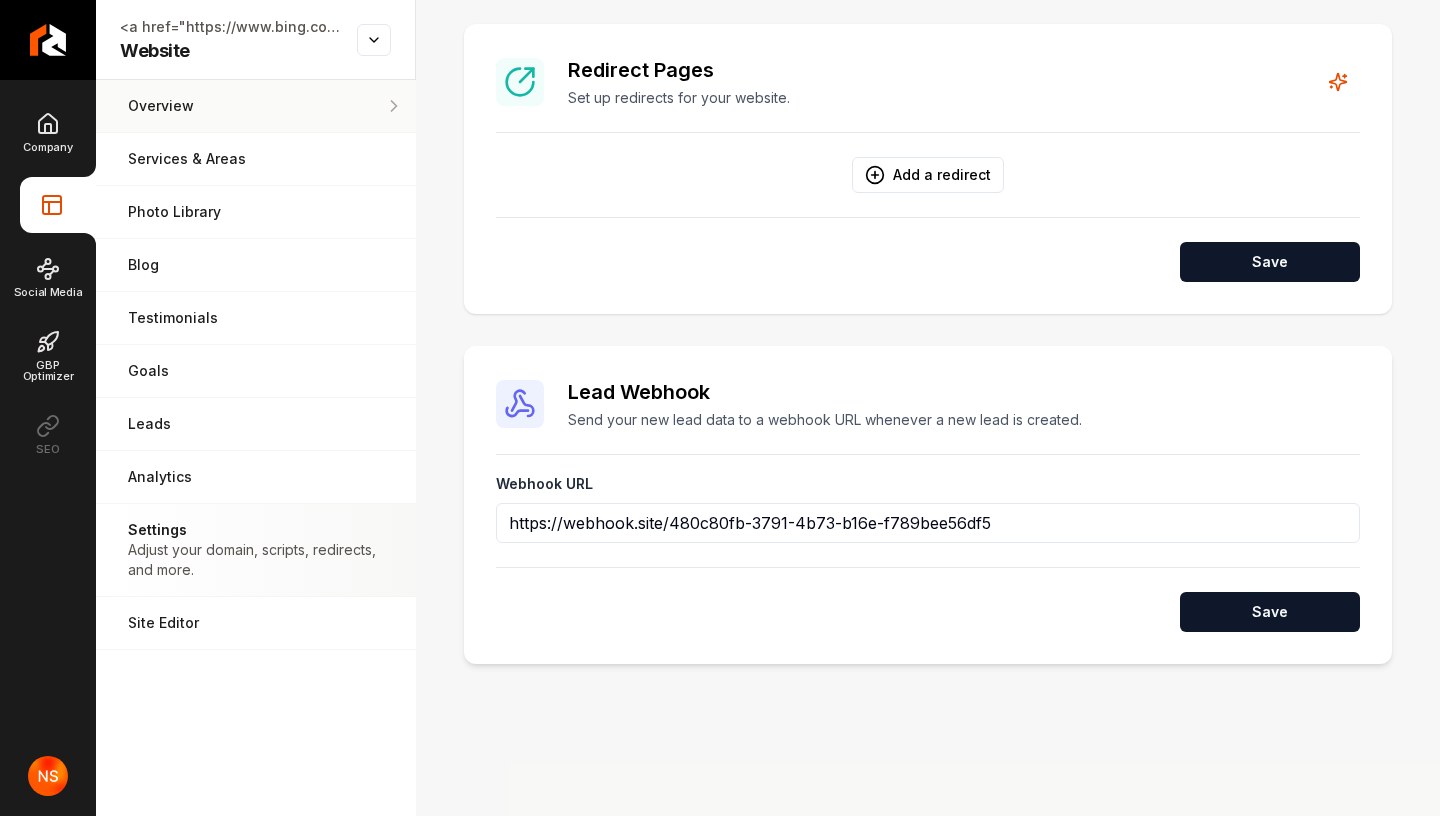 click on "Overview" at bounding box center (256, 106) 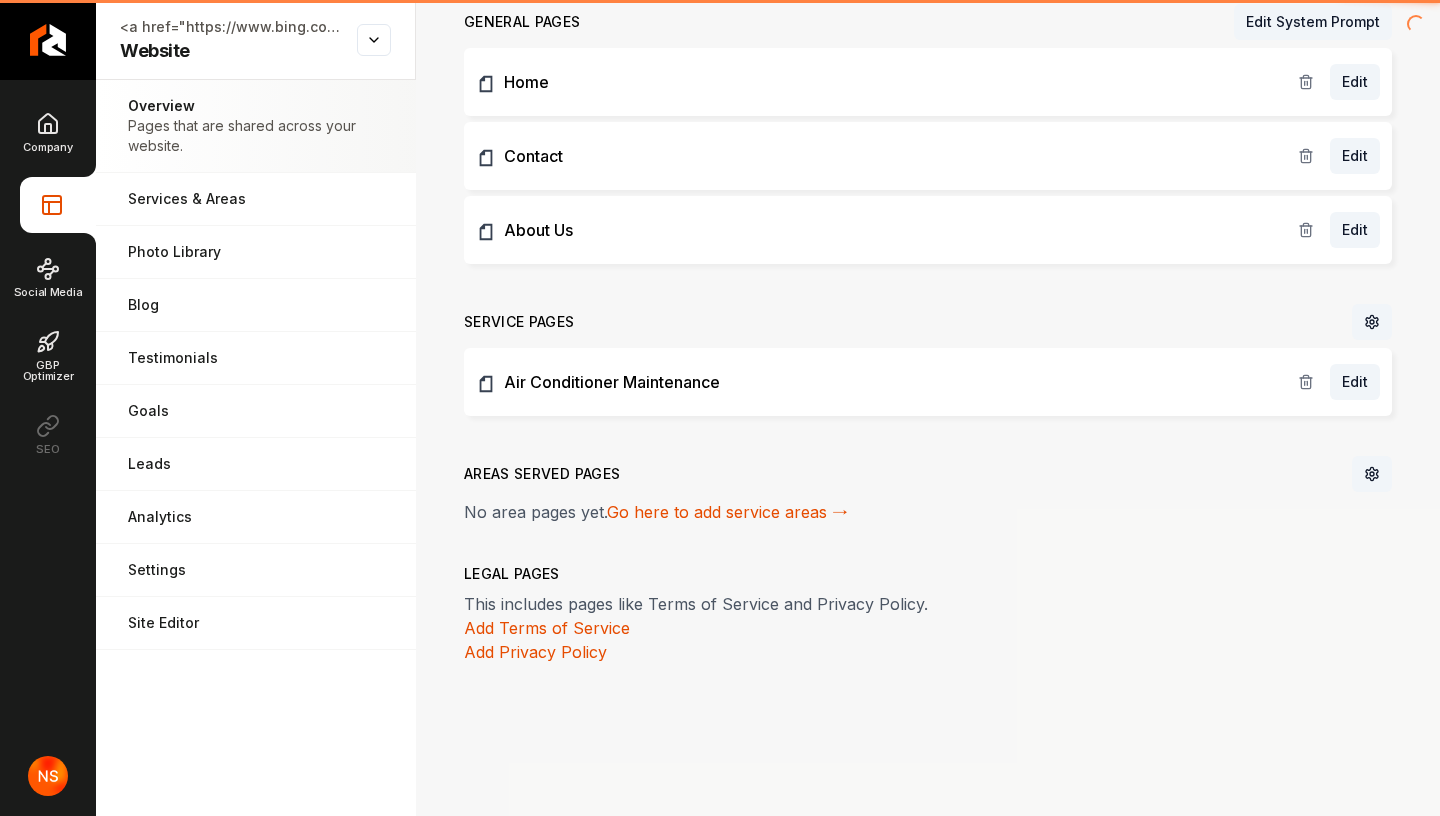 scroll, scrollTop: 703, scrollLeft: 0, axis: vertical 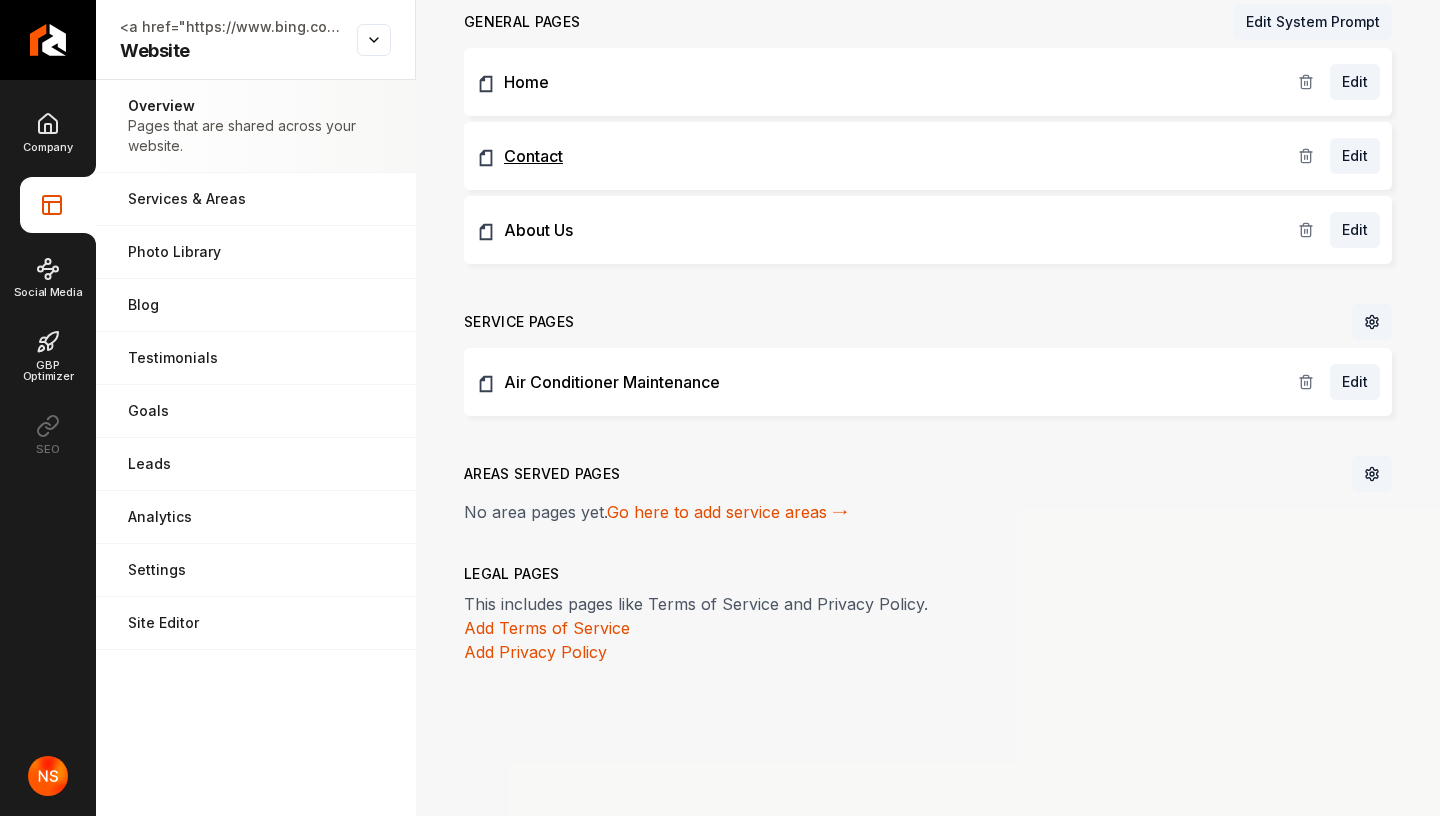 click on "Contact" at bounding box center [887, 156] 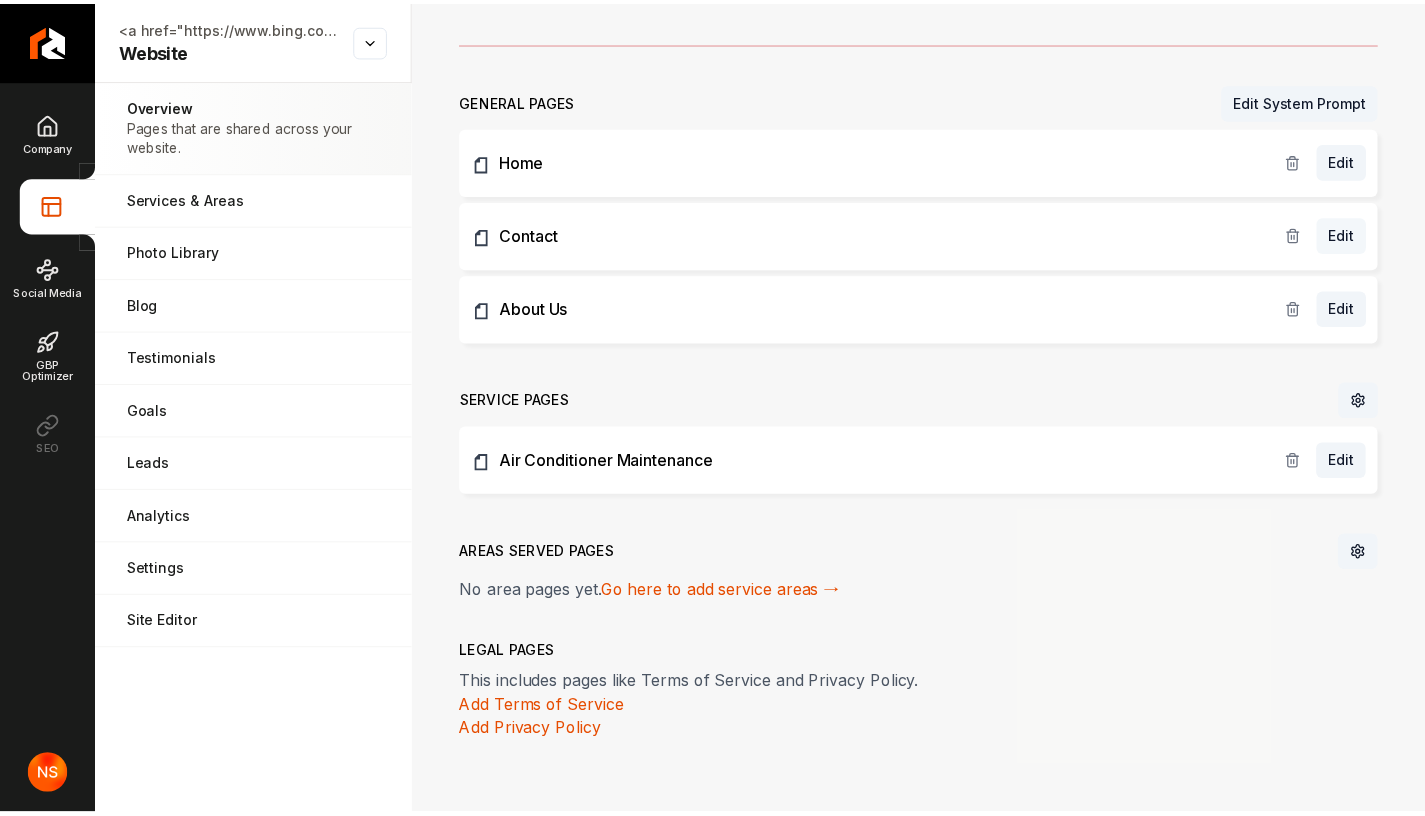 scroll, scrollTop: 605, scrollLeft: 0, axis: vertical 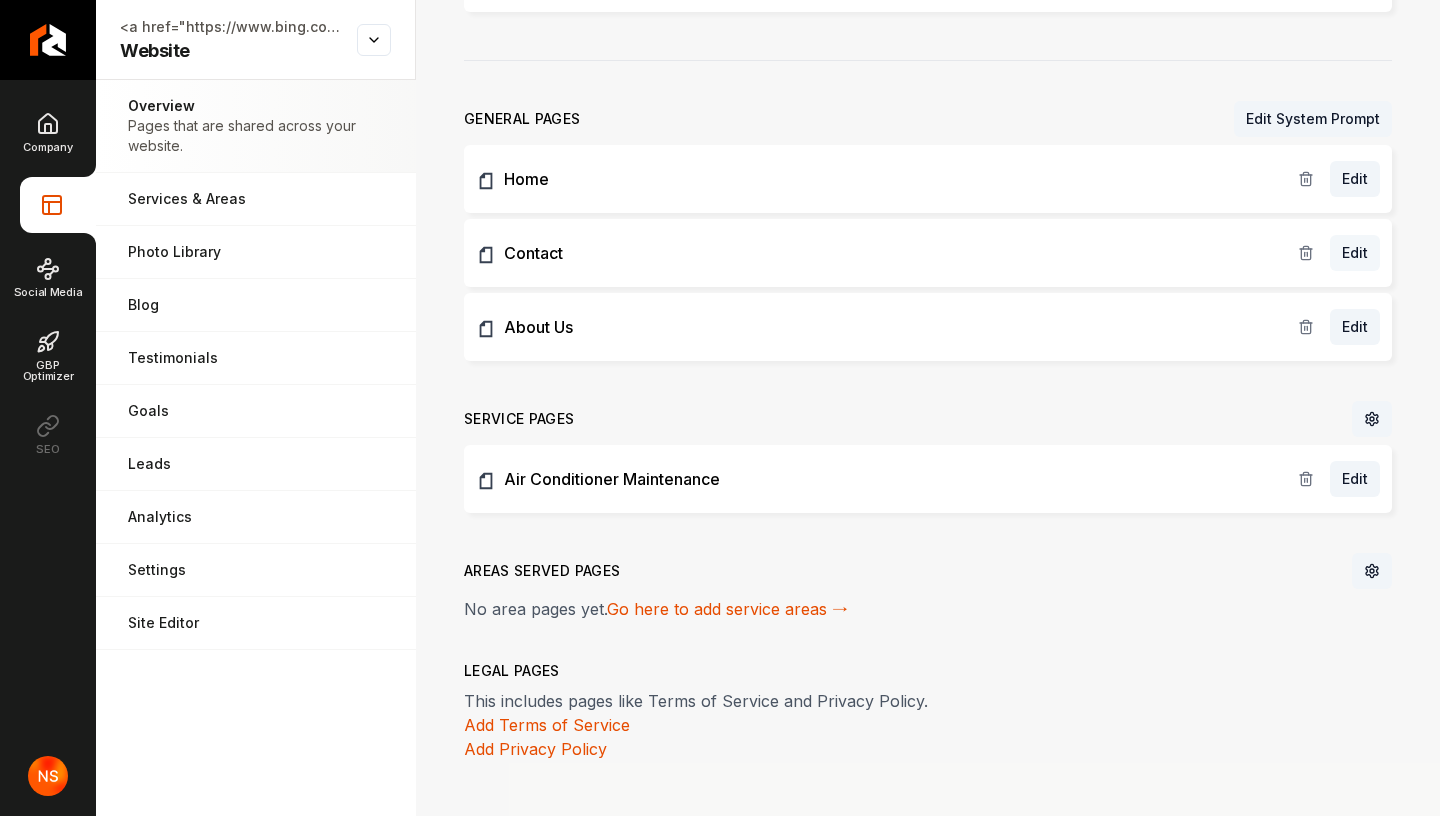 click on "Edit" at bounding box center [1355, 253] 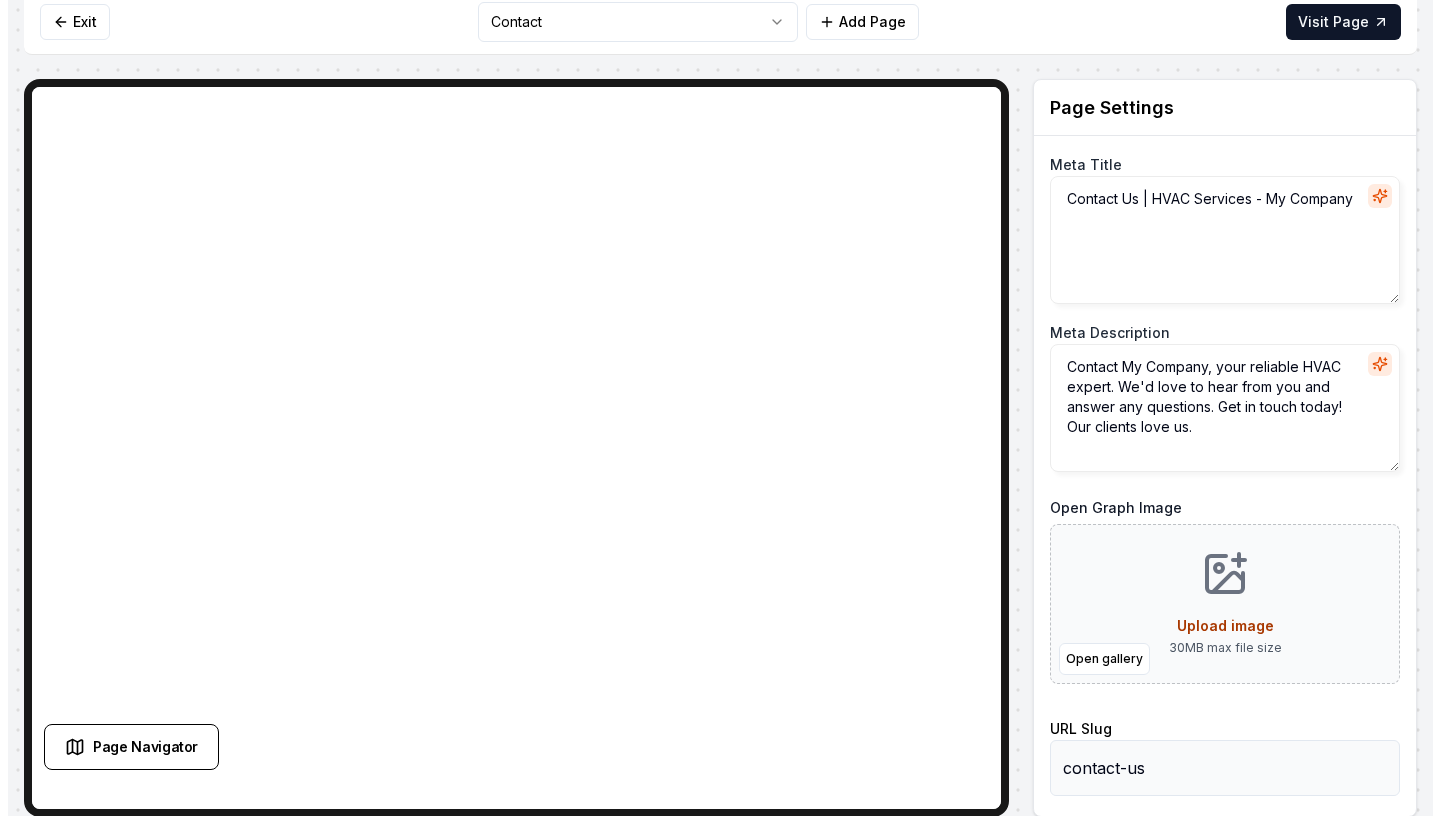 scroll, scrollTop: 0, scrollLeft: 0, axis: both 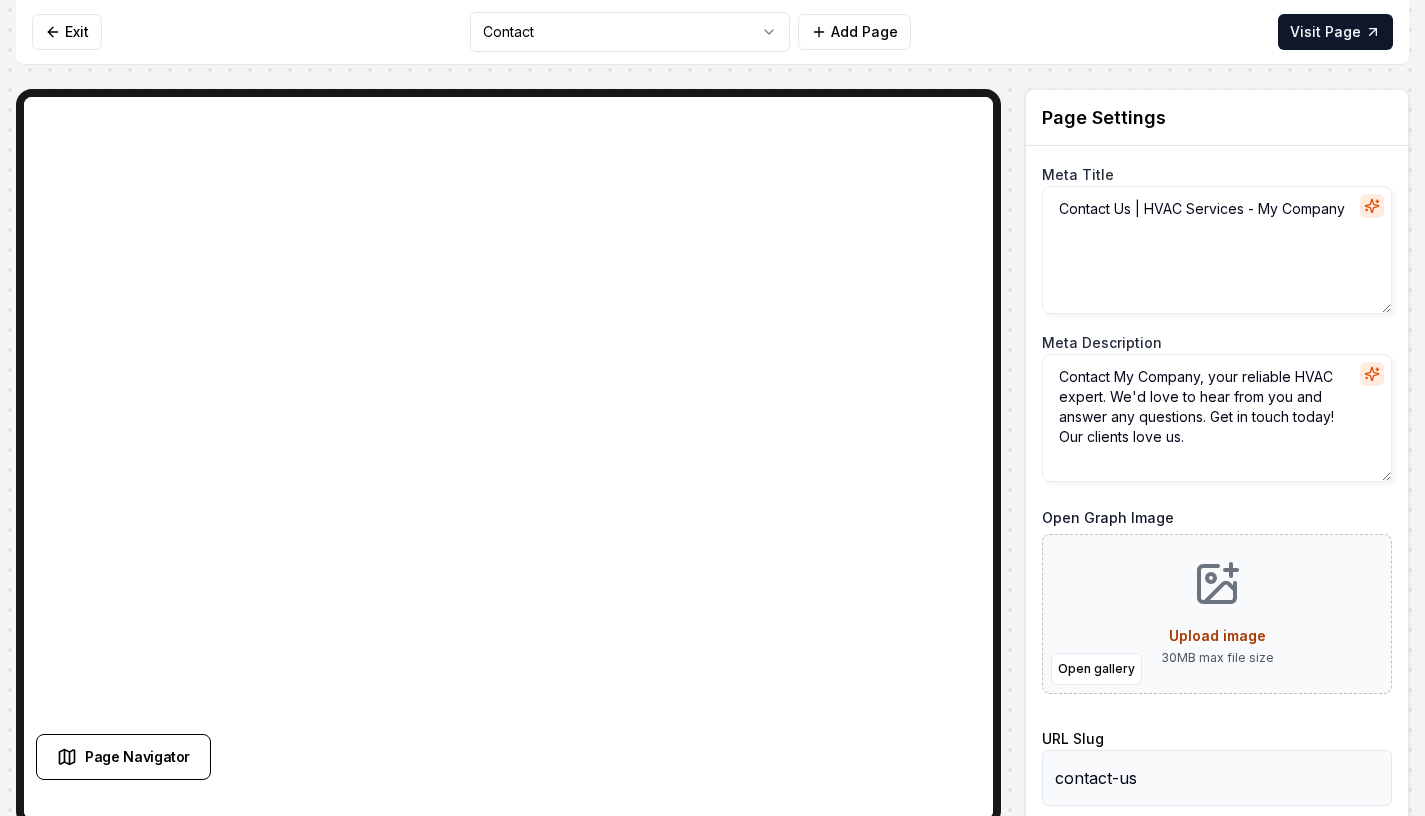 click on "Computer Required This feature is only available on a computer. Please switch to a computer to edit your site. Go back  Exit Contact Add Page Visit Page  Page Navigator Page Settings Meta Title Contact Us | HVAC Services - My Company Meta Description Contact My Company, your reliable HVAC expert. We'd love to hear from you and answer any questions. Get in touch today! Our clients love us. Open Graph Image Open gallery Upload image 30  MB max file size URL Slug contact-us Discard Changes Save Section Editor Unsupported section type /dashboard/sites/0517172b-21c5-4207-8b69-7a4f6d24d371/pages/0b3ad988-4587-4ece-9343-ae8d0cf9e911" at bounding box center (712, 408) 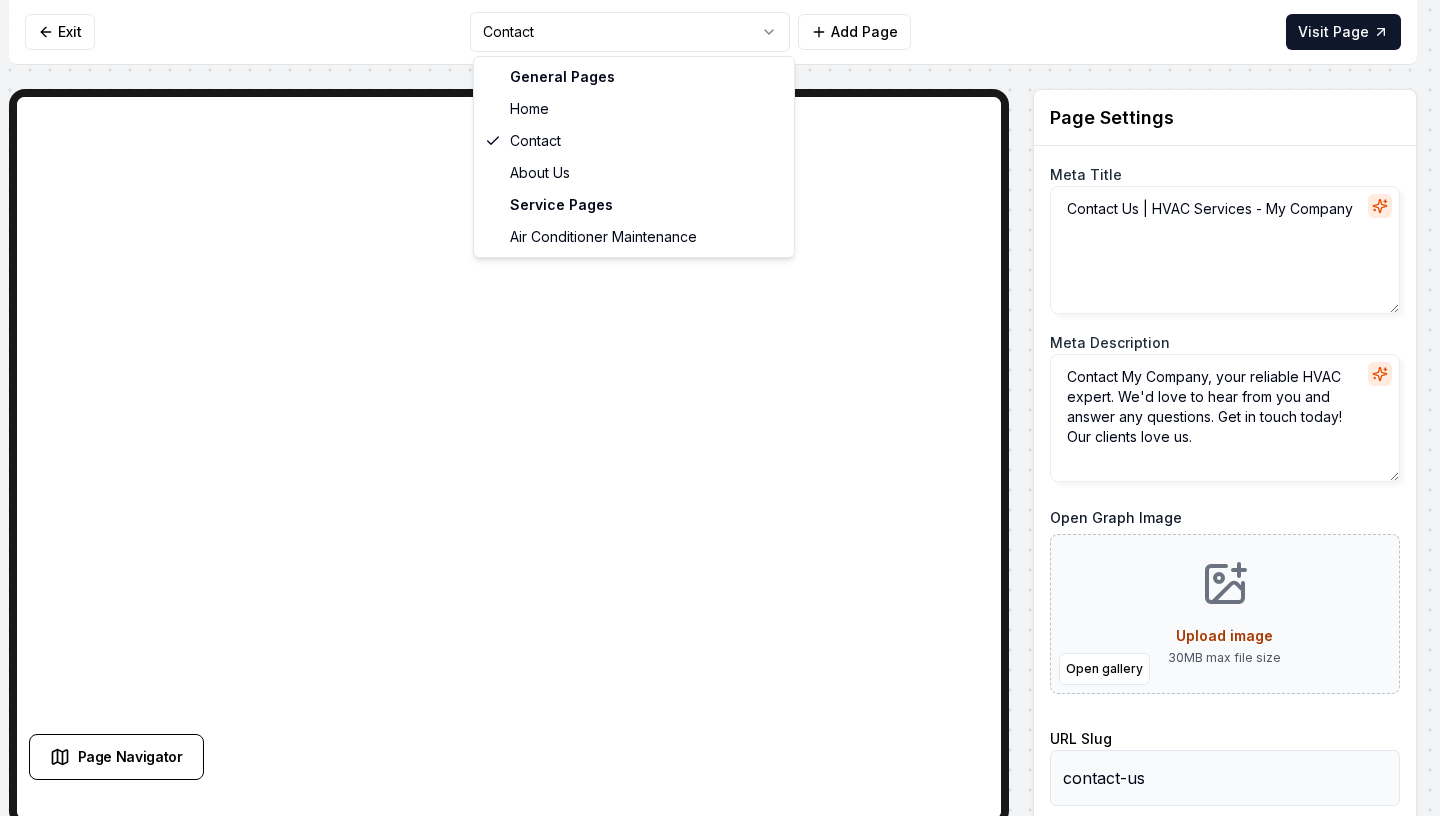click on "Computer Required This feature is only available on a computer. Please switch to a computer to edit your site. Go back  Exit Contact Add Page Visit Page  Page Navigator Page Settings Meta Title Contact Us | HVAC Services - My Company Meta Description Contact My Company, your reliable HVAC expert. We'd love to hear from you and answer any questions. Get in touch today! Our clients love us. Open Graph Image Open gallery Upload image 30  MB max file size URL Slug contact-us Discard Changes Save Section Editor Unsupported section type /dashboard/sites/0517172b-21c5-4207-8b69-7a4f6d24d371/pages/0b3ad988-4587-4ece-9343-ae8d0cf9e911 General Pages Home Contact About Us Service Pages Air Conditioner Maintenance" at bounding box center [720, 408] 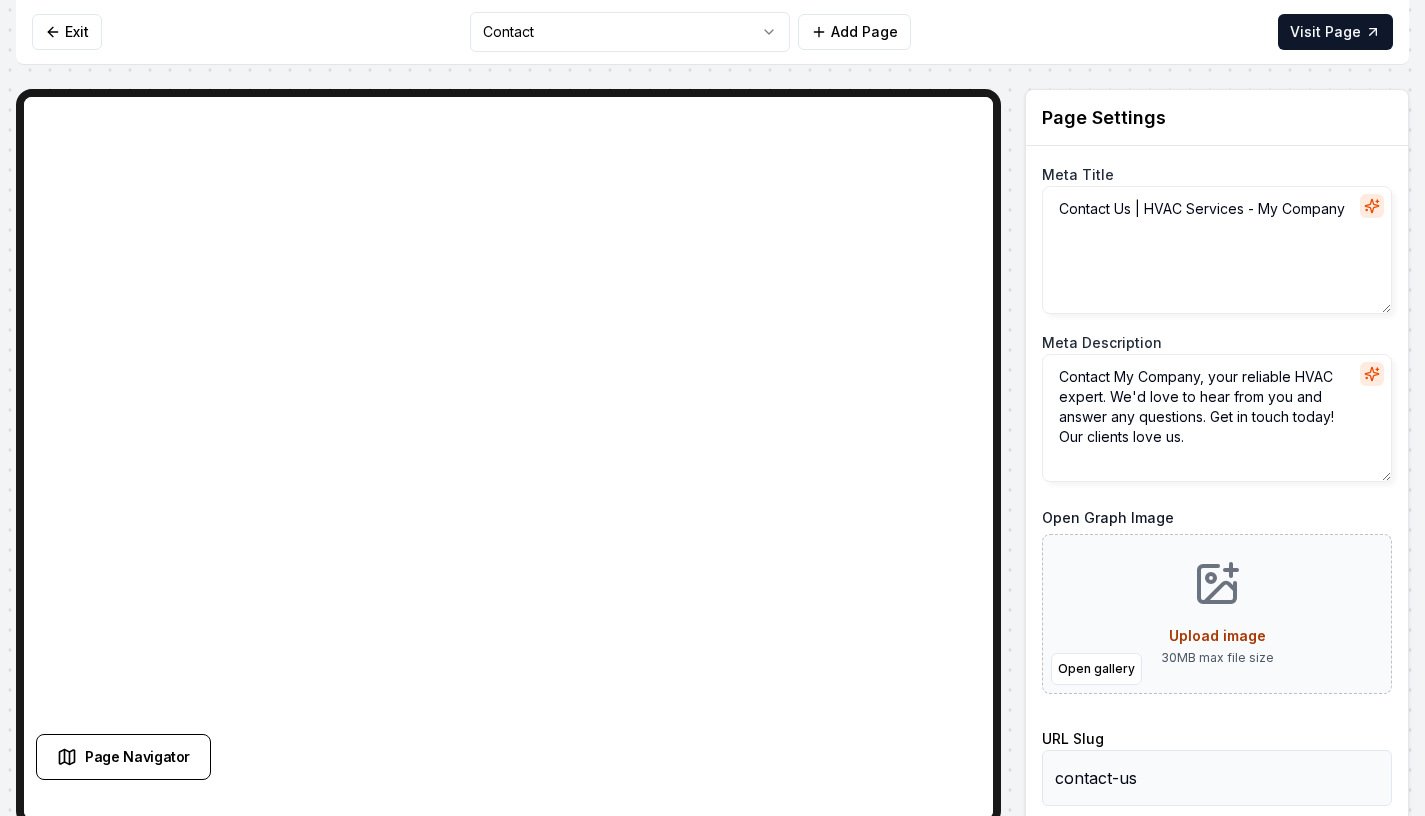 click on "Add Page" at bounding box center [854, 32] 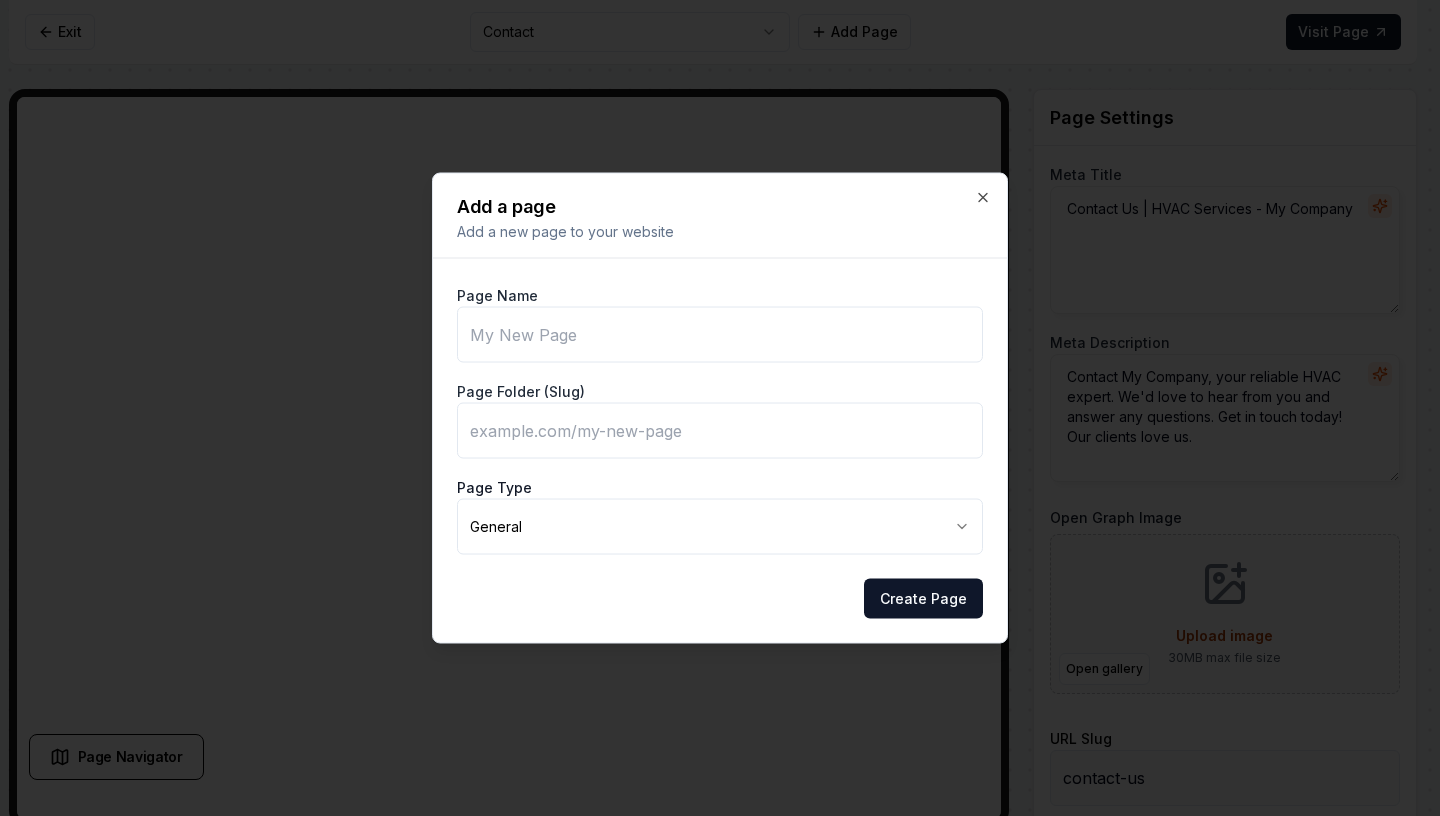 click on "Computer Required This feature is only available on a computer. Please switch to a computer to edit your site. Go back  Exit Contact Add Page Visit Page  Page Navigator Page Settings Meta Title Contact Us | HVAC Services - My Company Meta Description Contact My Company, your reliable HVAC expert. We'd love to hear from you and answer any questions. Get in touch today! Our clients love us. Open Graph Image Open gallery Upload image 30  MB max file size URL Slug contact-us Discard Changes Save Section Editor Unsupported section type /dashboard/sites/0517172b-21c5-4207-8b69-7a4f6d24d371/pages/0b3ad988-4587-4ece-9343-ae8d0cf9e911 Add a page Add a new page to your website Page Name Page Folder (Slug) Page Type General ******* ***** Create Page Close" at bounding box center [712, 408] 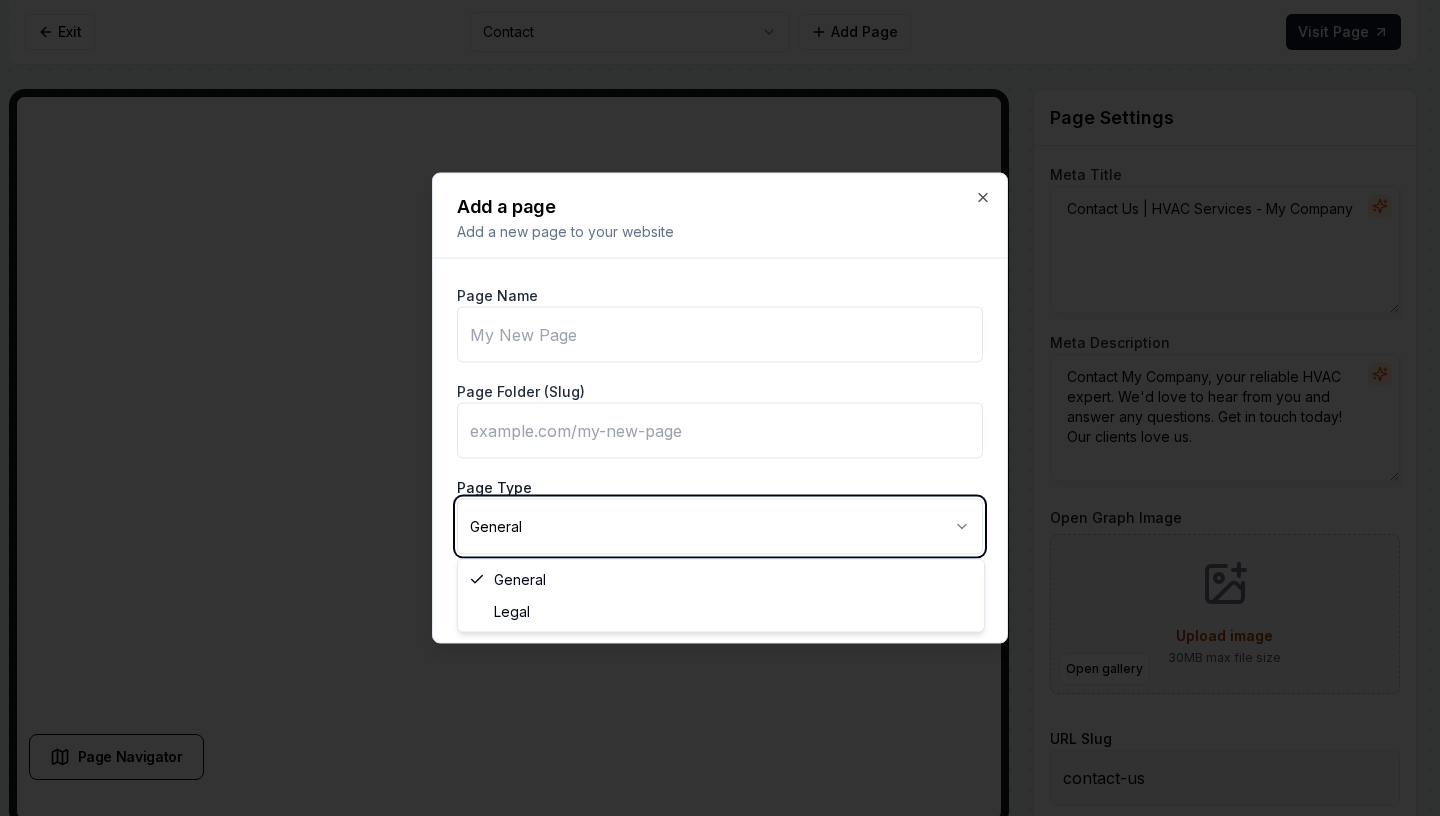 click on "Computer Required This feature is only available on a computer. Please switch to a computer to edit your site. Go back  Exit Contact Add Page Visit Page  Page Navigator Page Settings Meta Title Contact Us | HVAC Services - My Company Meta Description Contact My Company, your reliable HVAC expert. We'd love to hear from you and answer any questions. Get in touch today! Our clients love us. Open Graph Image Open gallery Upload image 30  MB max file size URL Slug contact-us Discard Changes Save Section Editor Unsupported section type /dashboard/sites/0517172b-21c5-4207-8b69-7a4f6d24d371/pages/0b3ad988-4587-4ece-9343-ae8d0cf9e911 Add a page Add a new page to your website Page Name Page Folder (Slug) Page Type General ******* ***** Create Page Close General Legal" at bounding box center [712, 408] 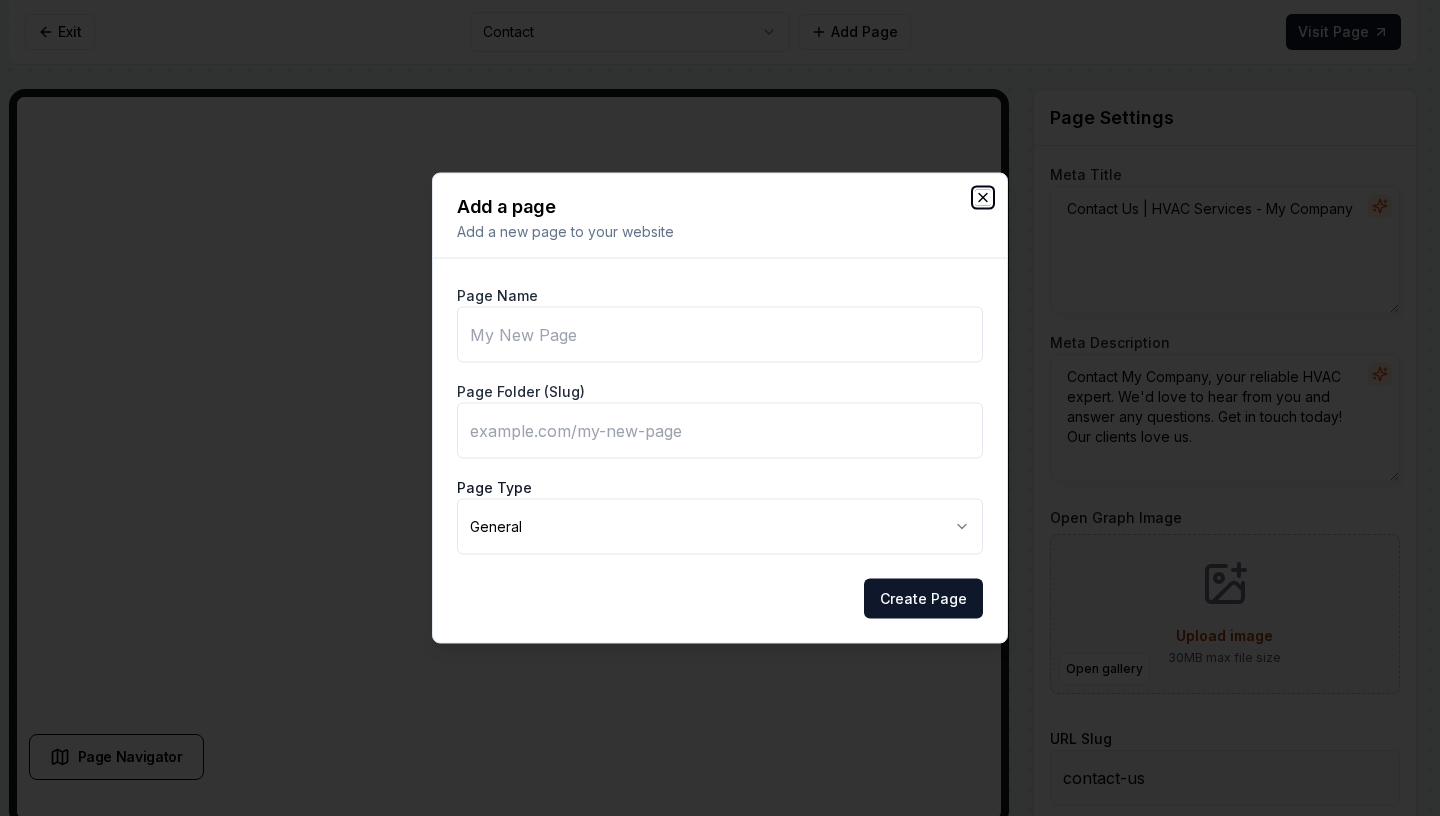 click 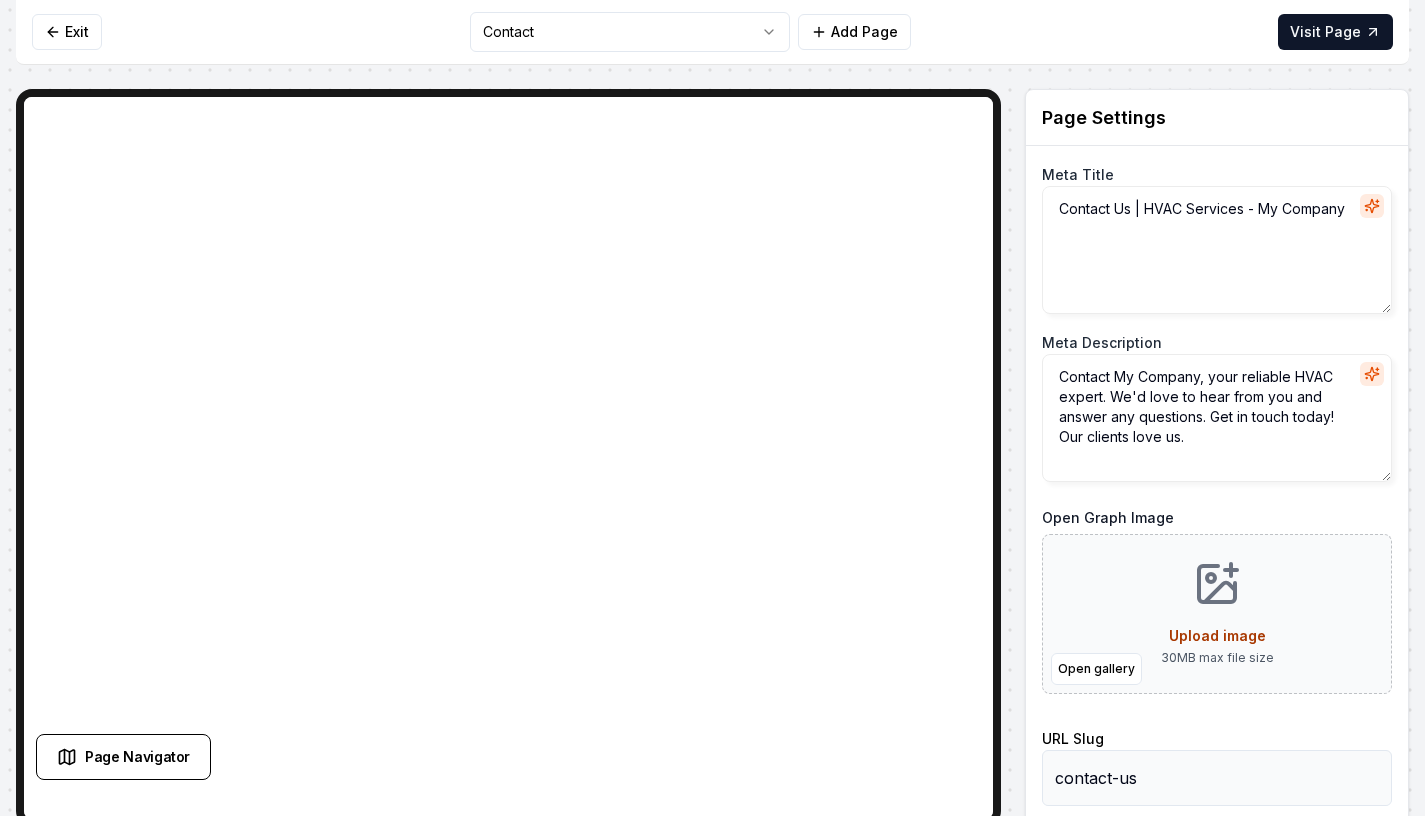 click on "Exit Contact Add Page Visit Page" at bounding box center (712, 32) 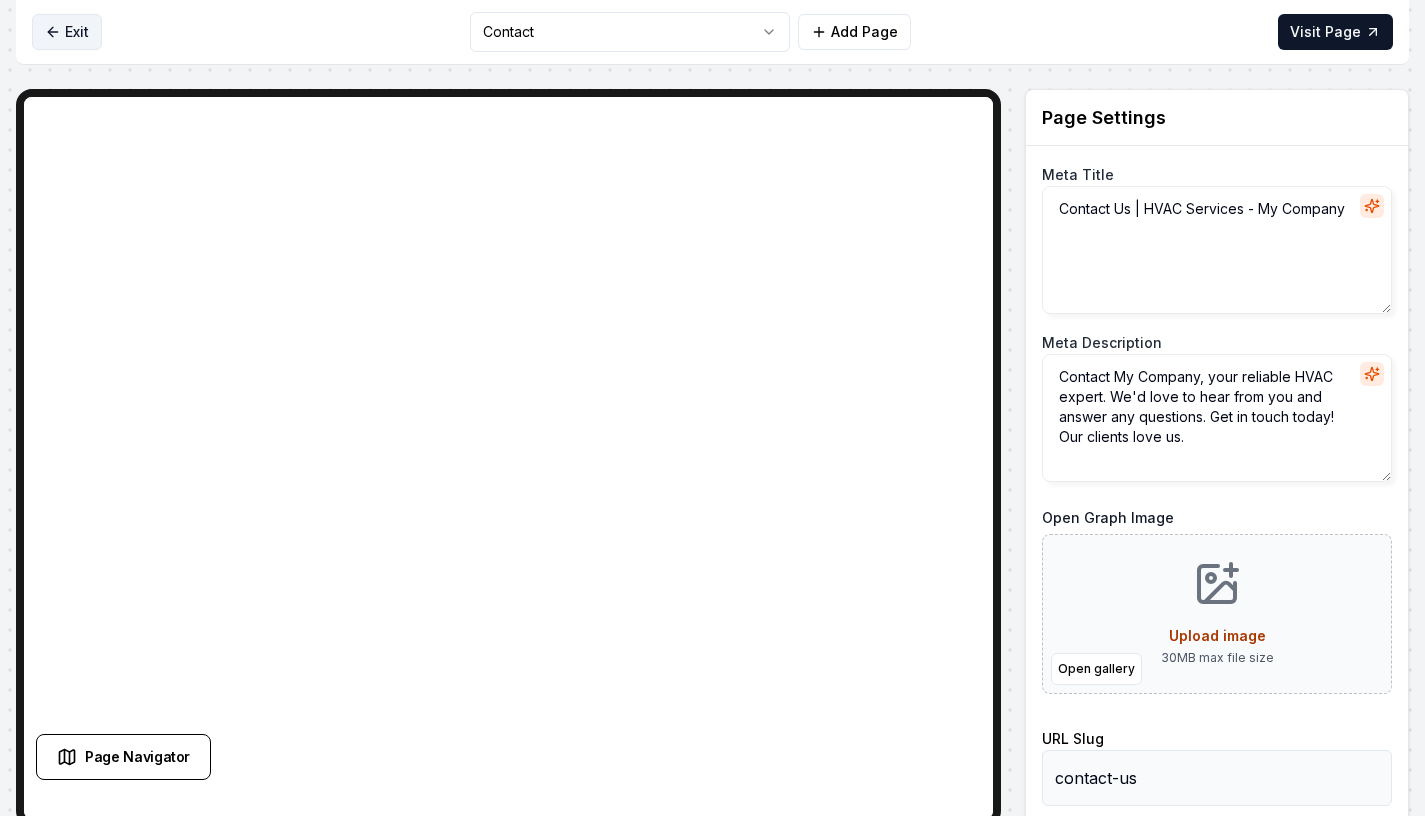 click on "Exit" at bounding box center [67, 32] 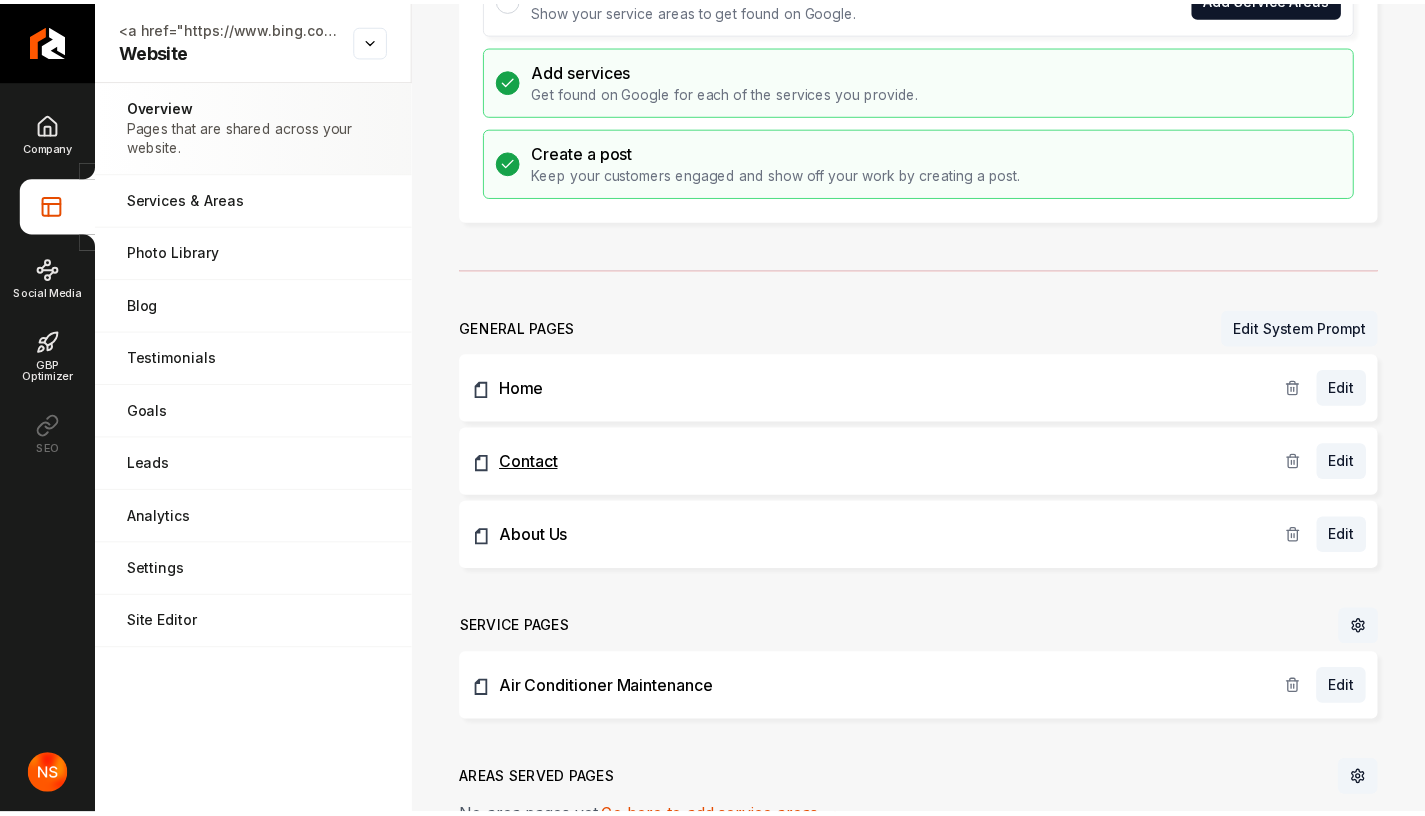 scroll, scrollTop: 410, scrollLeft: 0, axis: vertical 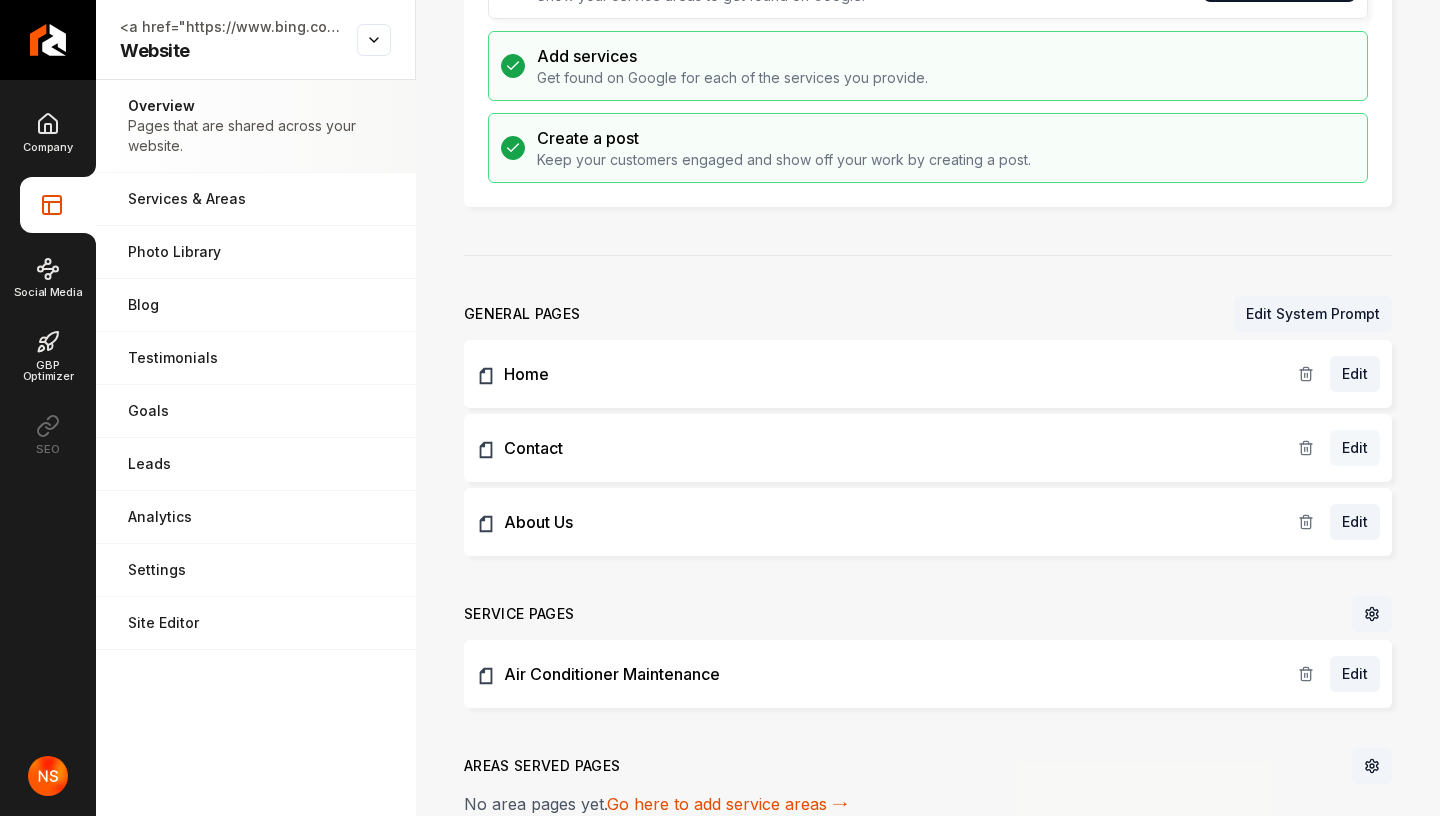 click on "Edit" at bounding box center (1355, 448) 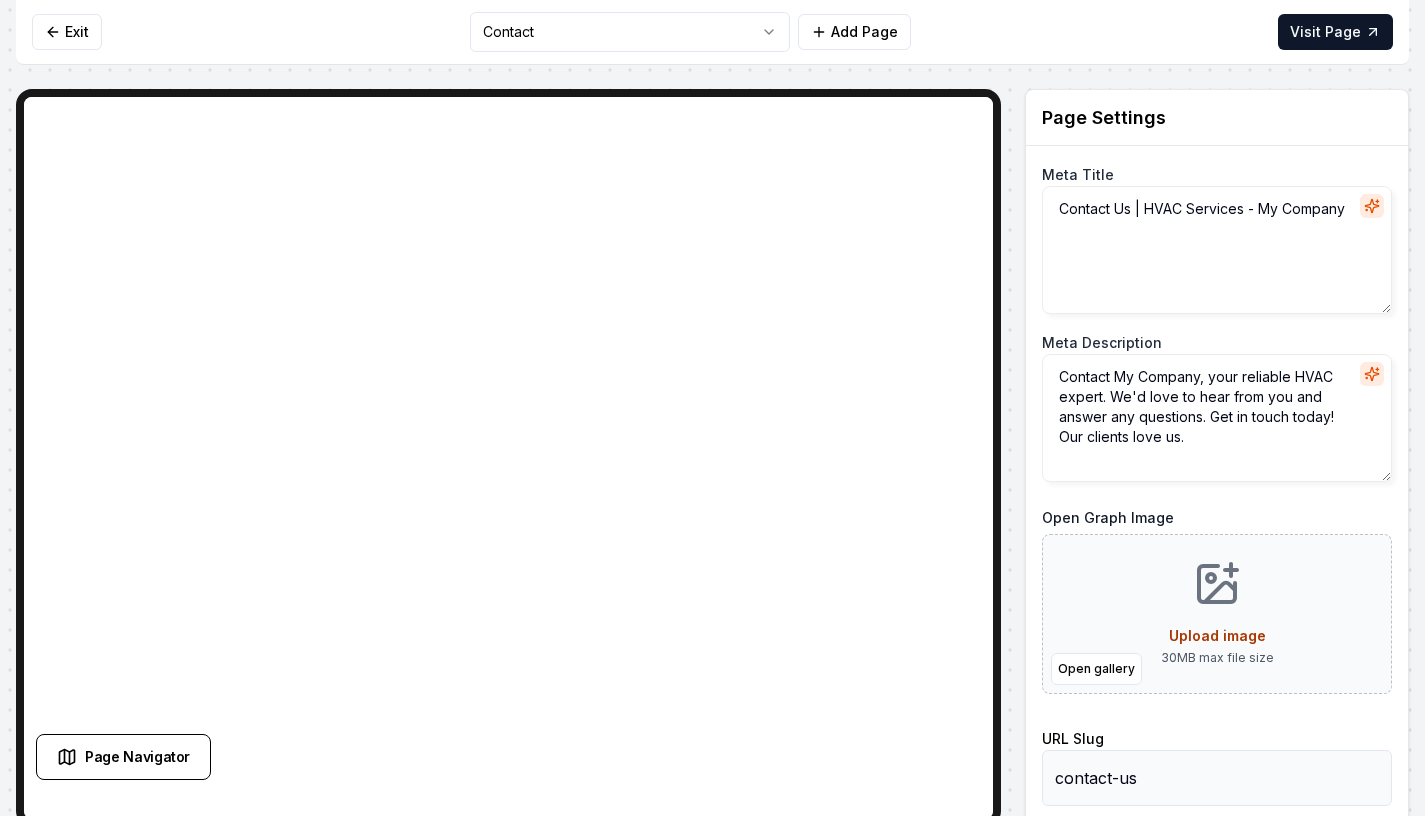 scroll, scrollTop: 11, scrollLeft: 0, axis: vertical 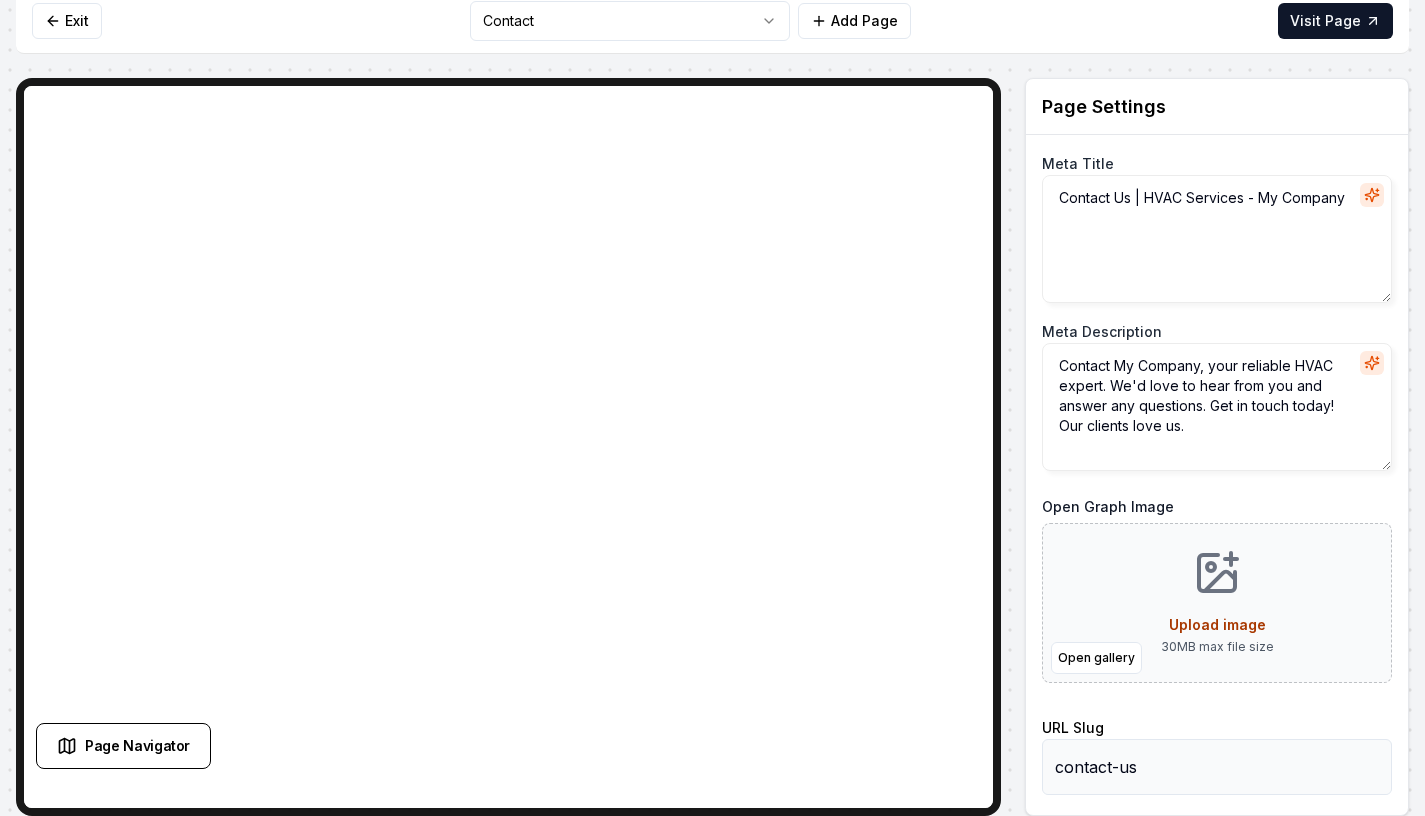click on "contact-us" at bounding box center (1217, 767) 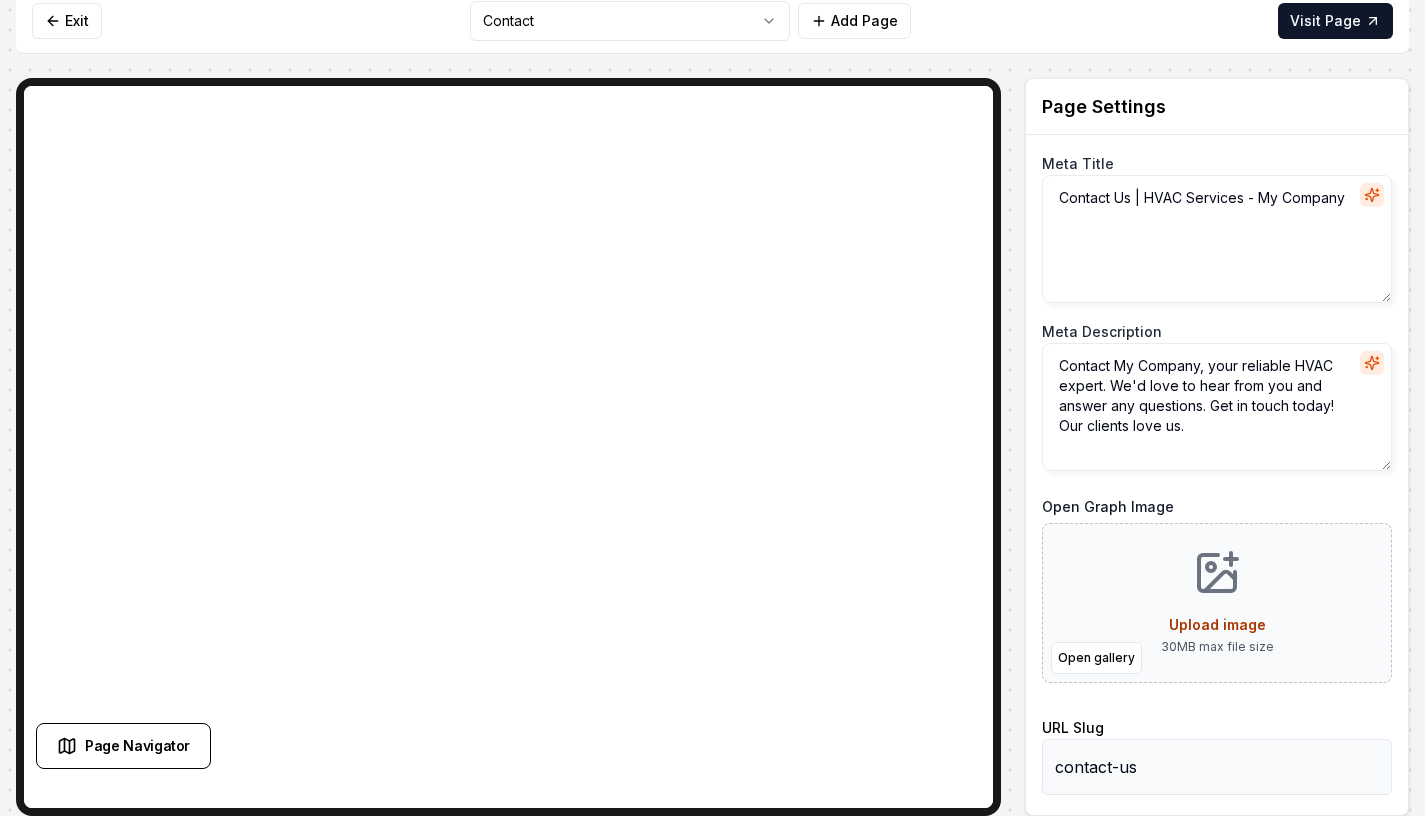 click on "Upload image" at bounding box center (1217, 624) 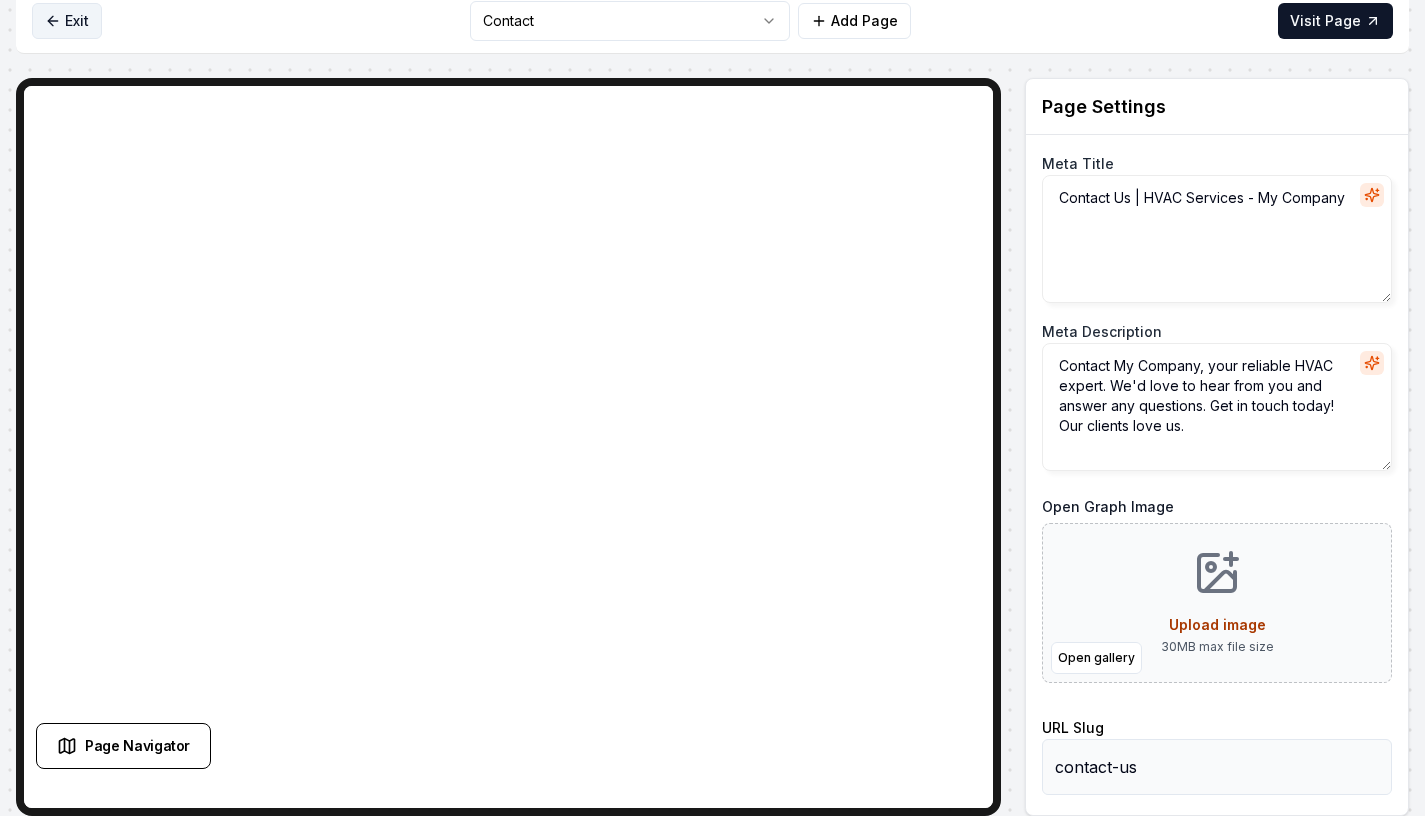 click on "Exit" at bounding box center [67, 21] 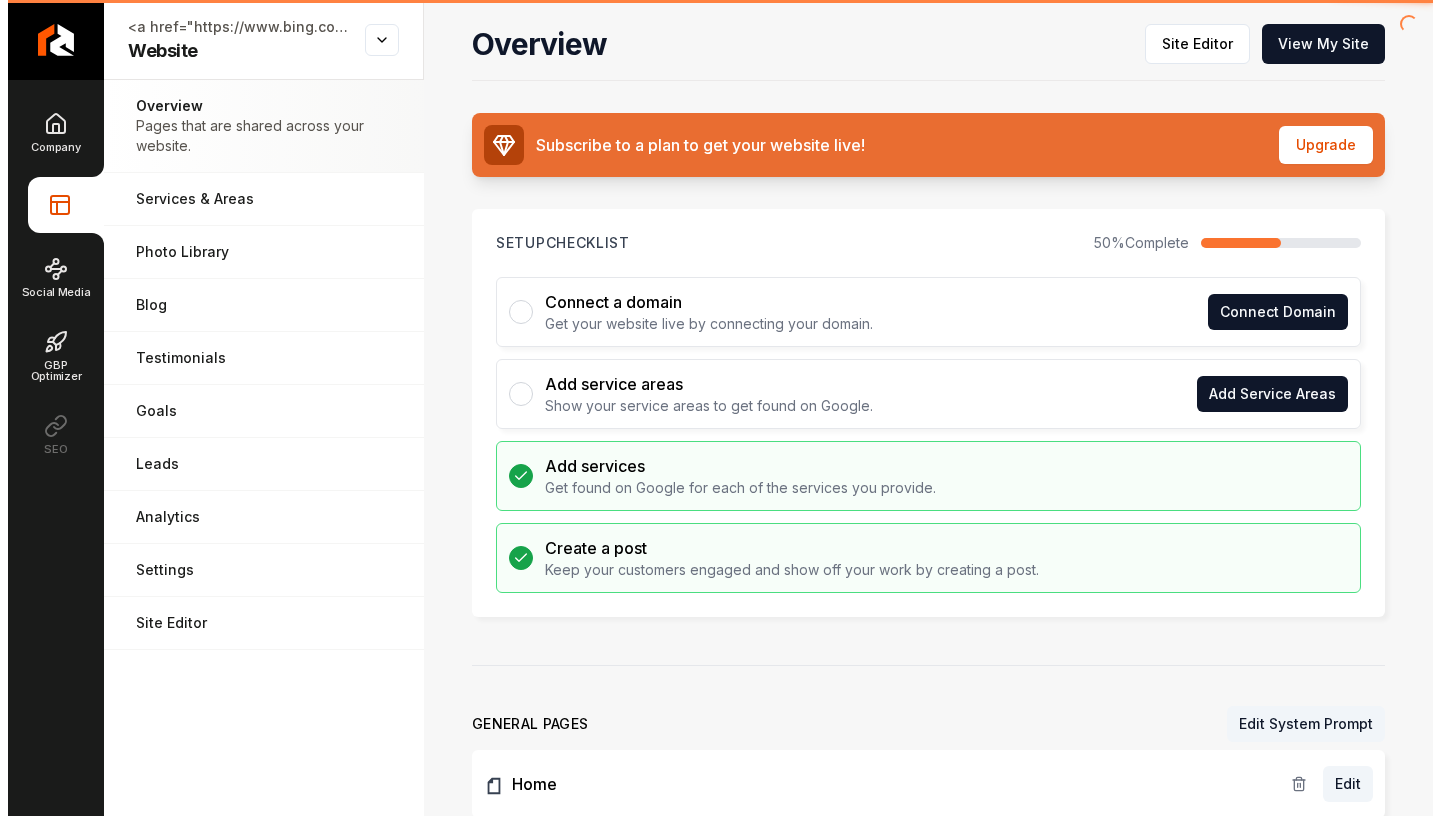 scroll, scrollTop: 0, scrollLeft: 0, axis: both 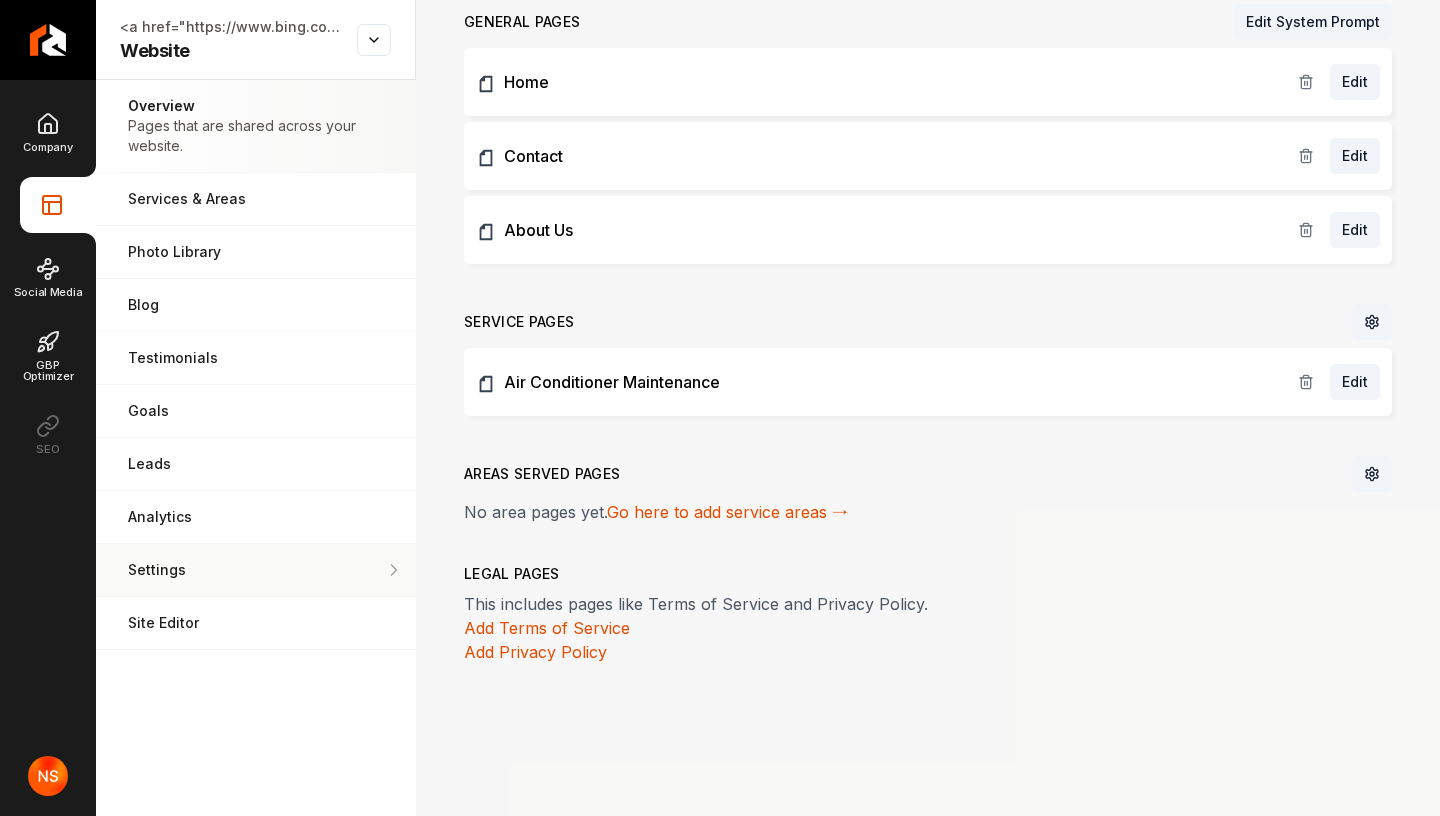 click on "Settings Adjust your domain, scripts, redirects, and more." at bounding box center (256, 570) 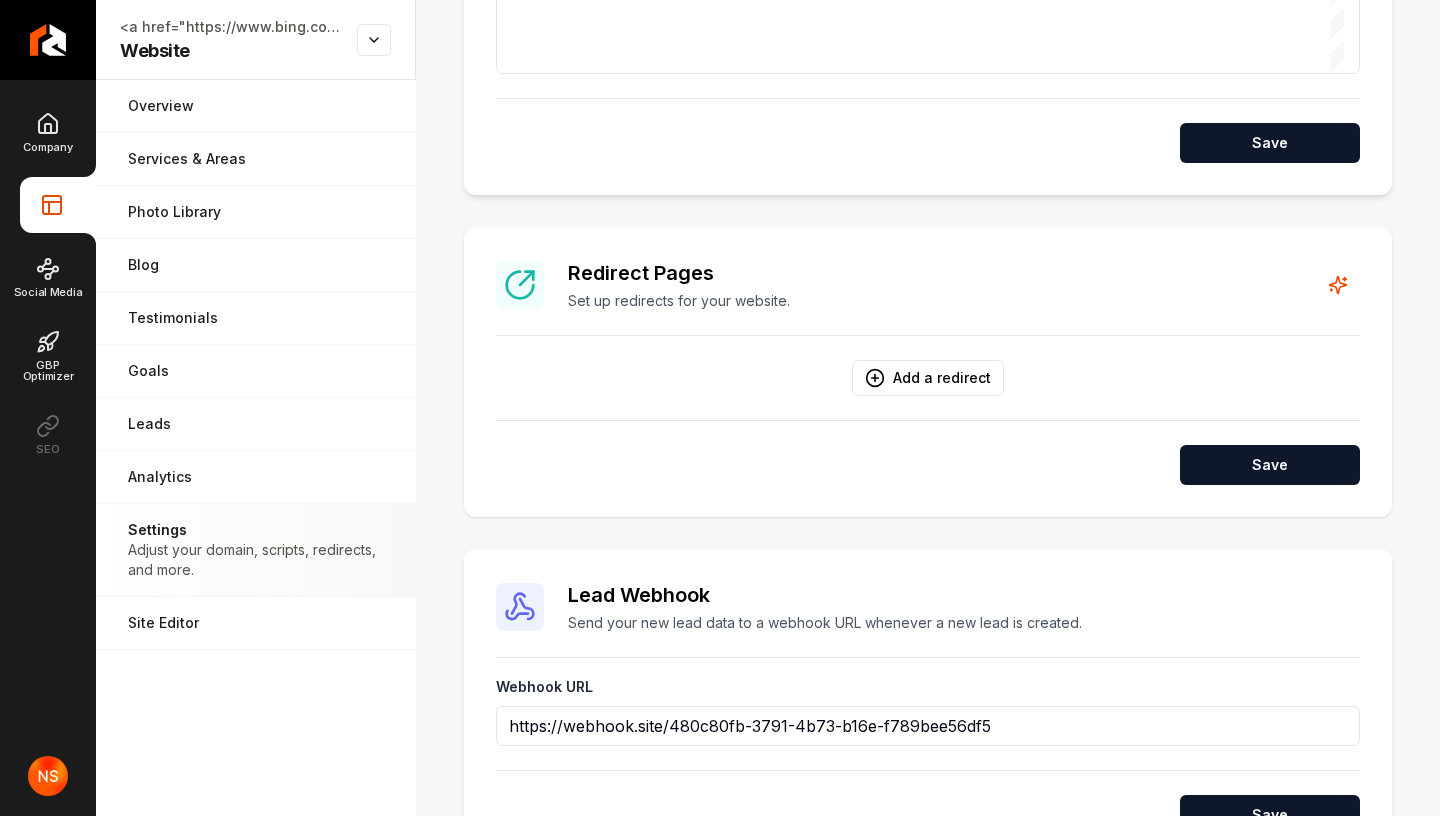 scroll, scrollTop: 1465, scrollLeft: 0, axis: vertical 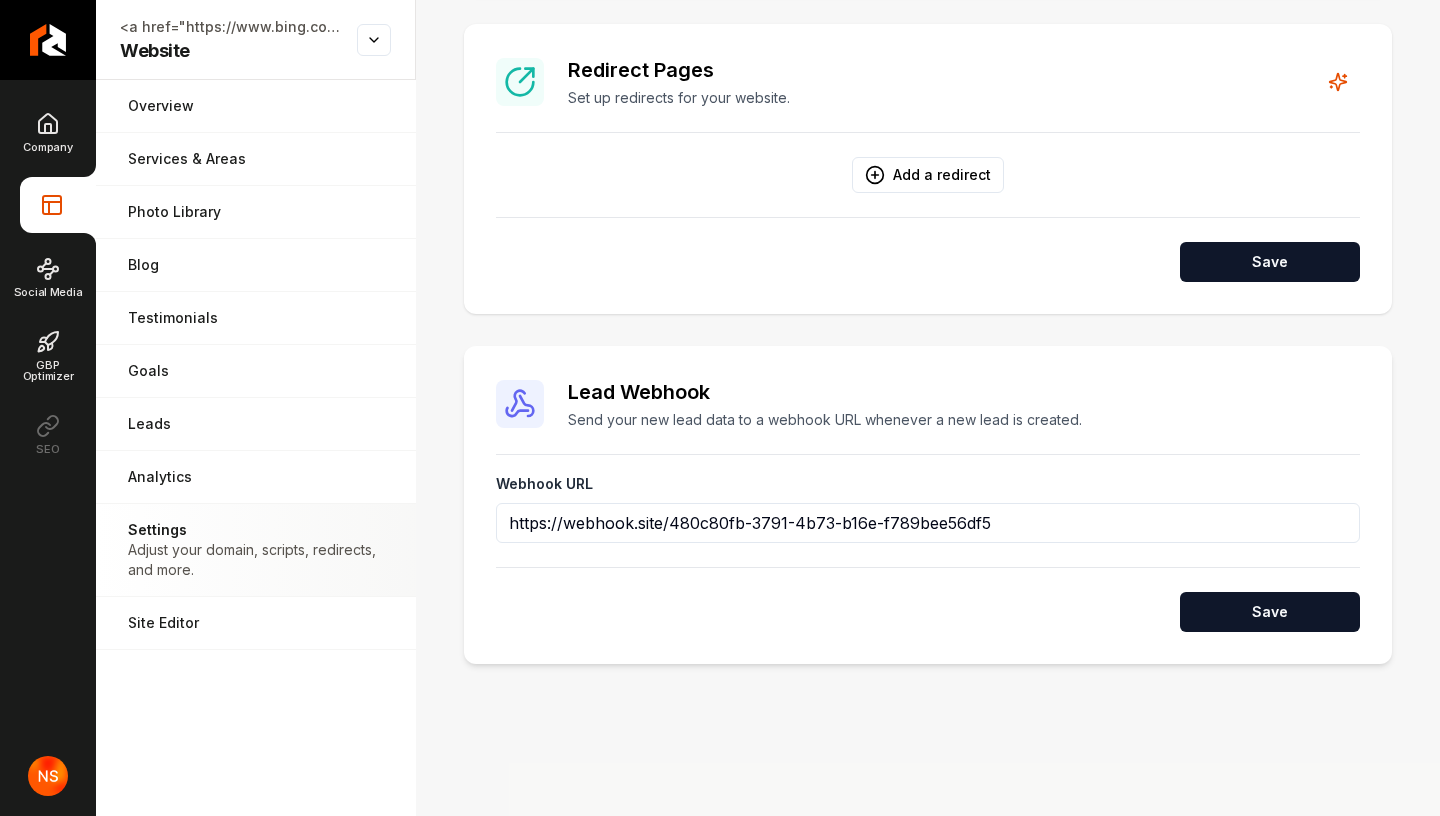 click on "https://webhook.site/480c80fb-3791-4b73-b16e-f789bee56df5" at bounding box center (928, 523) 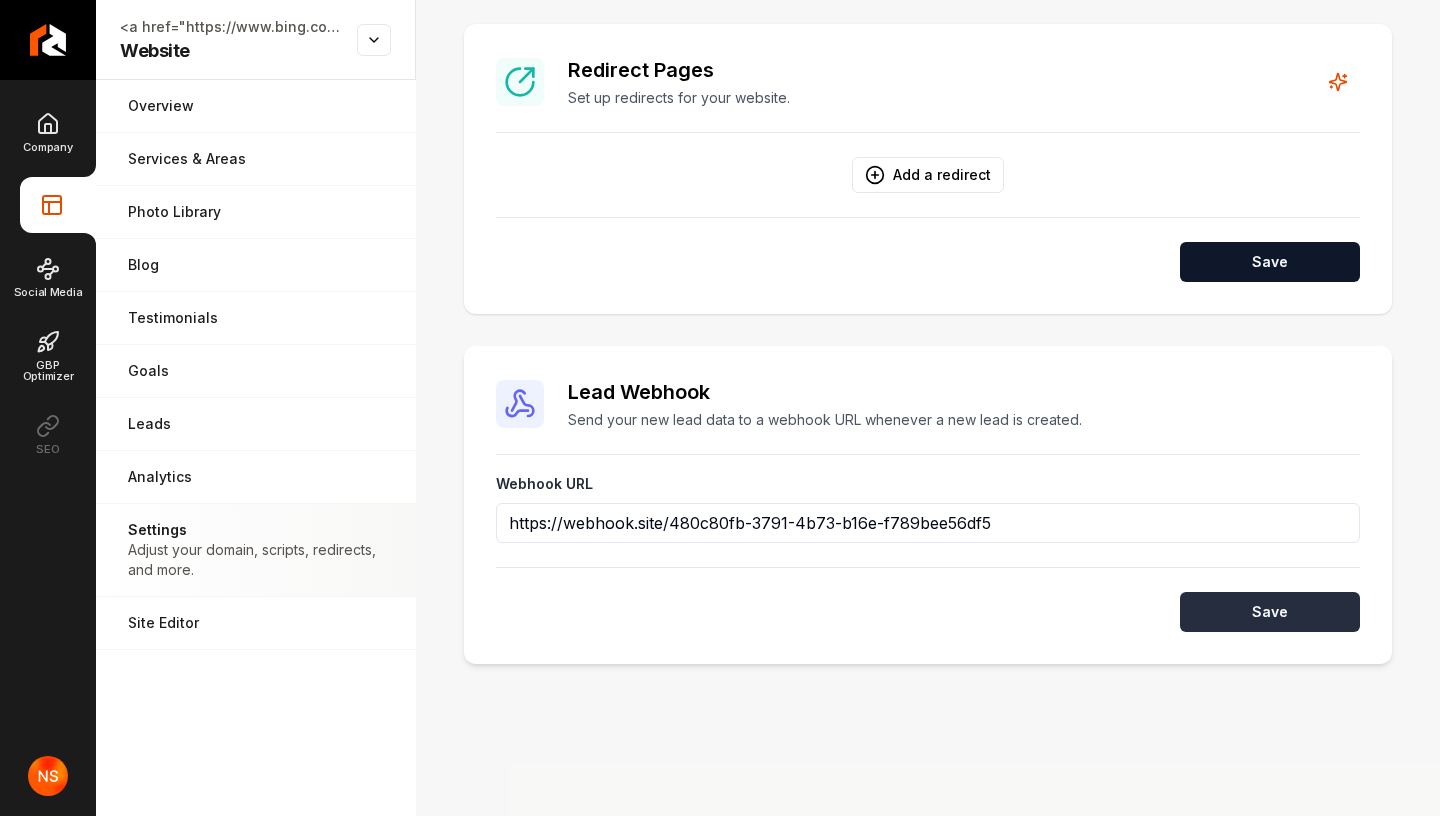 click on "Save" at bounding box center [1270, 612] 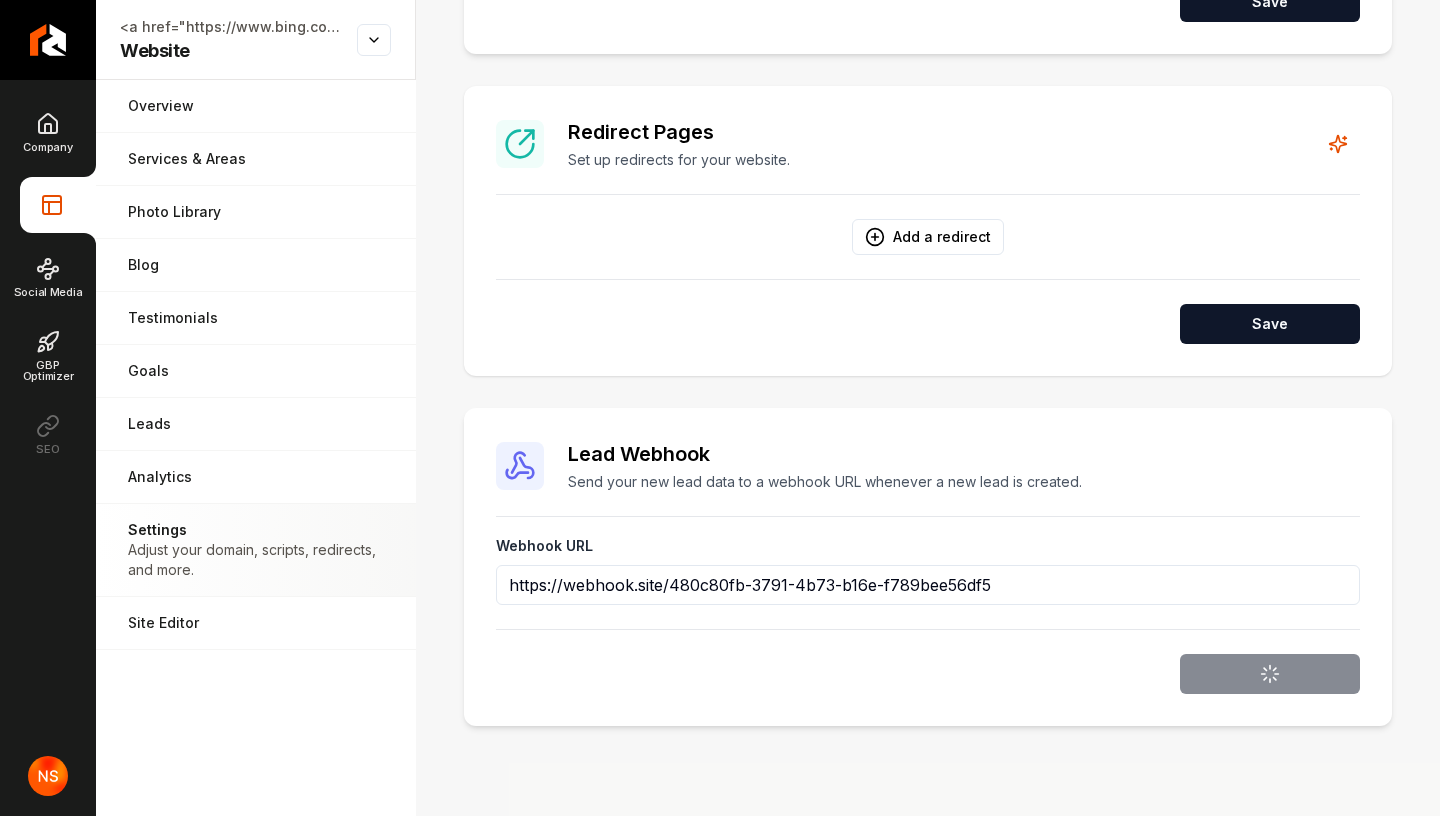 scroll, scrollTop: 1465, scrollLeft: 0, axis: vertical 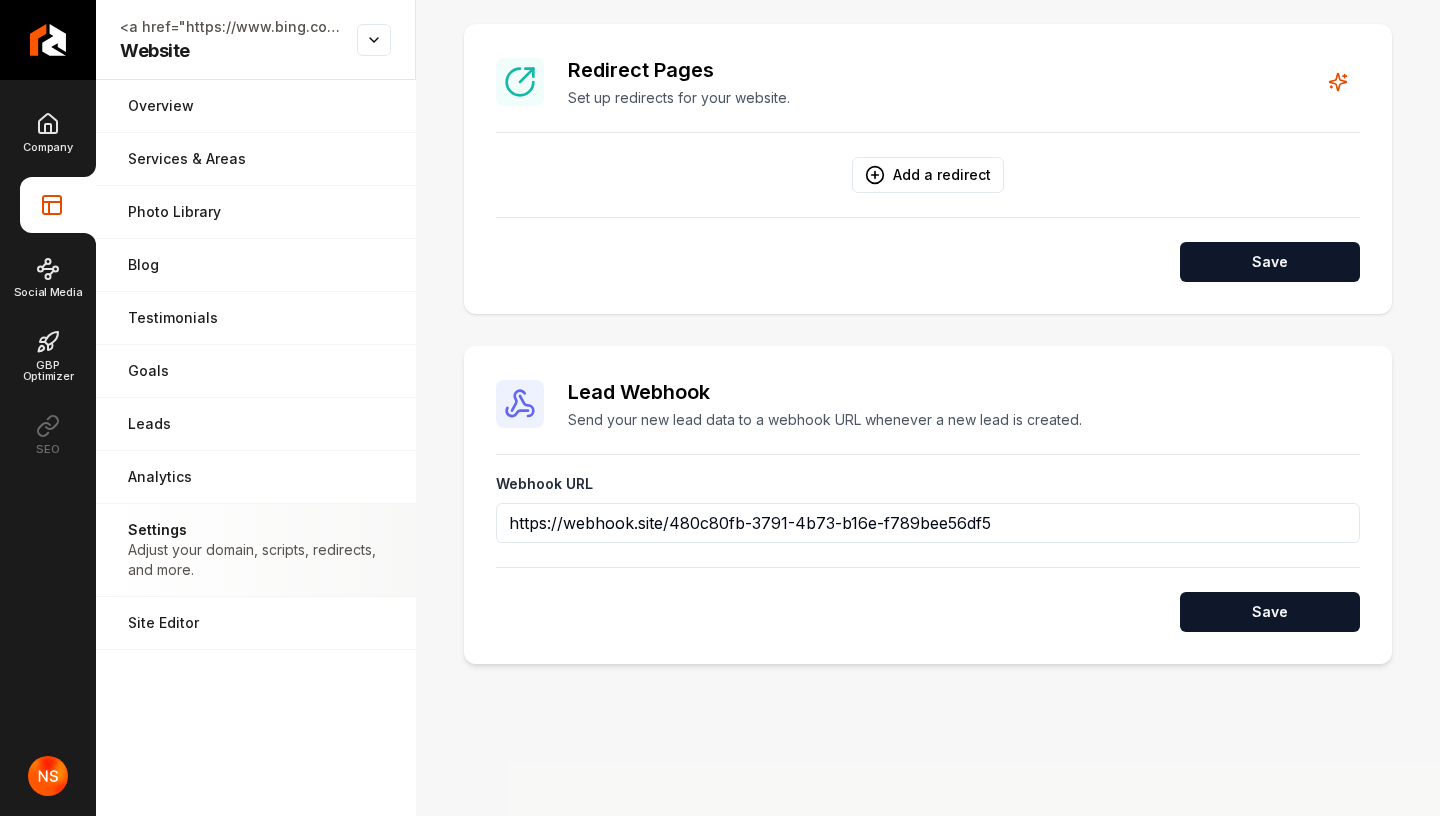 click on "Webhook URL https://webhook.site/480c80fb-3791-4b73-b16e-f789bee56df5" at bounding box center [928, 507] 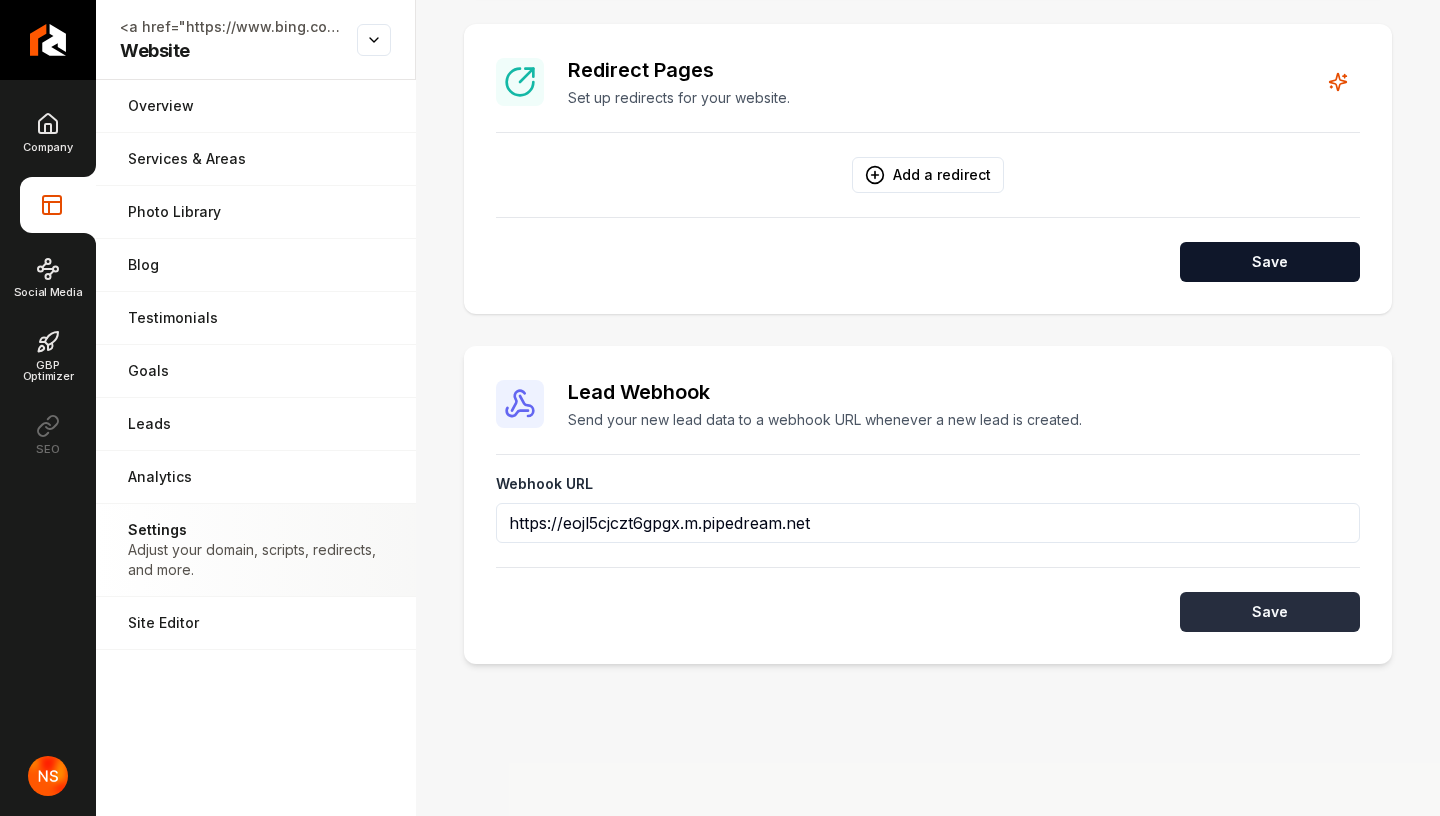 type on "https://eojl5cjczt6gpgx.m.pipedream.net" 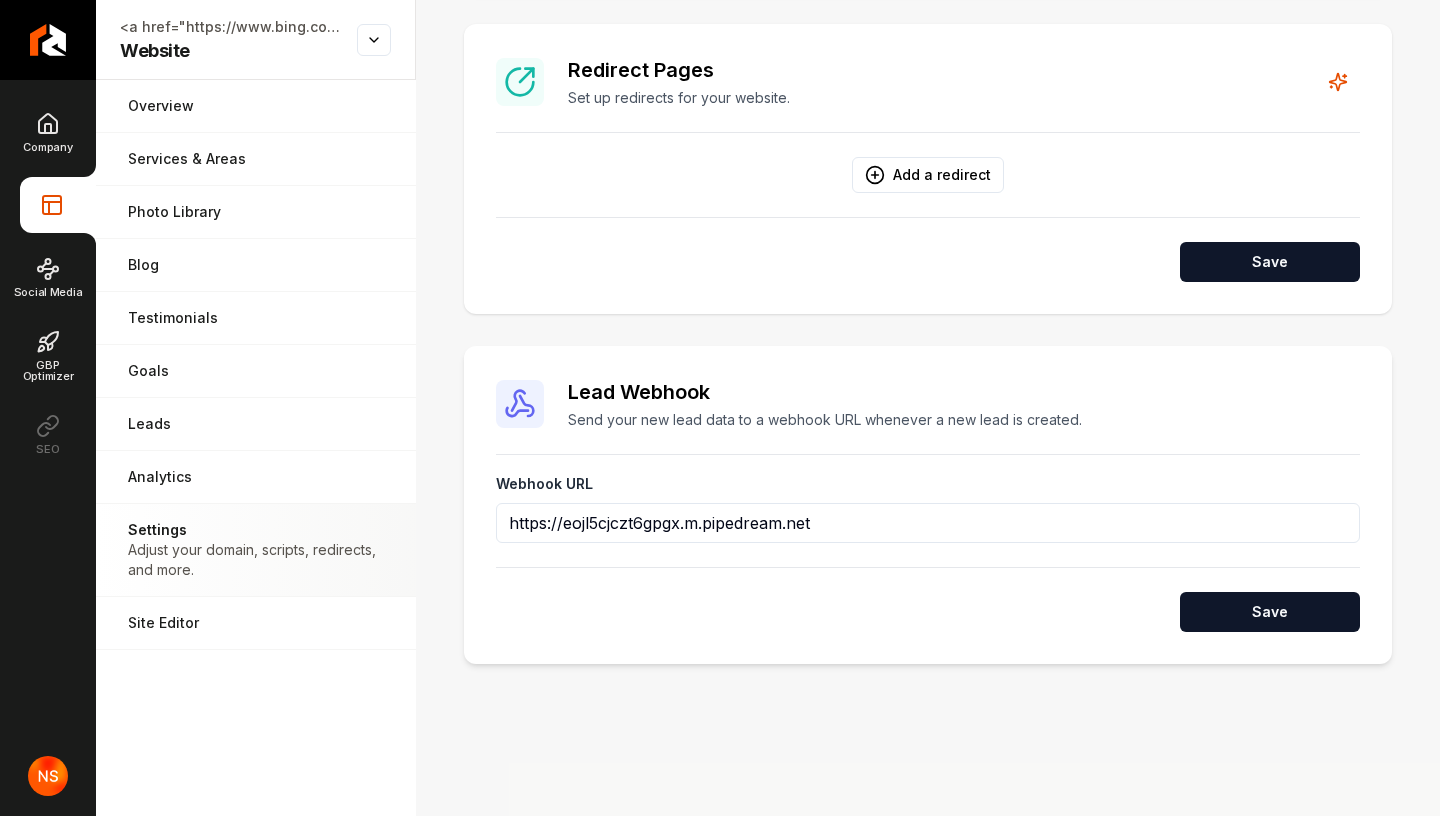 click on "Webhook URL" at bounding box center (544, 483) 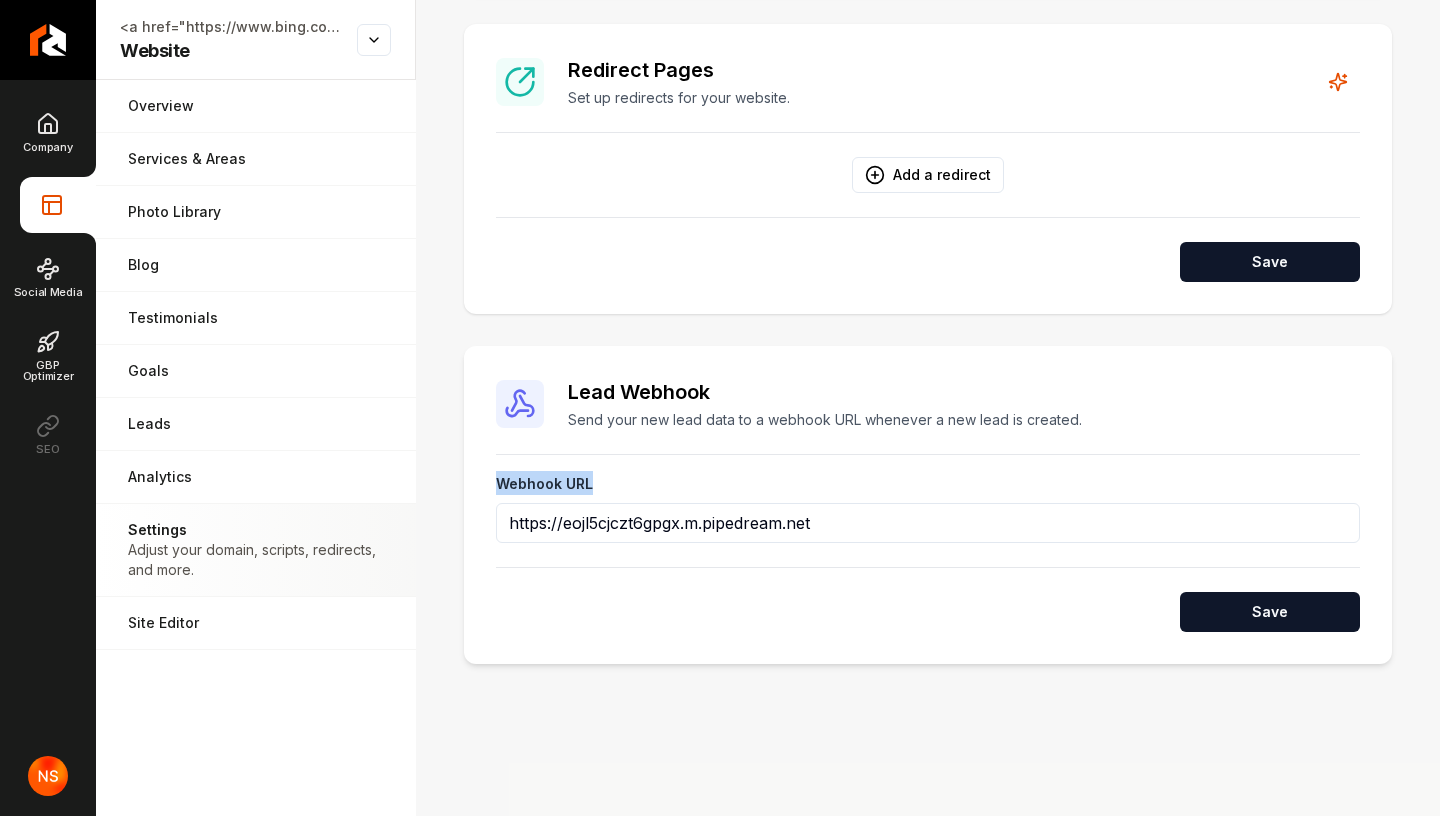 drag, startPoint x: 589, startPoint y: 488, endPoint x: 479, endPoint y: 488, distance: 110 